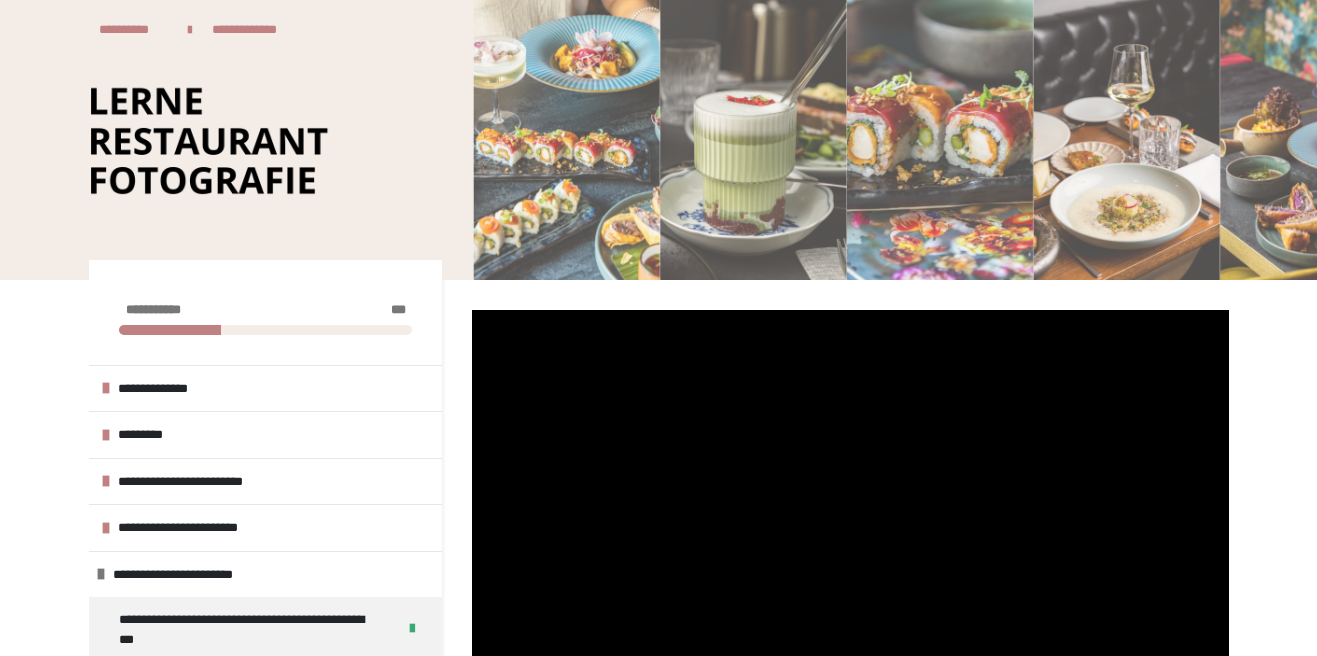 scroll, scrollTop: 0, scrollLeft: 0, axis: both 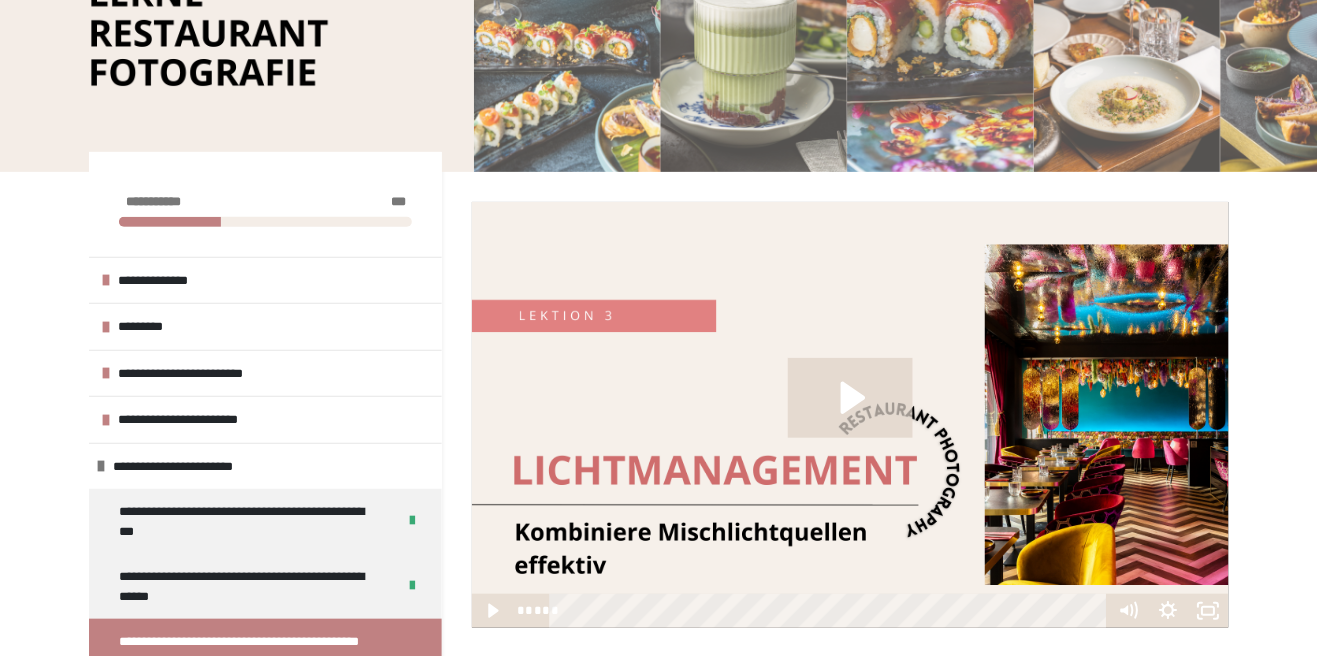 click at bounding box center (832, 611) 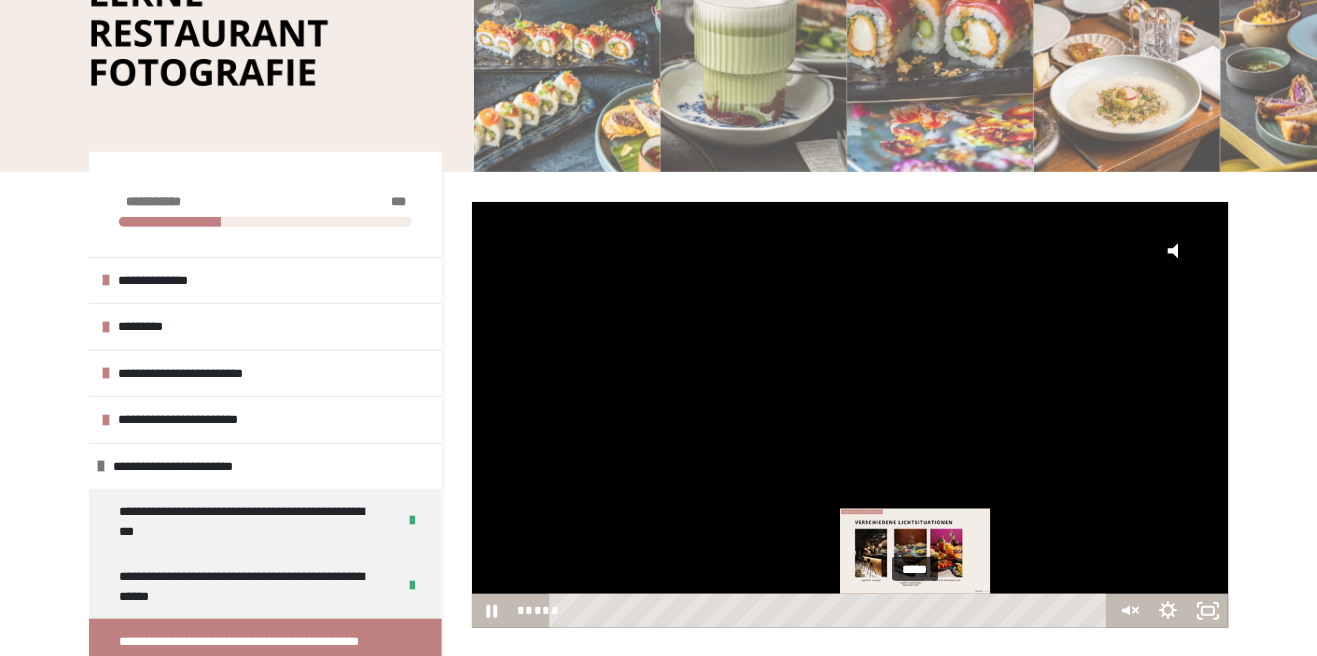 click on "*****" at bounding box center (832, 611) 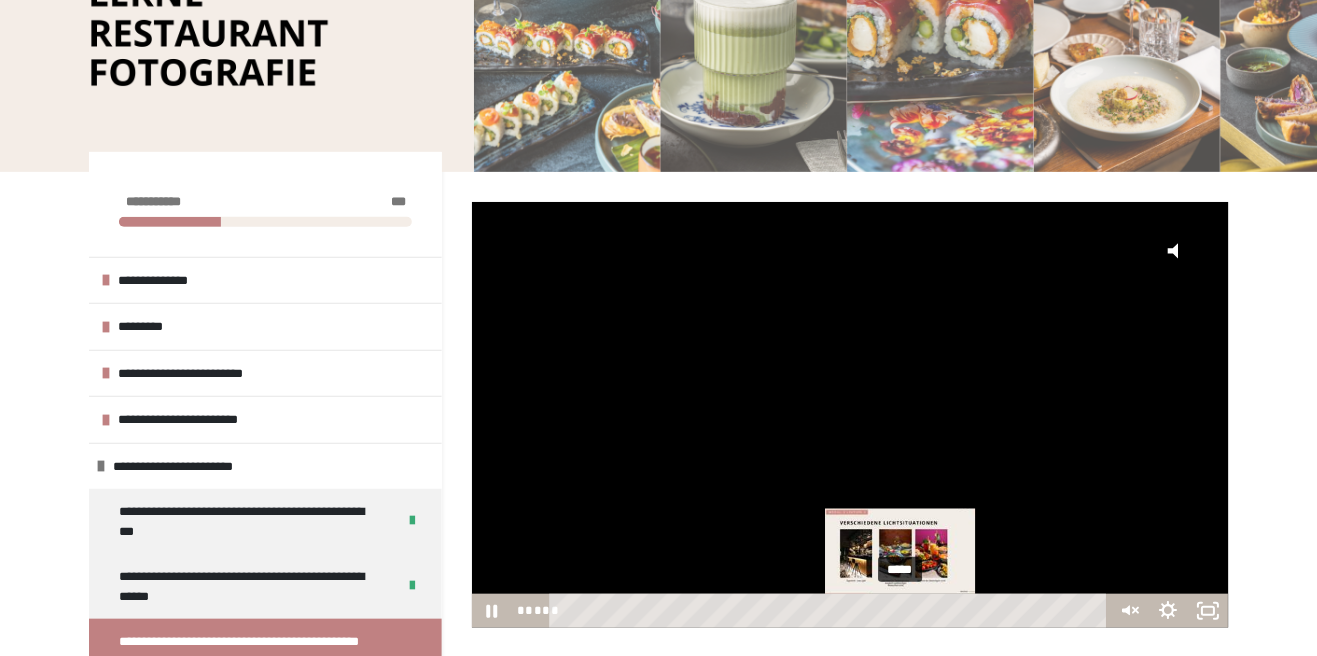 click on "*****" at bounding box center [832, 611] 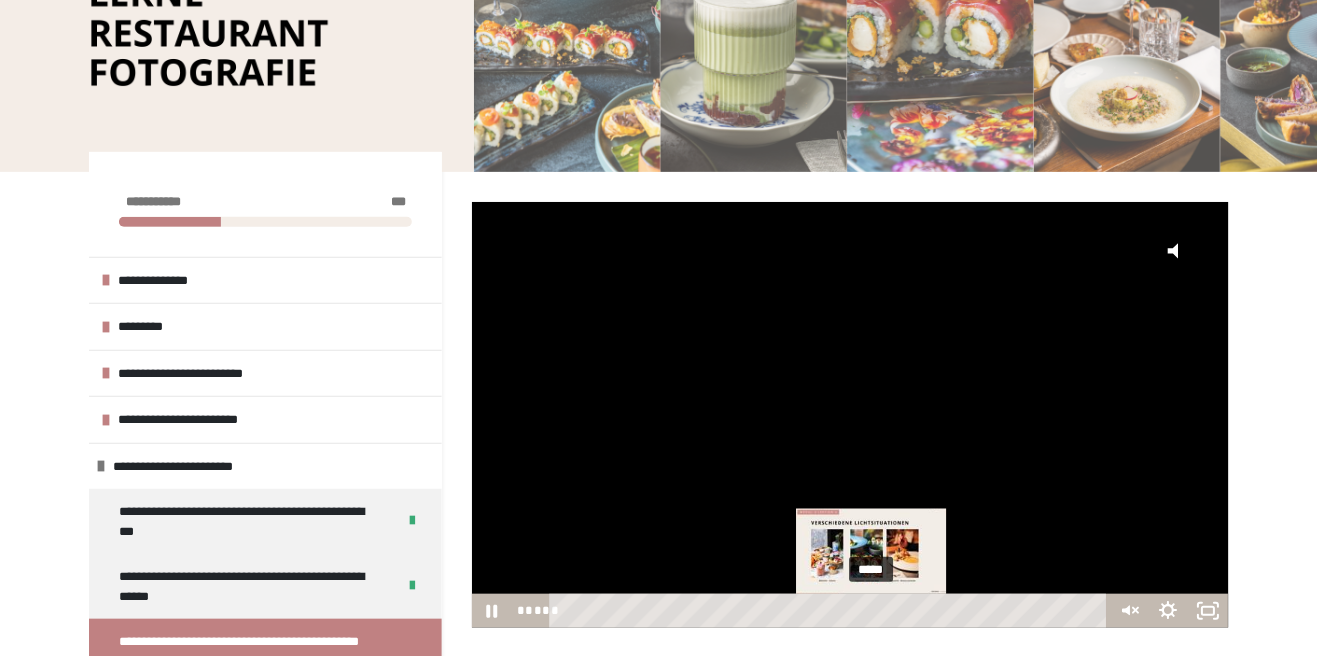 click on "*****" at bounding box center [832, 611] 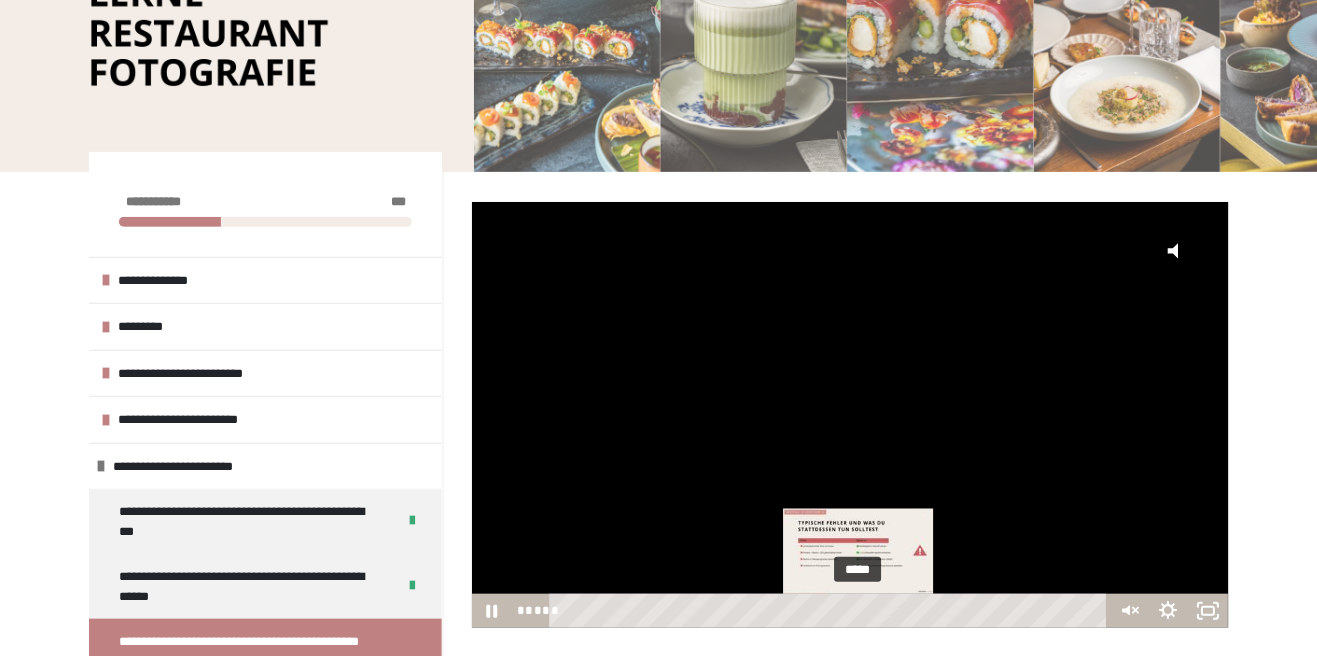 click on "**********" at bounding box center [850, 398] 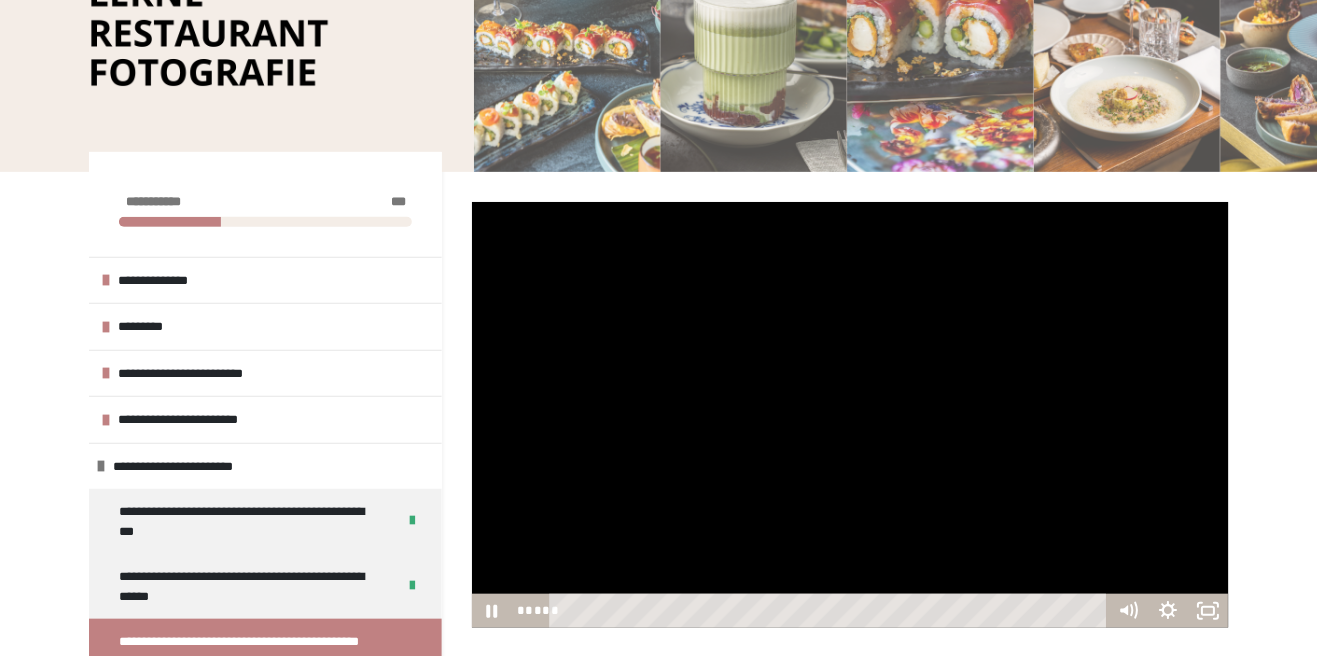 click 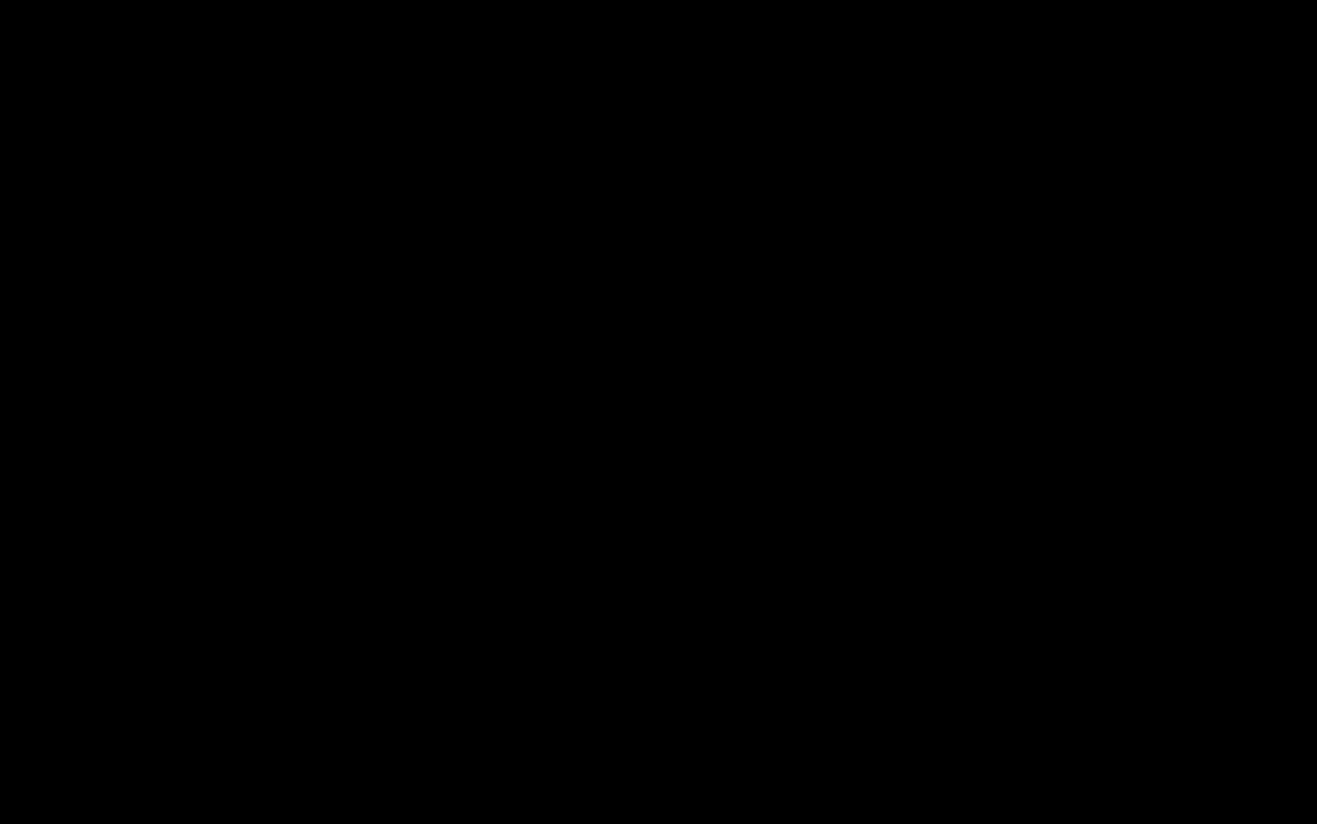click at bounding box center (658, 412) 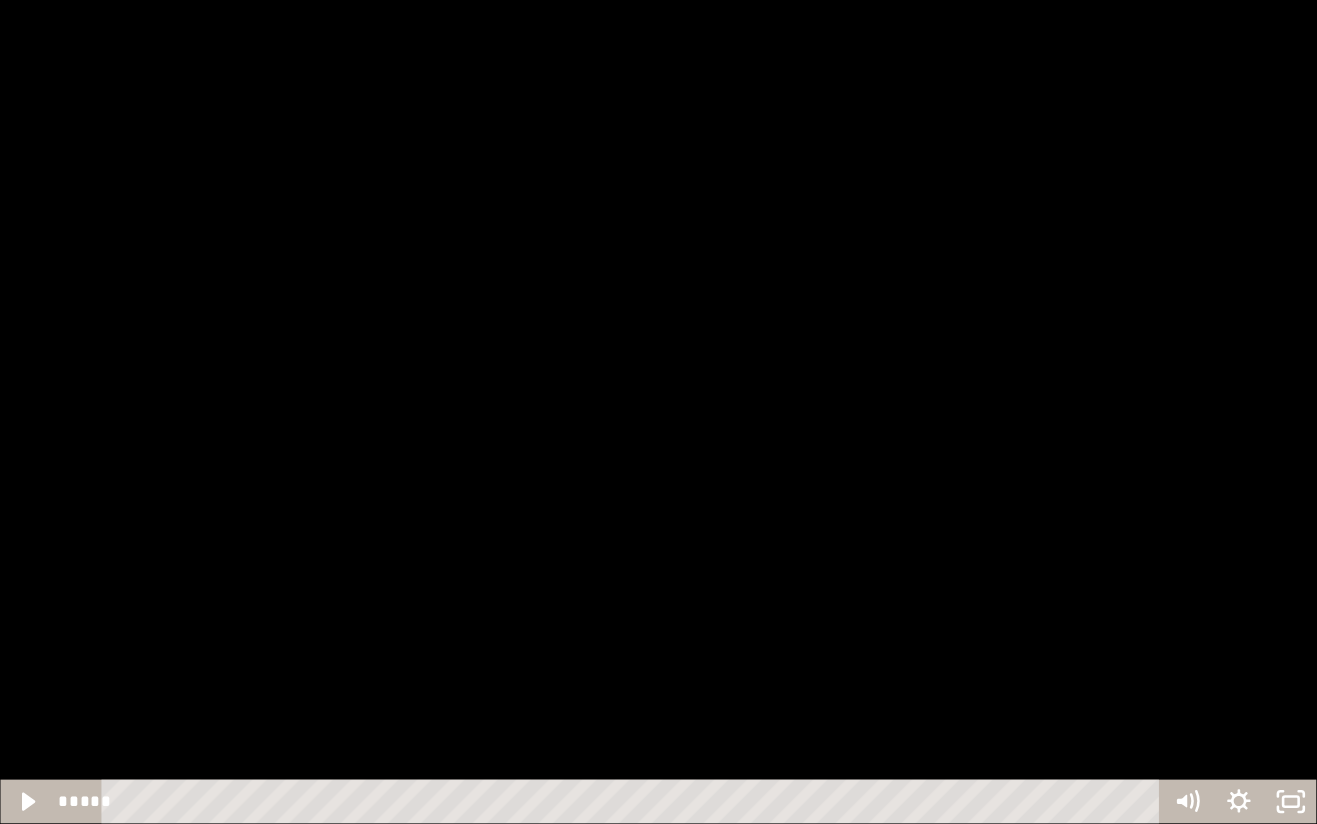 click at bounding box center [658, 412] 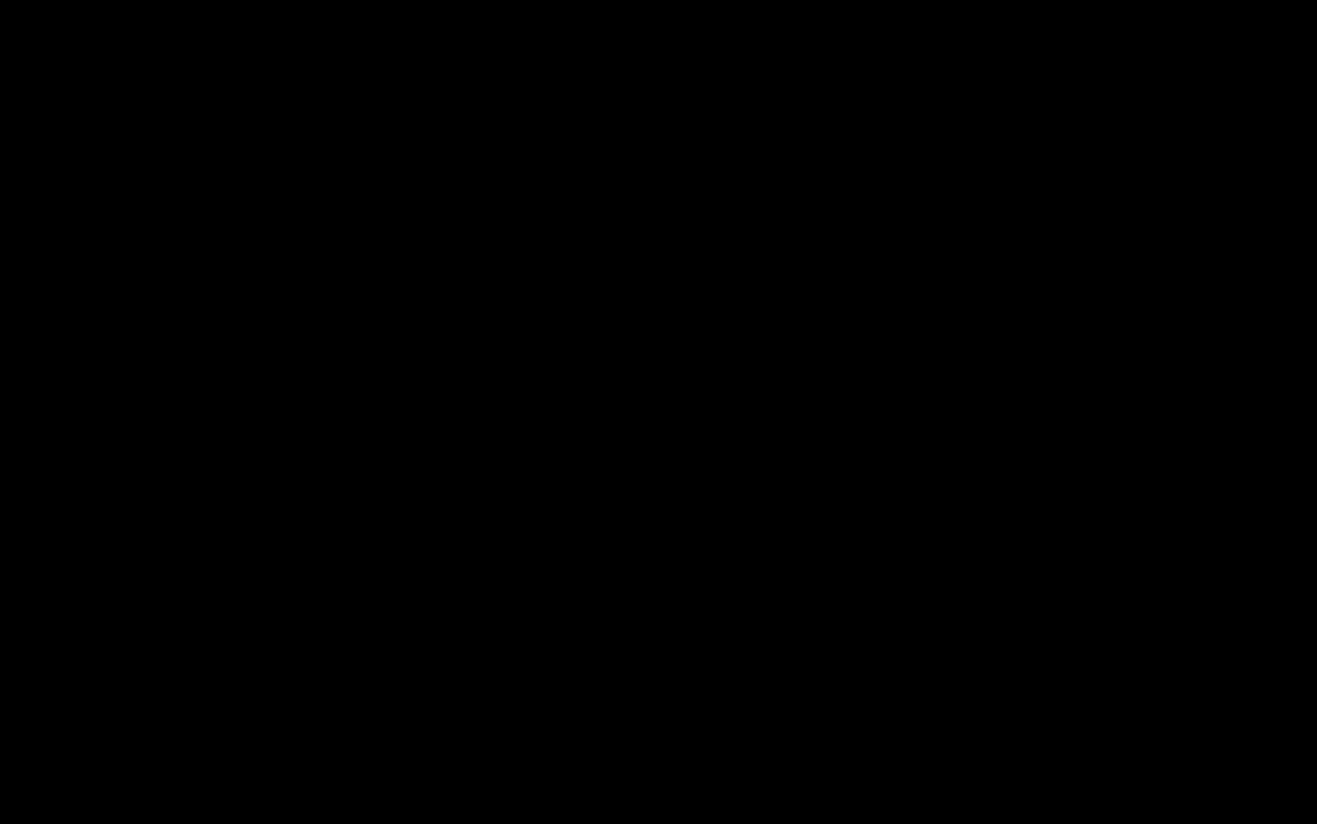 click at bounding box center (658, 412) 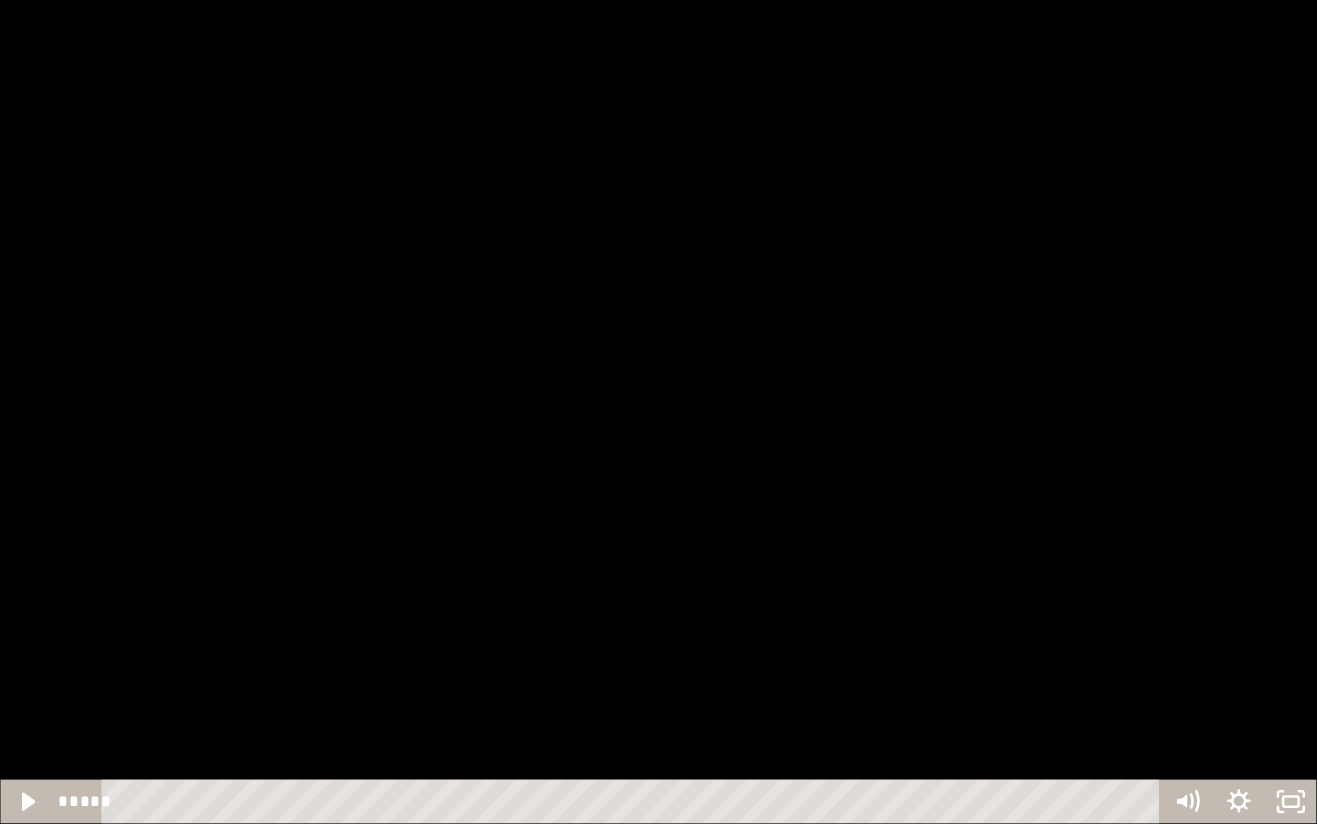 click at bounding box center (658, 412) 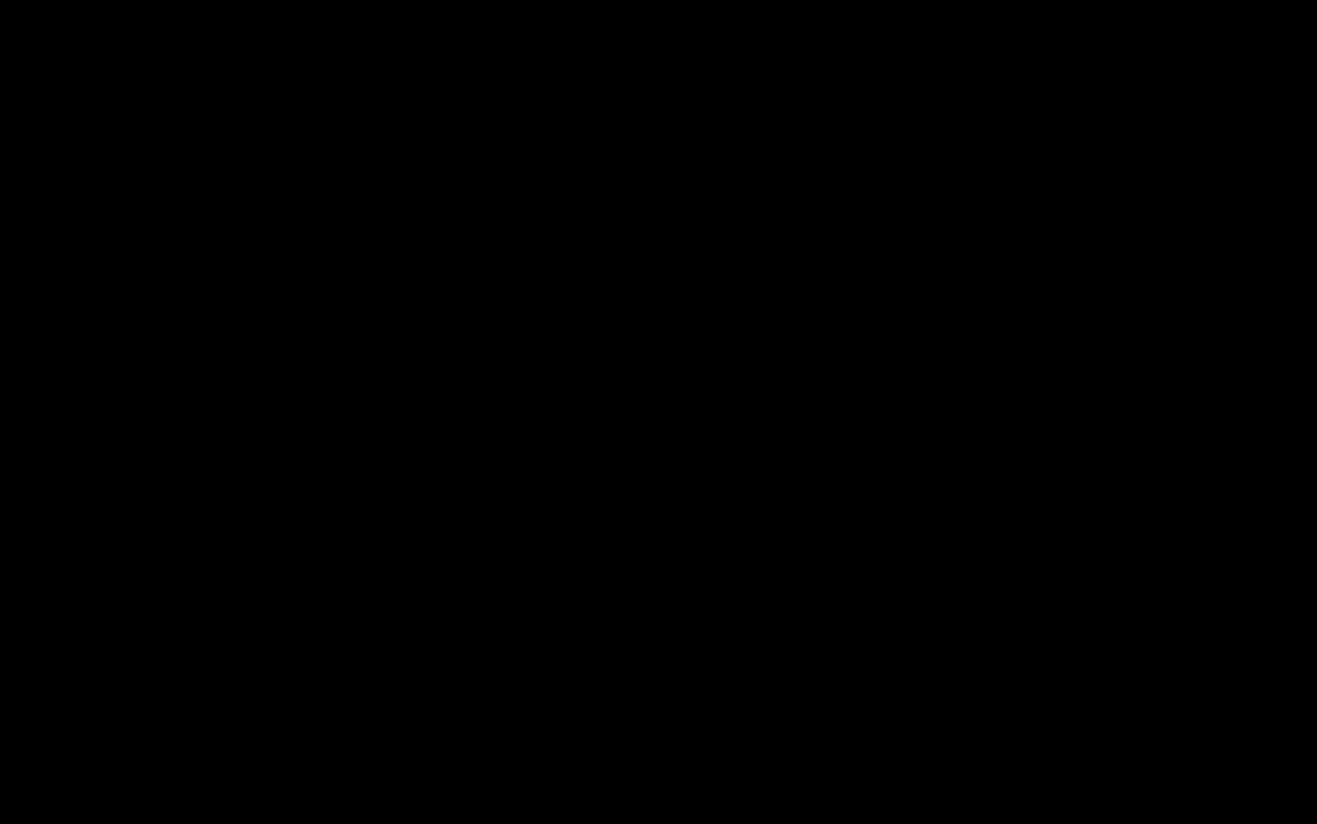 click at bounding box center (658, 412) 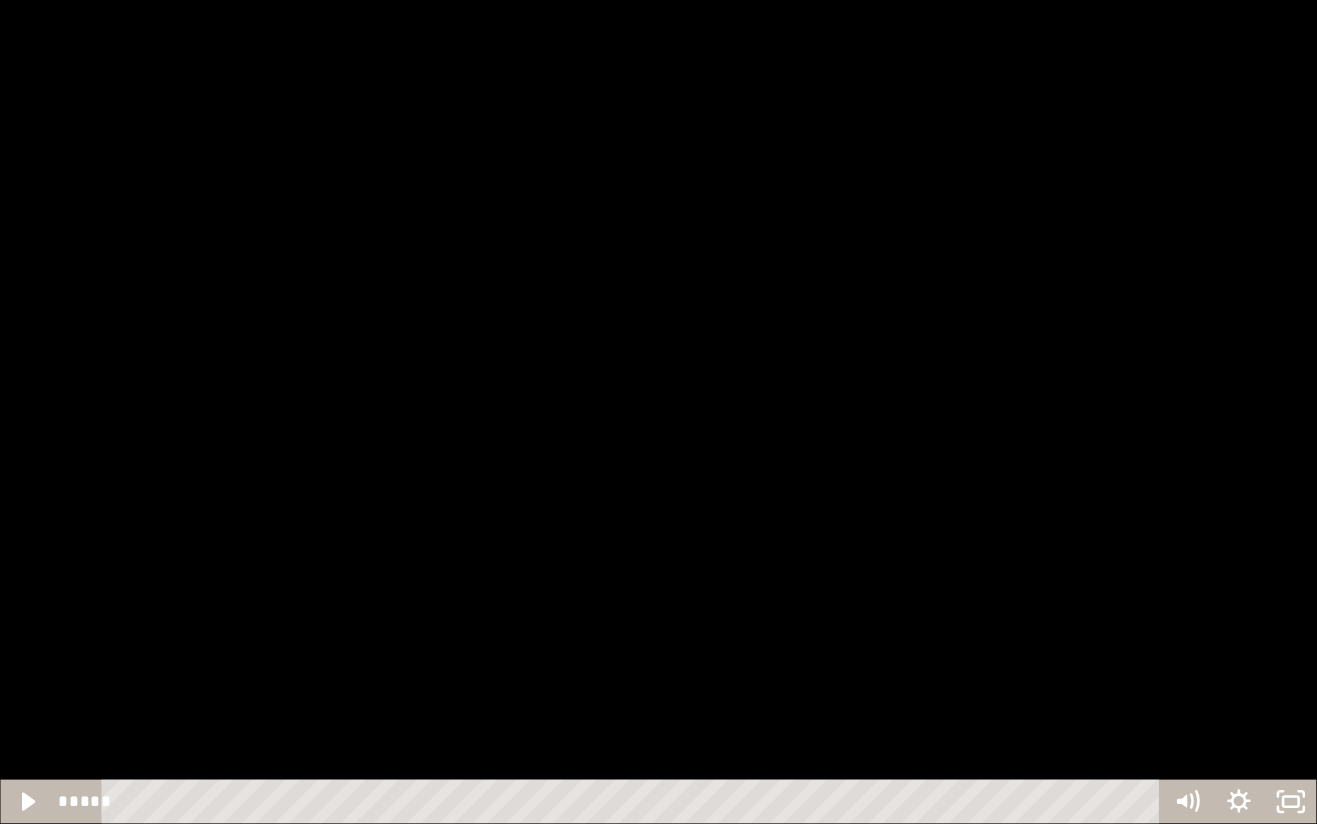 click at bounding box center (658, 412) 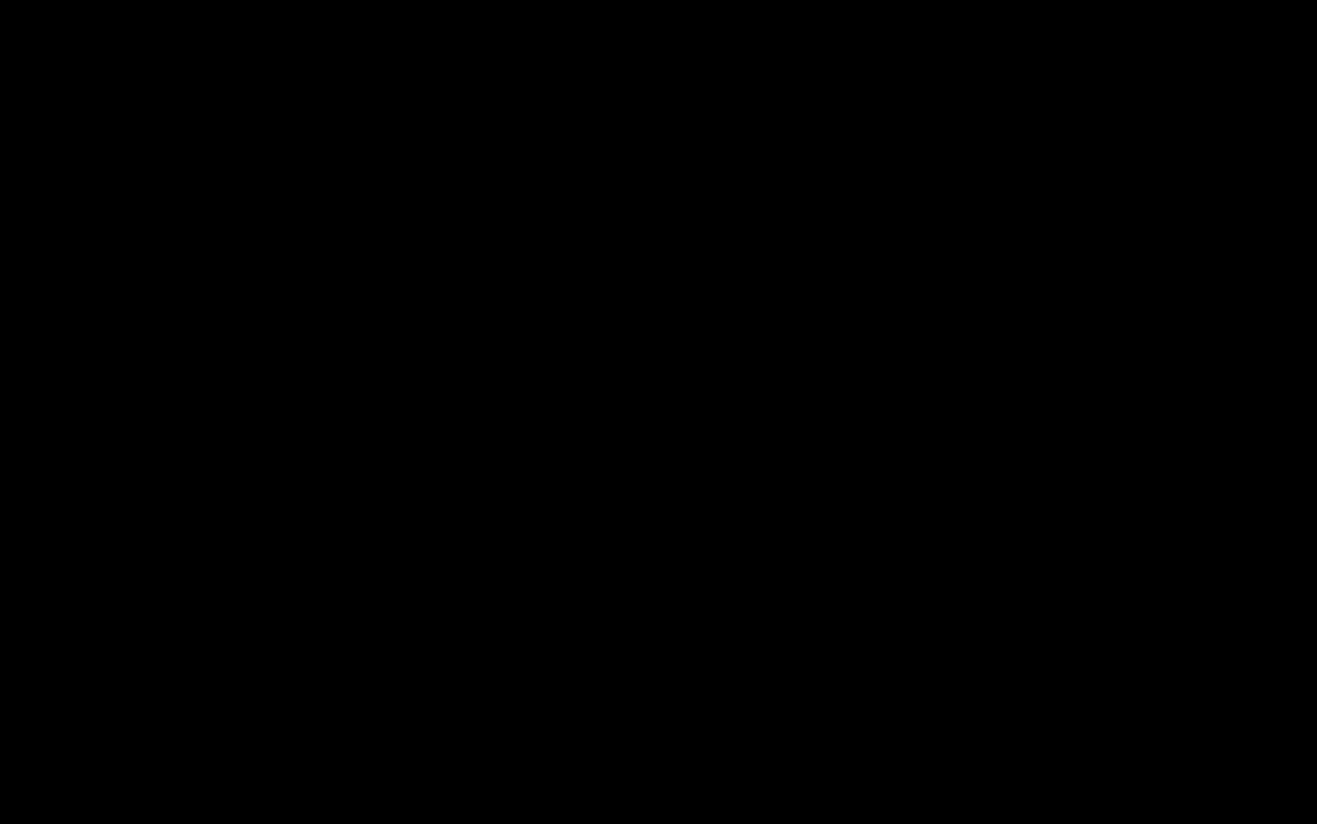 click at bounding box center (658, 412) 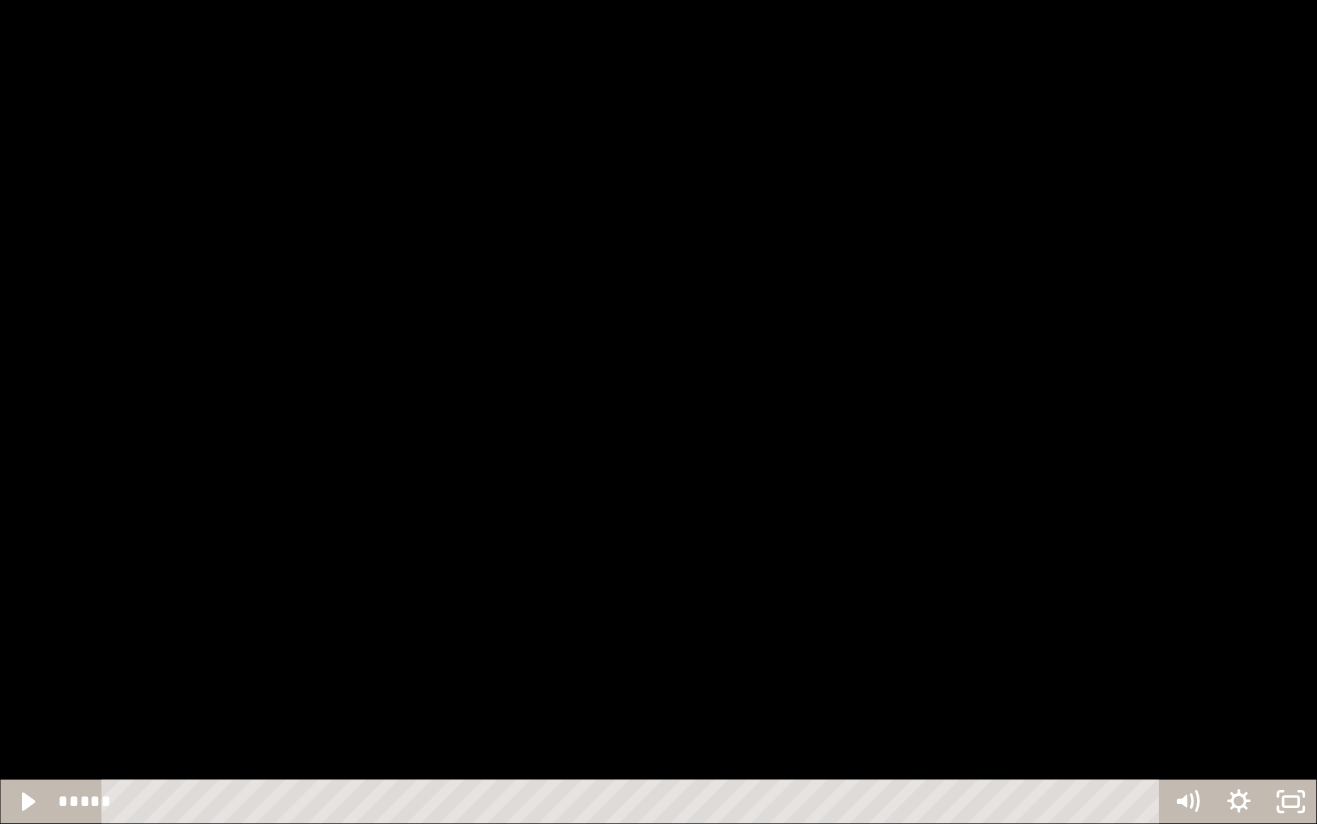 click at bounding box center (658, 412) 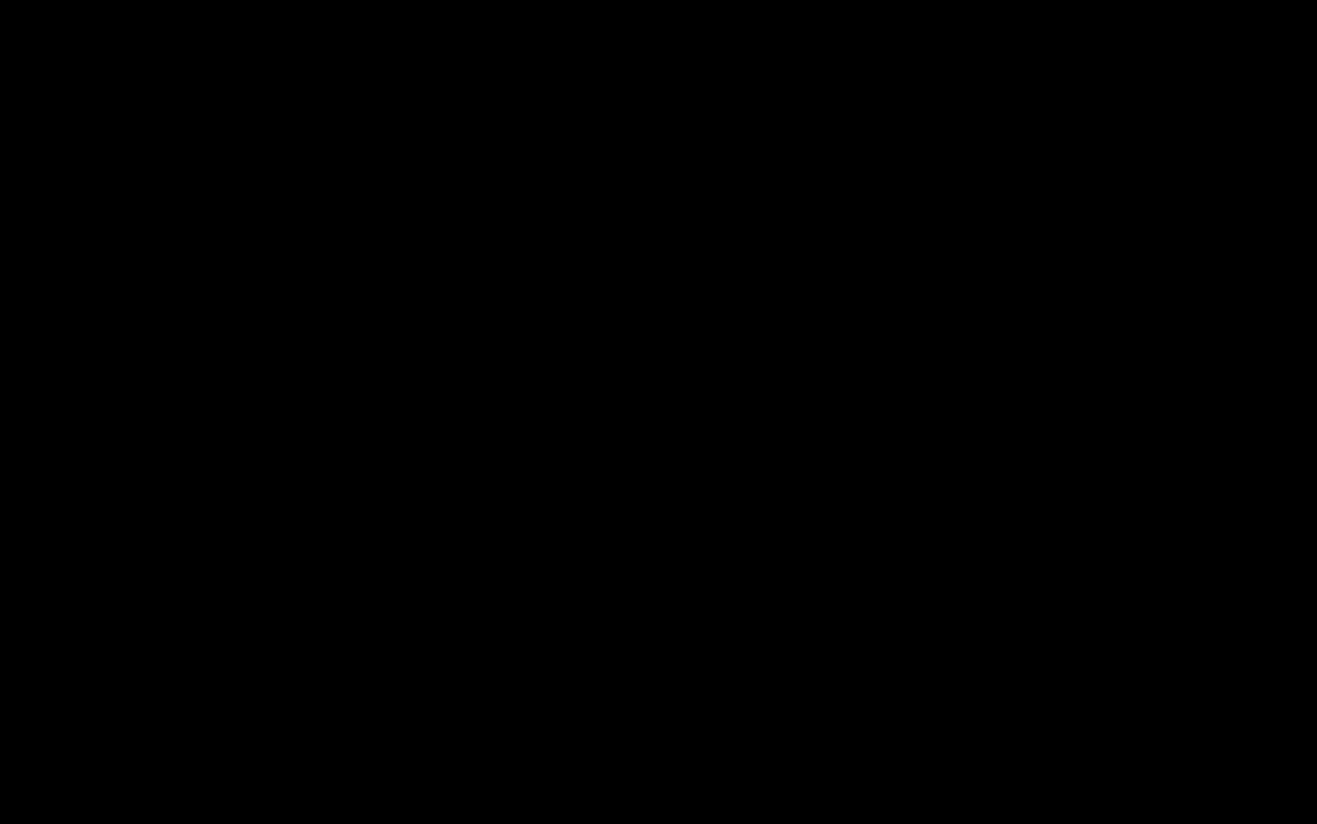 click at bounding box center [658, 412] 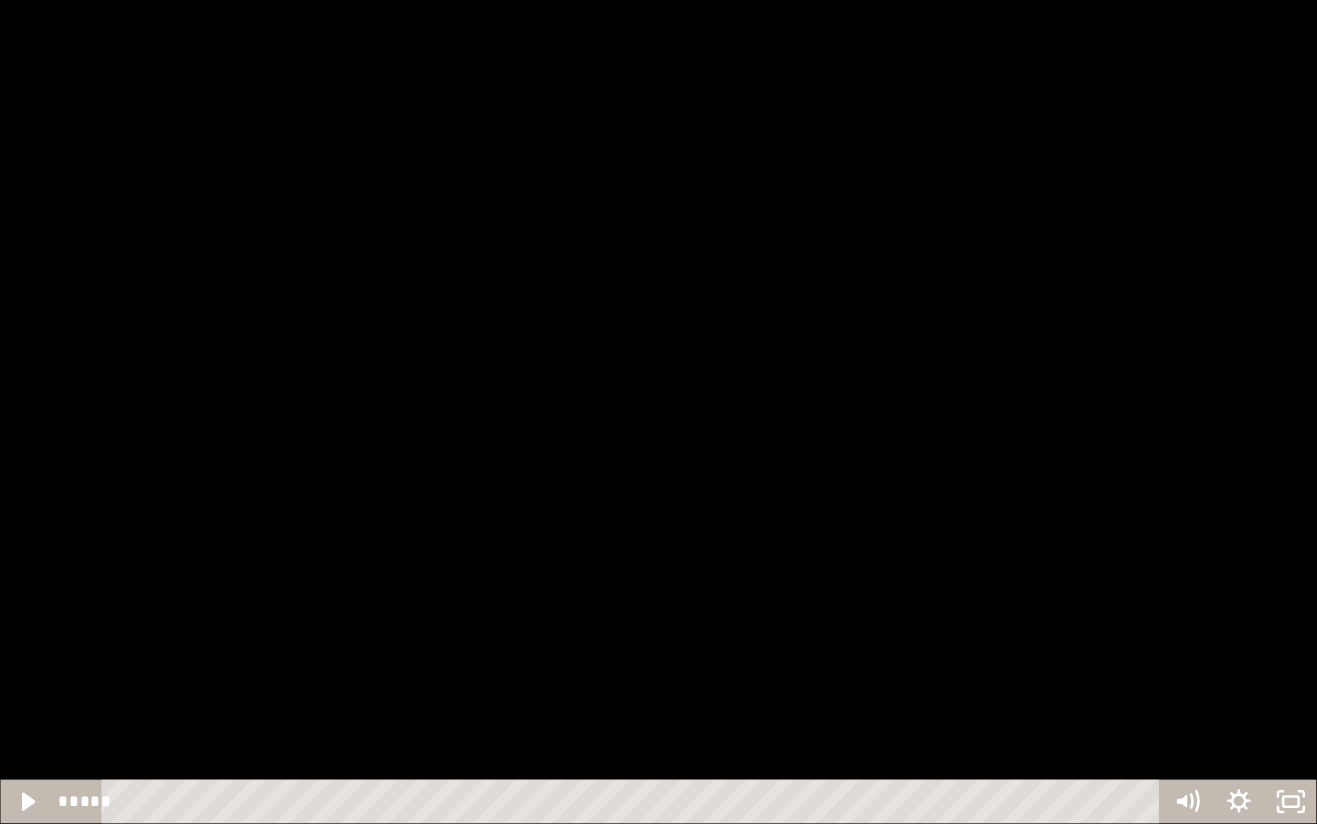 click at bounding box center (658, 412) 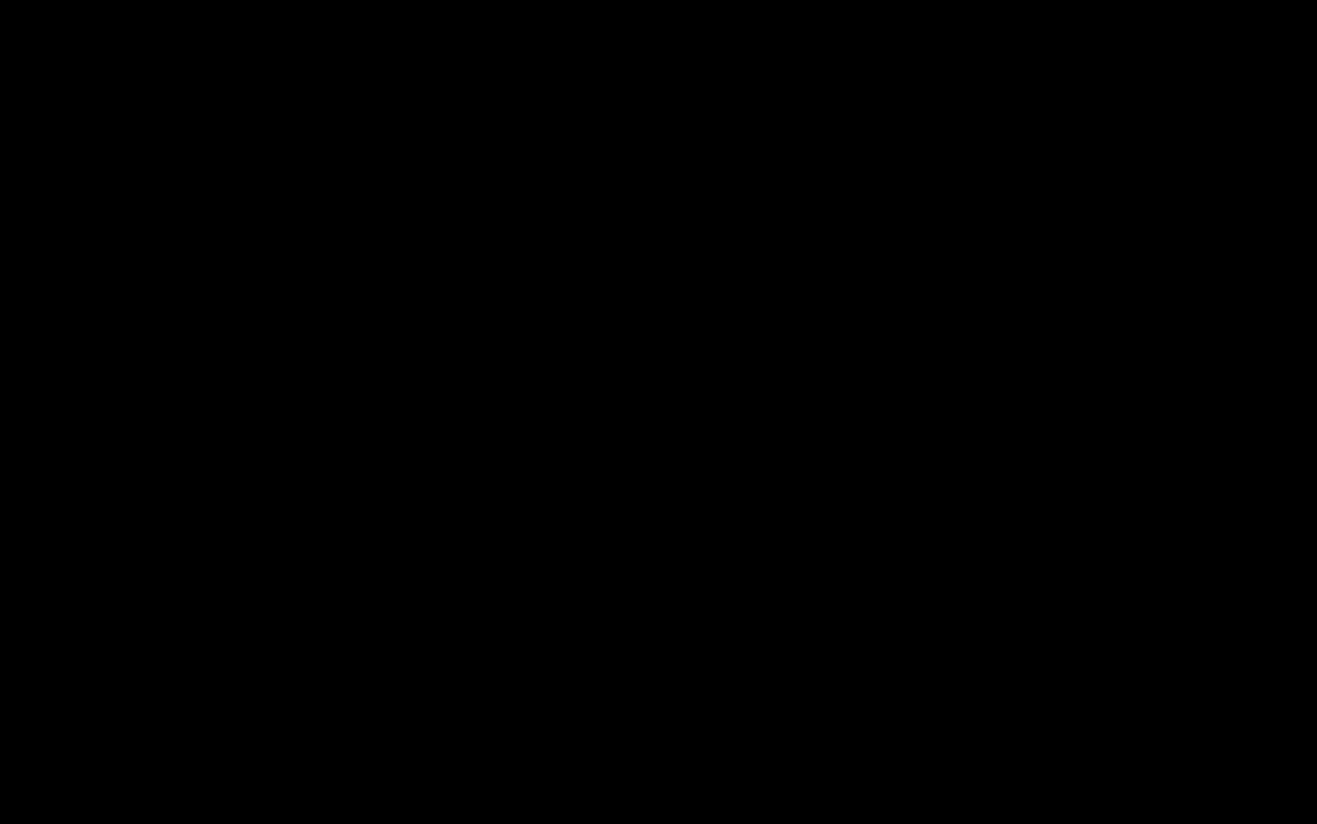 click at bounding box center (658, 412) 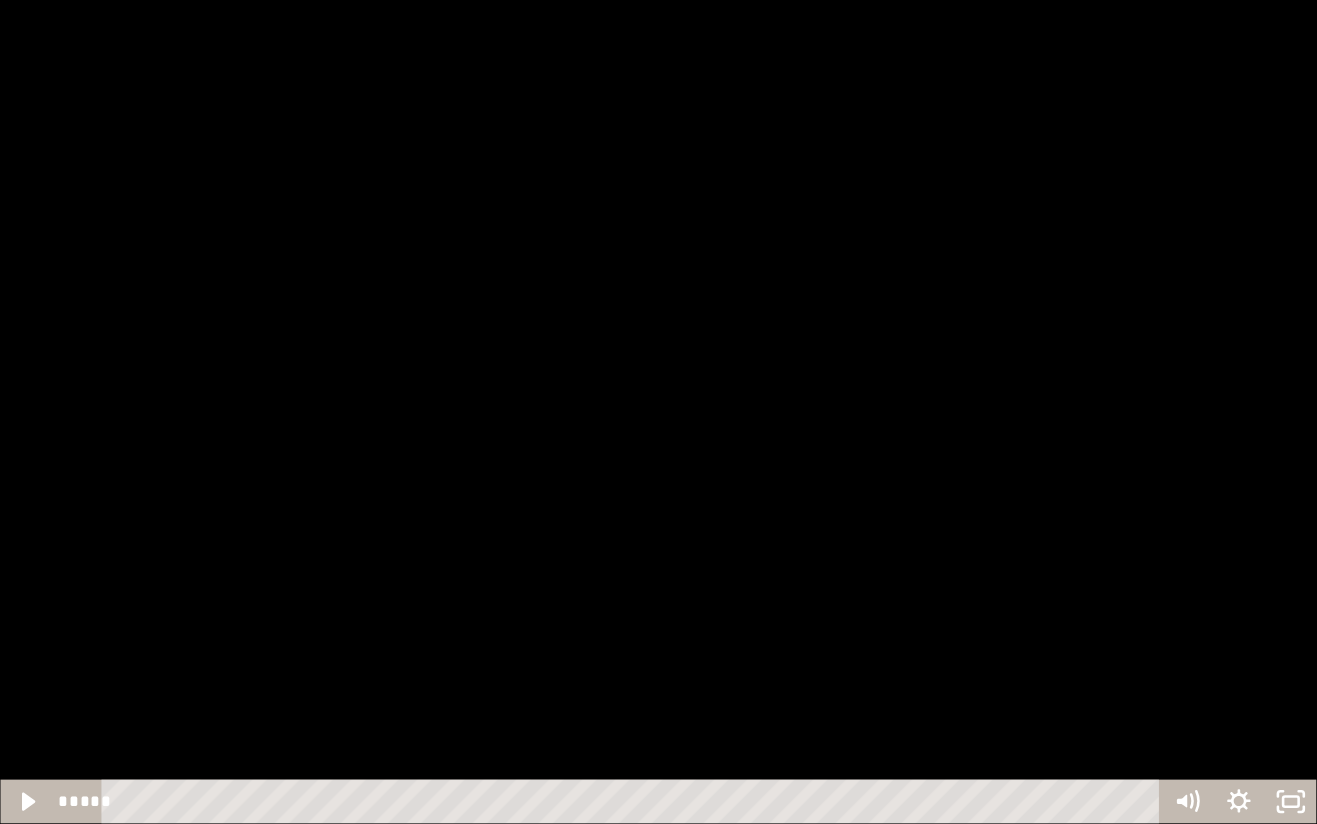 click at bounding box center [658, 412] 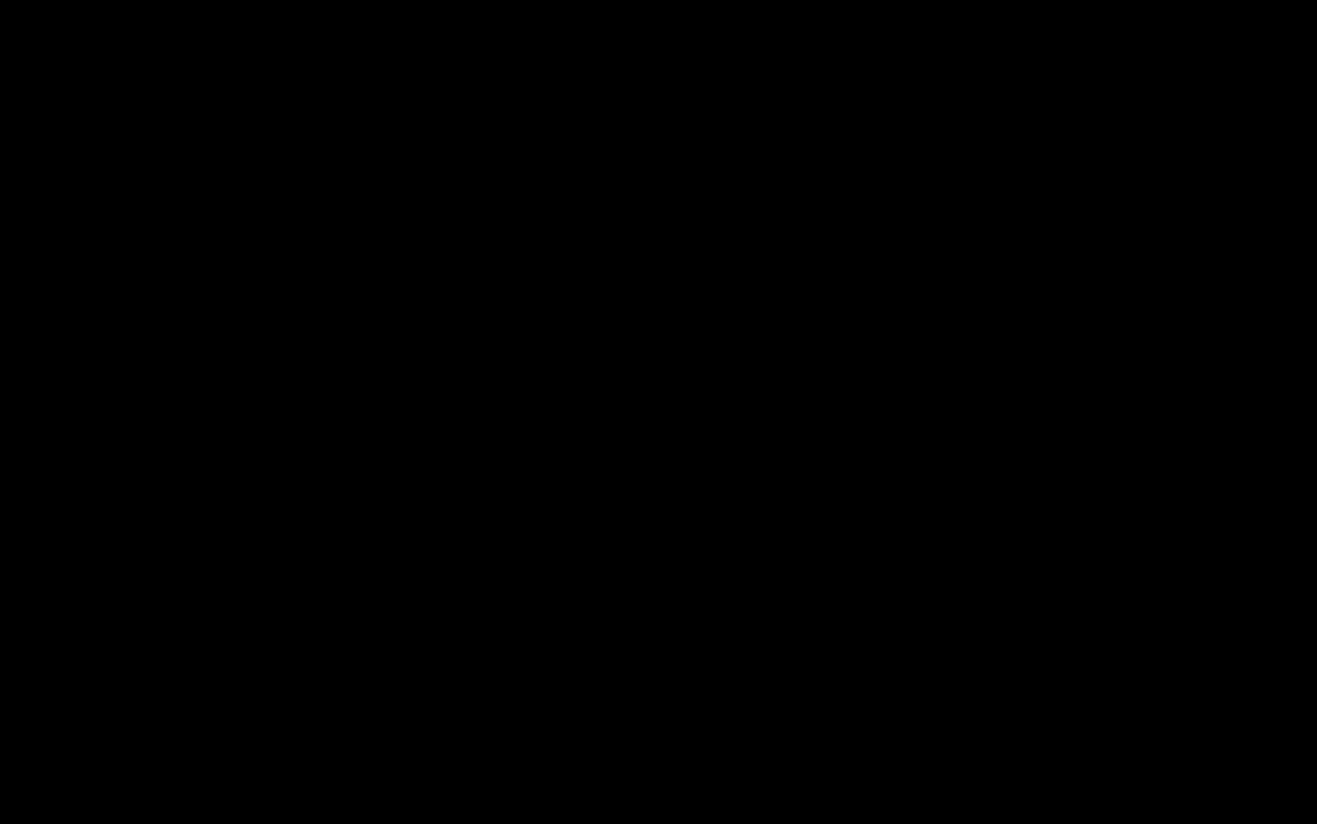 click at bounding box center (658, 412) 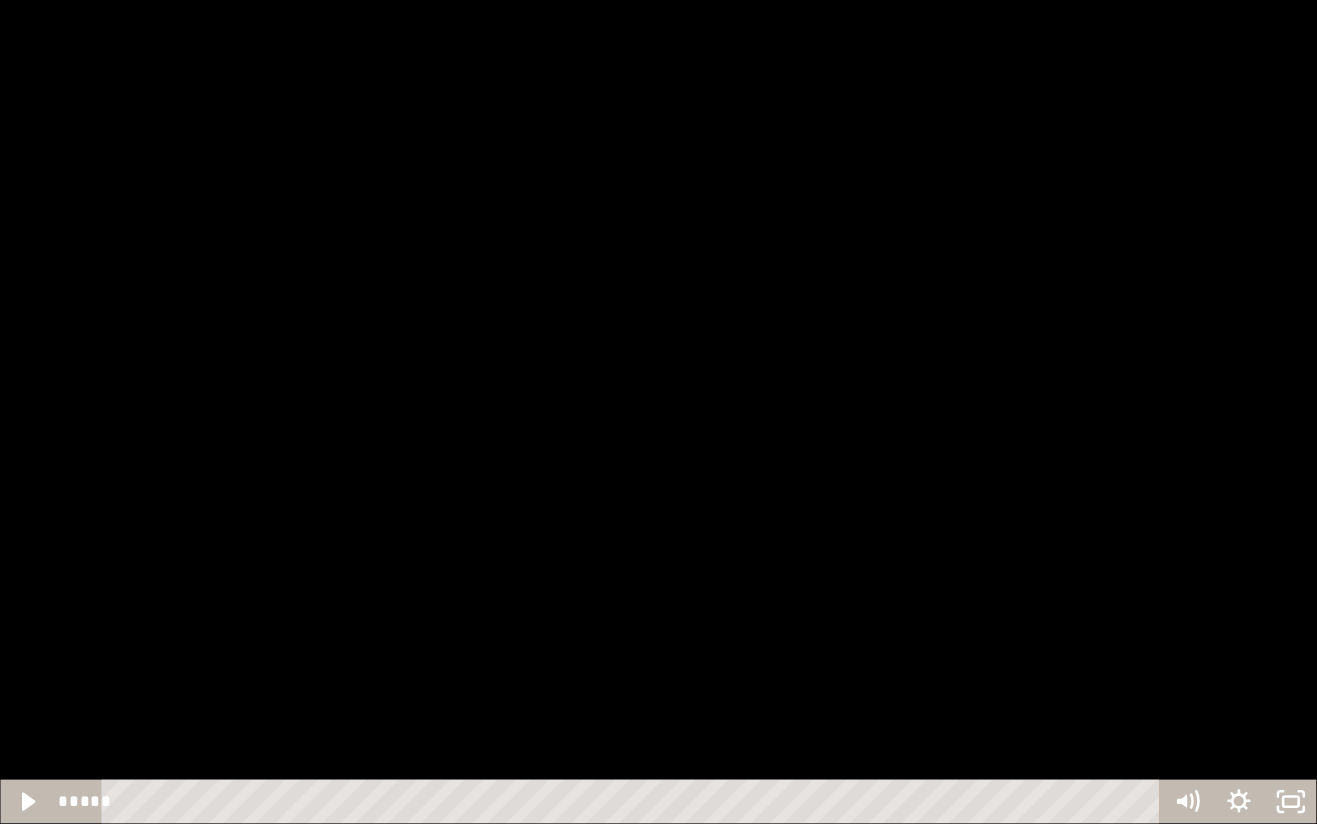 click at bounding box center [658, 412] 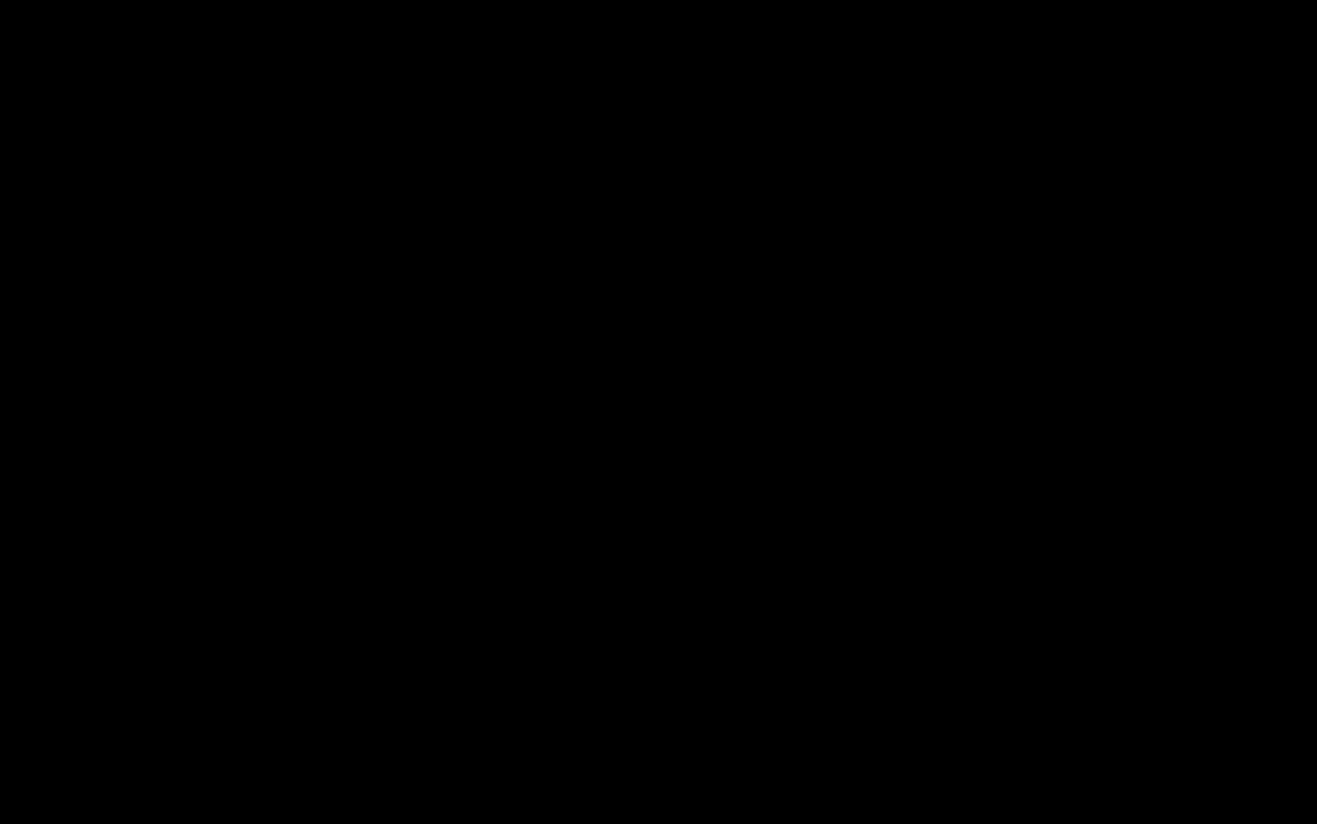 click at bounding box center (658, 412) 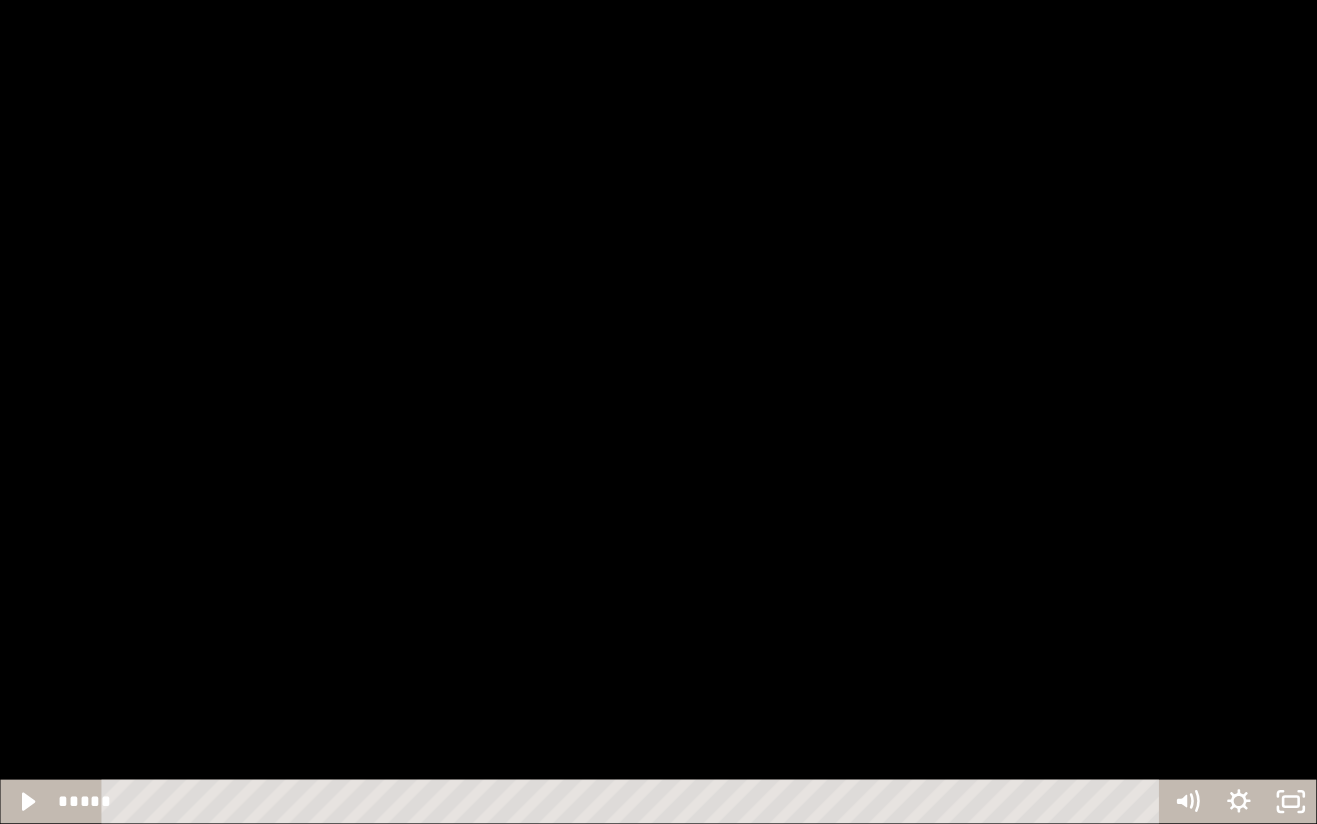 click at bounding box center (658, 412) 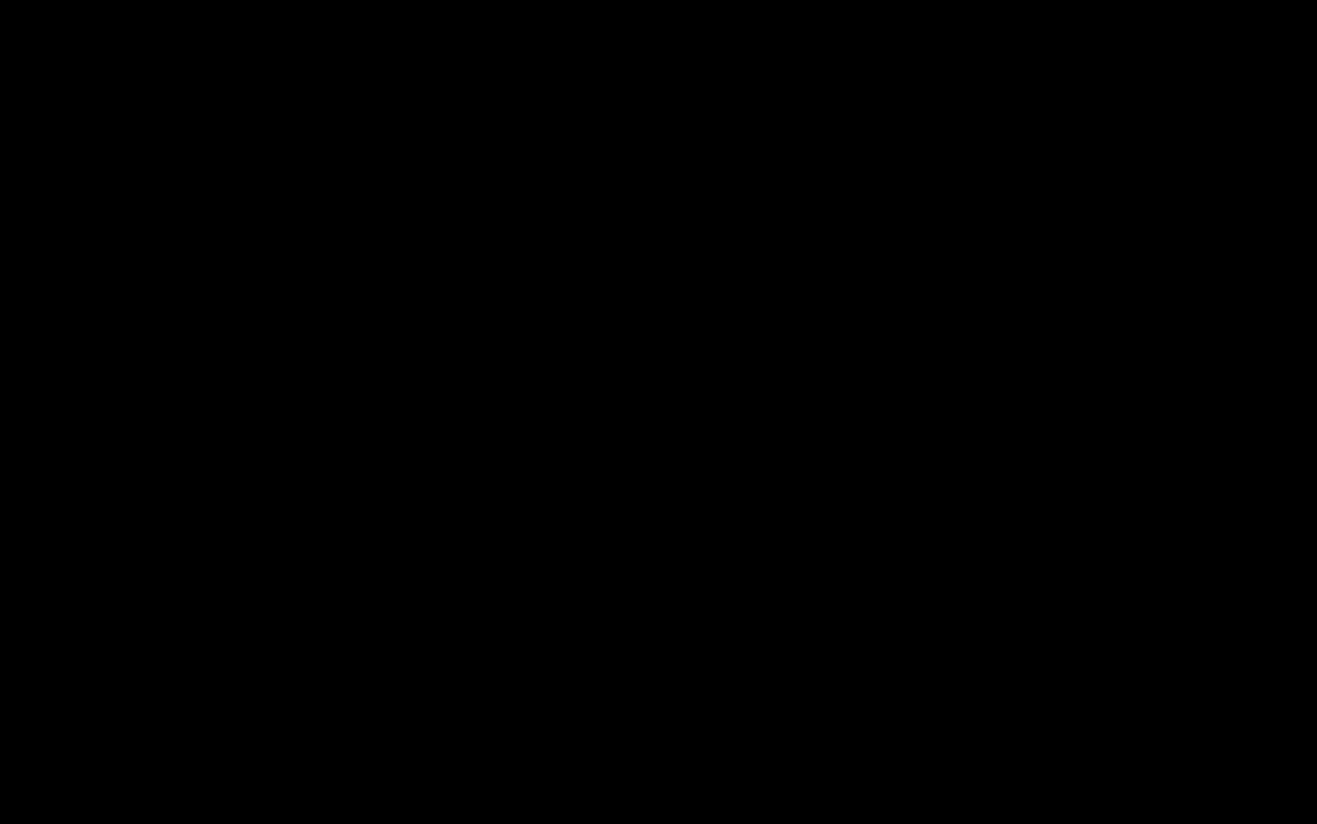 click at bounding box center (658, 412) 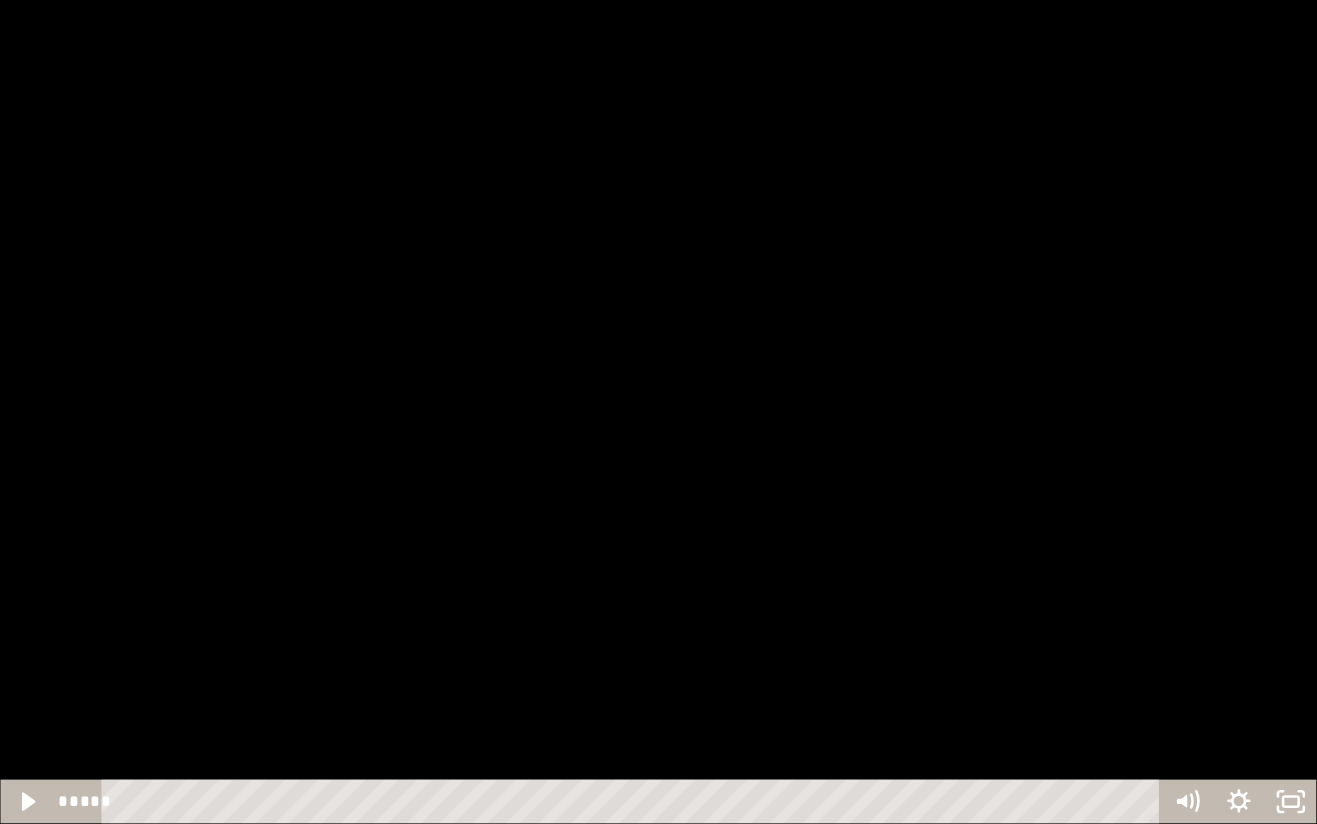 click at bounding box center [658, 412] 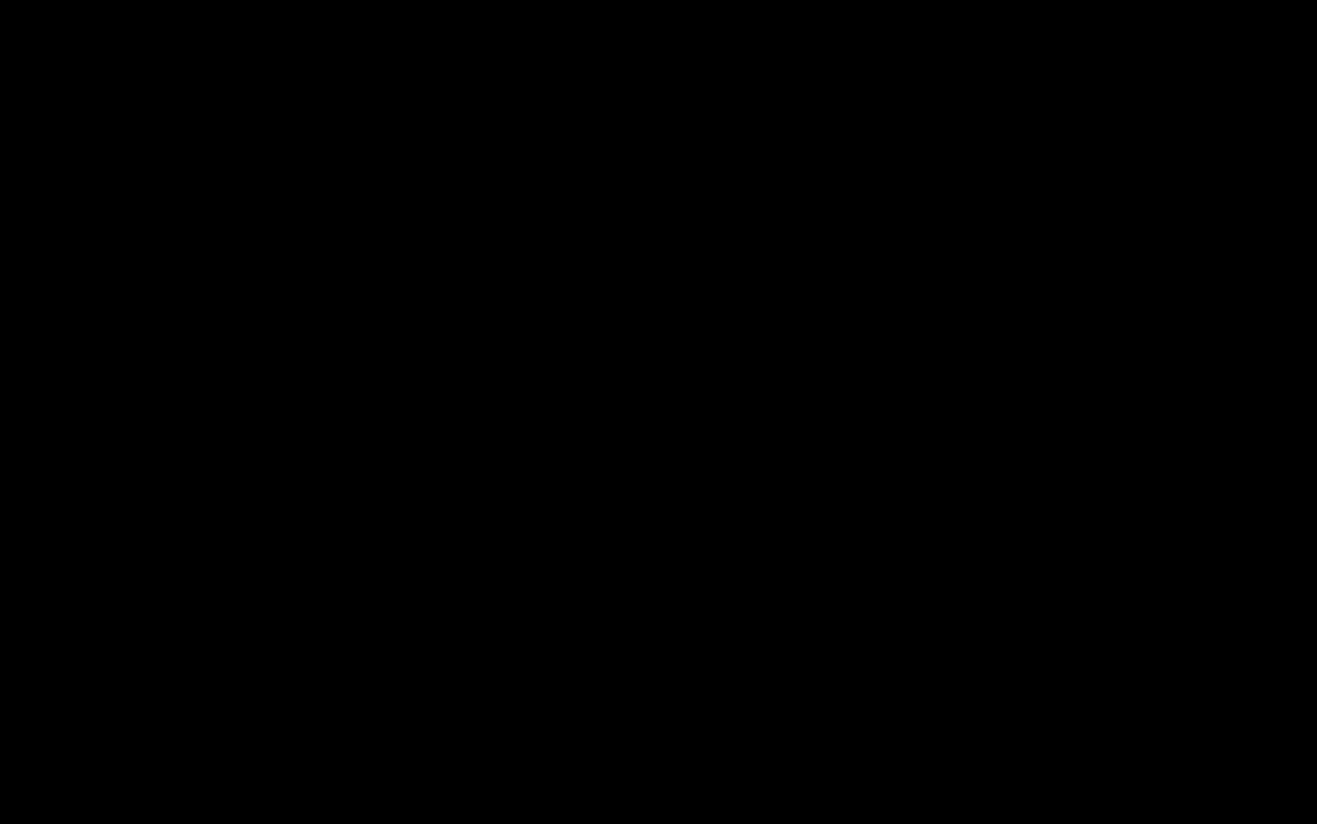 click at bounding box center (658, 412) 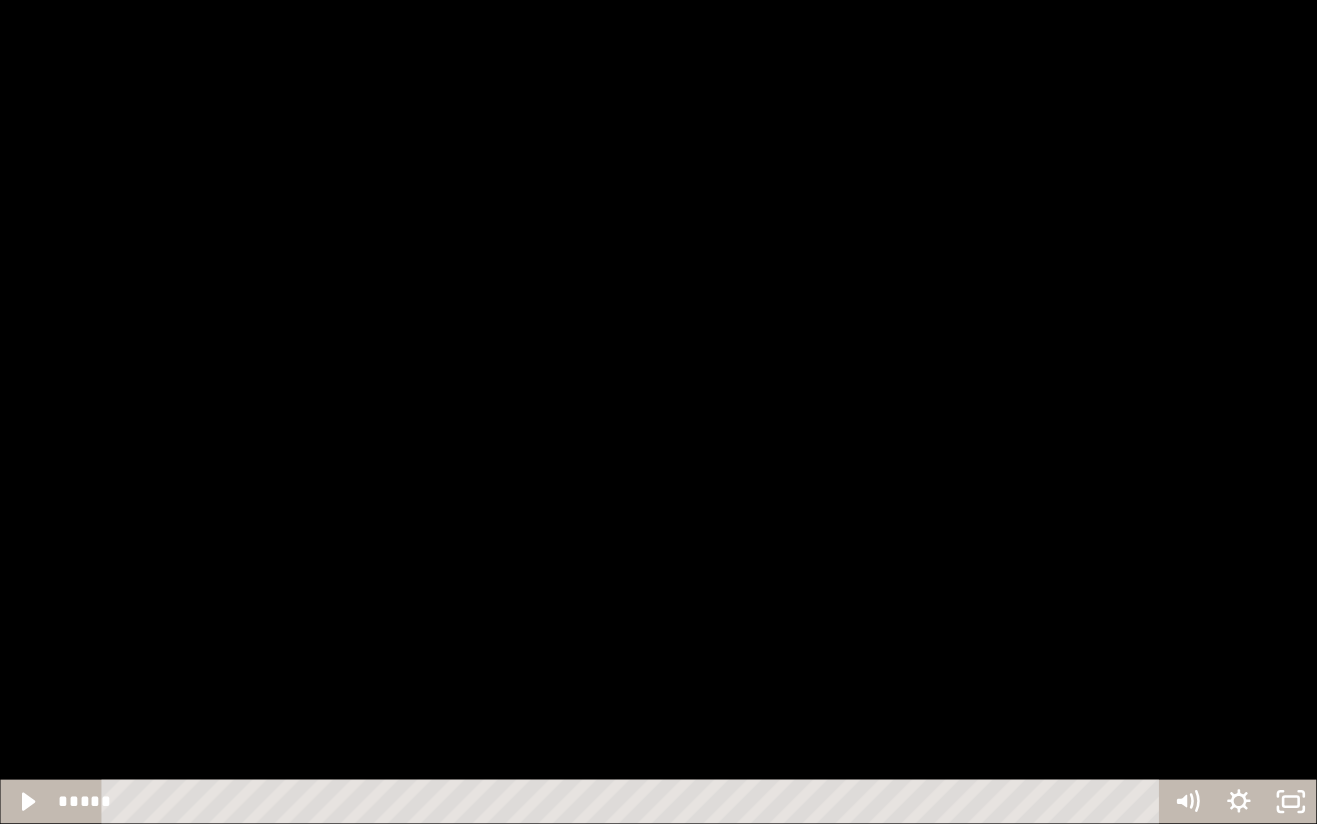 click at bounding box center (658, 412) 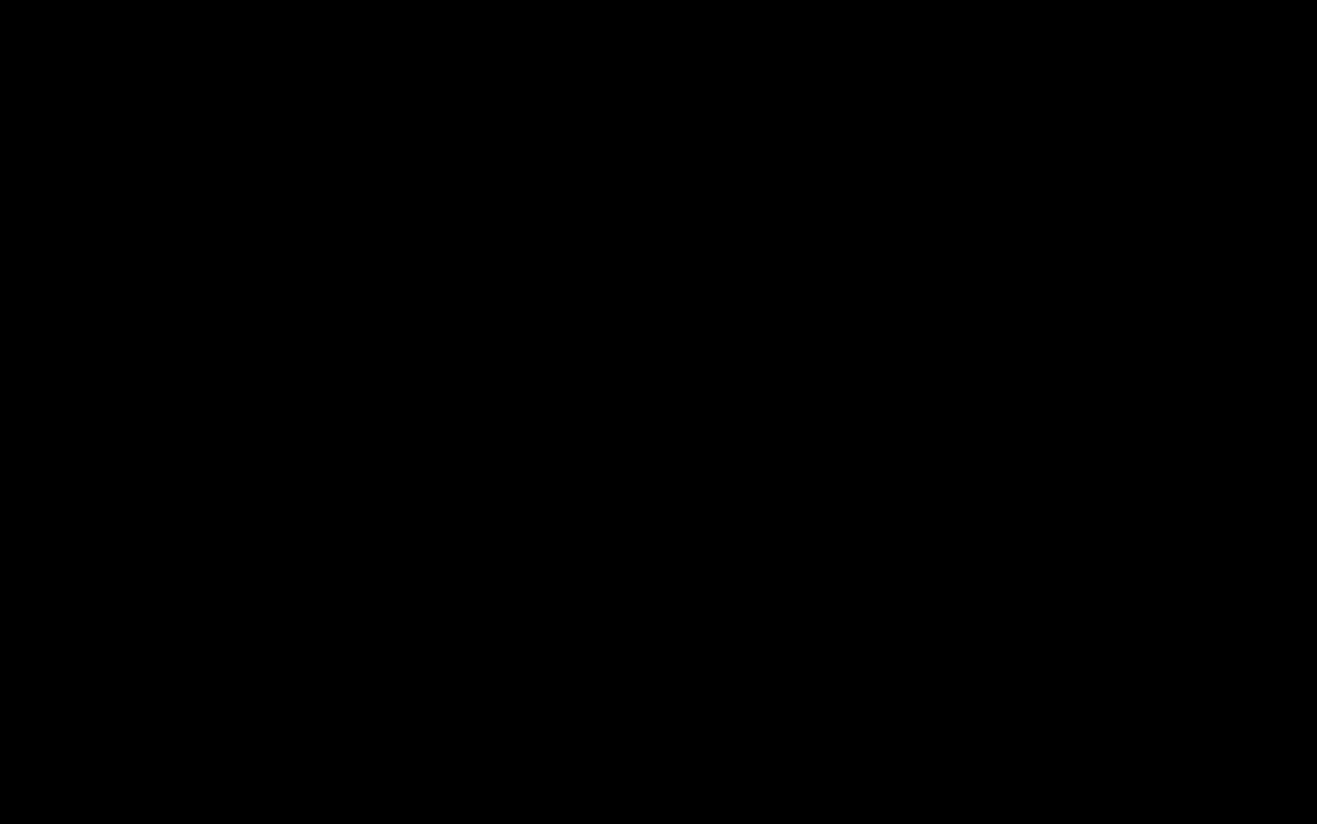 click at bounding box center [658, 412] 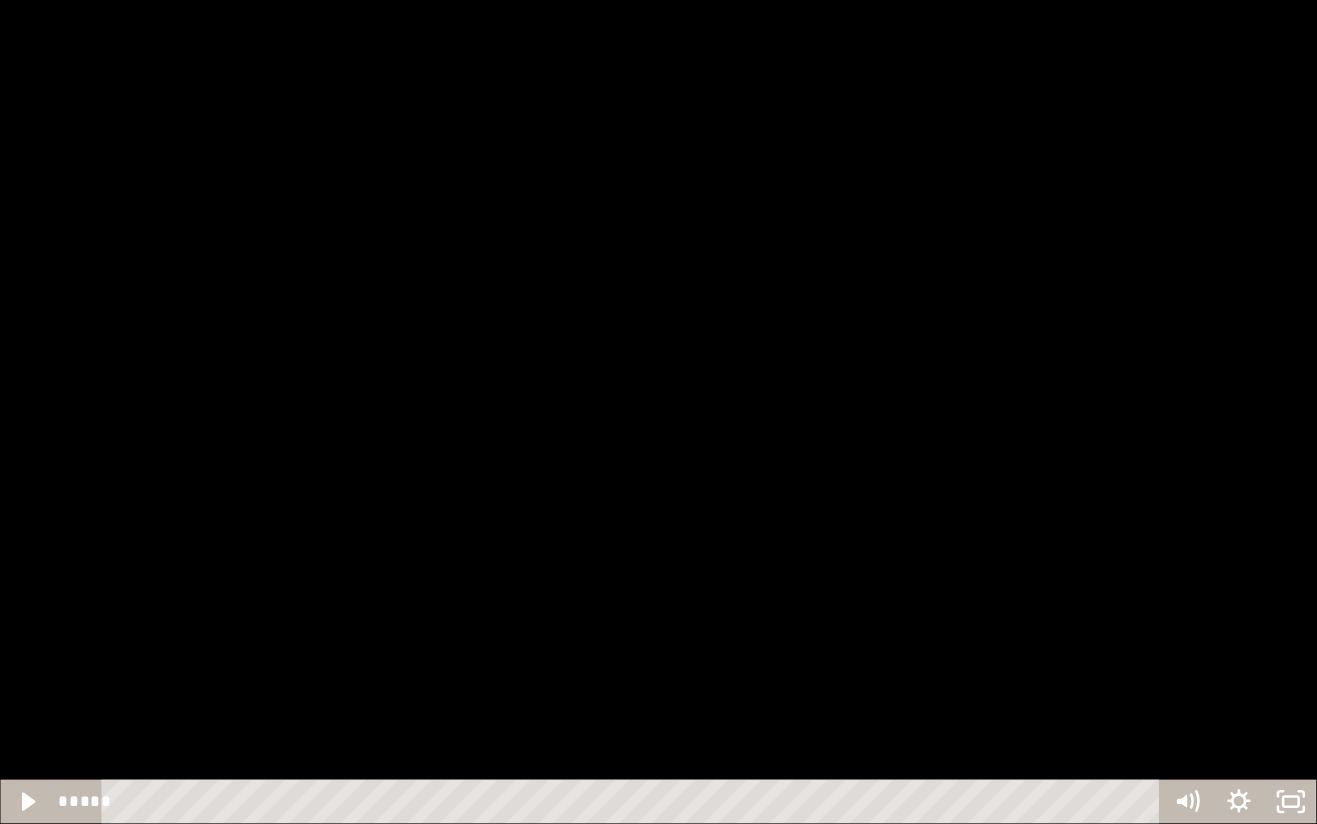 click at bounding box center [658, 412] 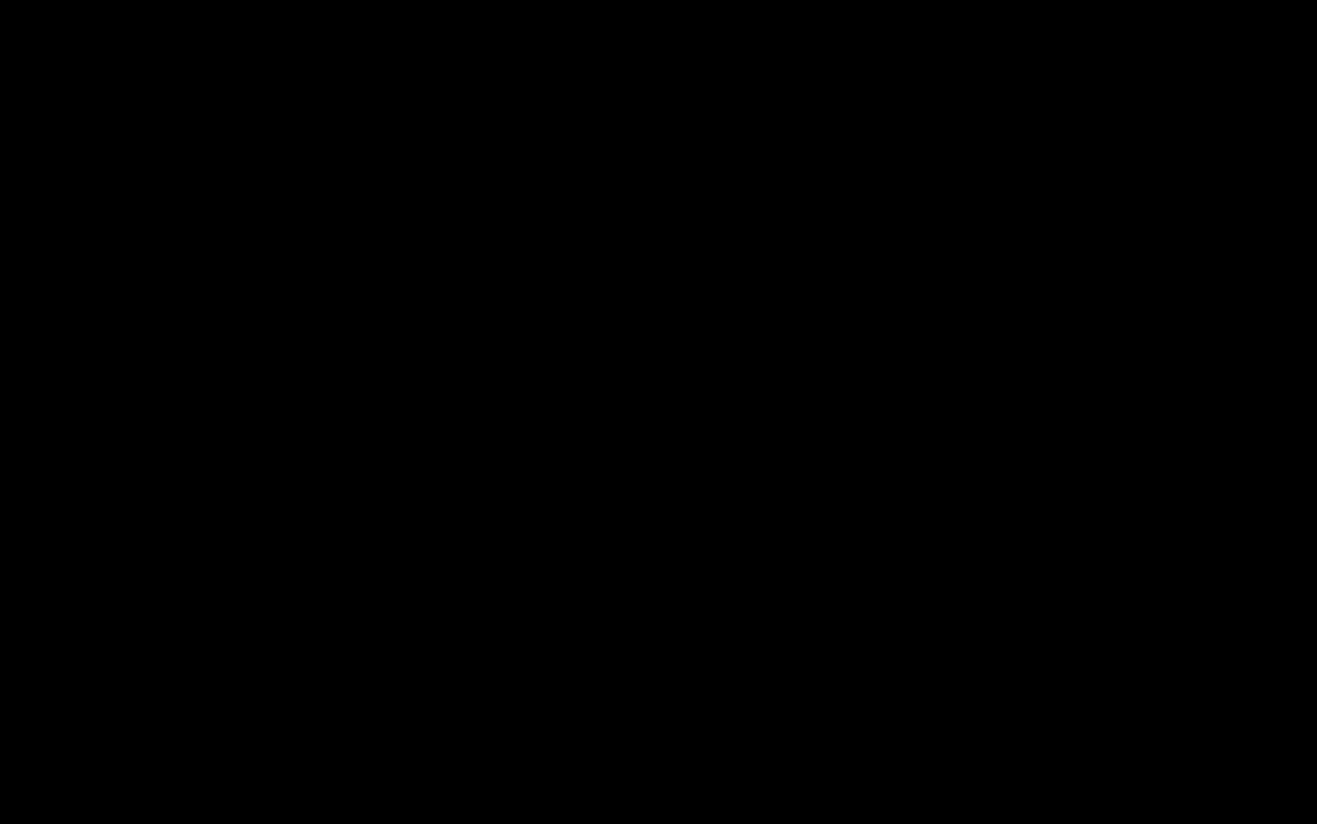 click at bounding box center (658, 412) 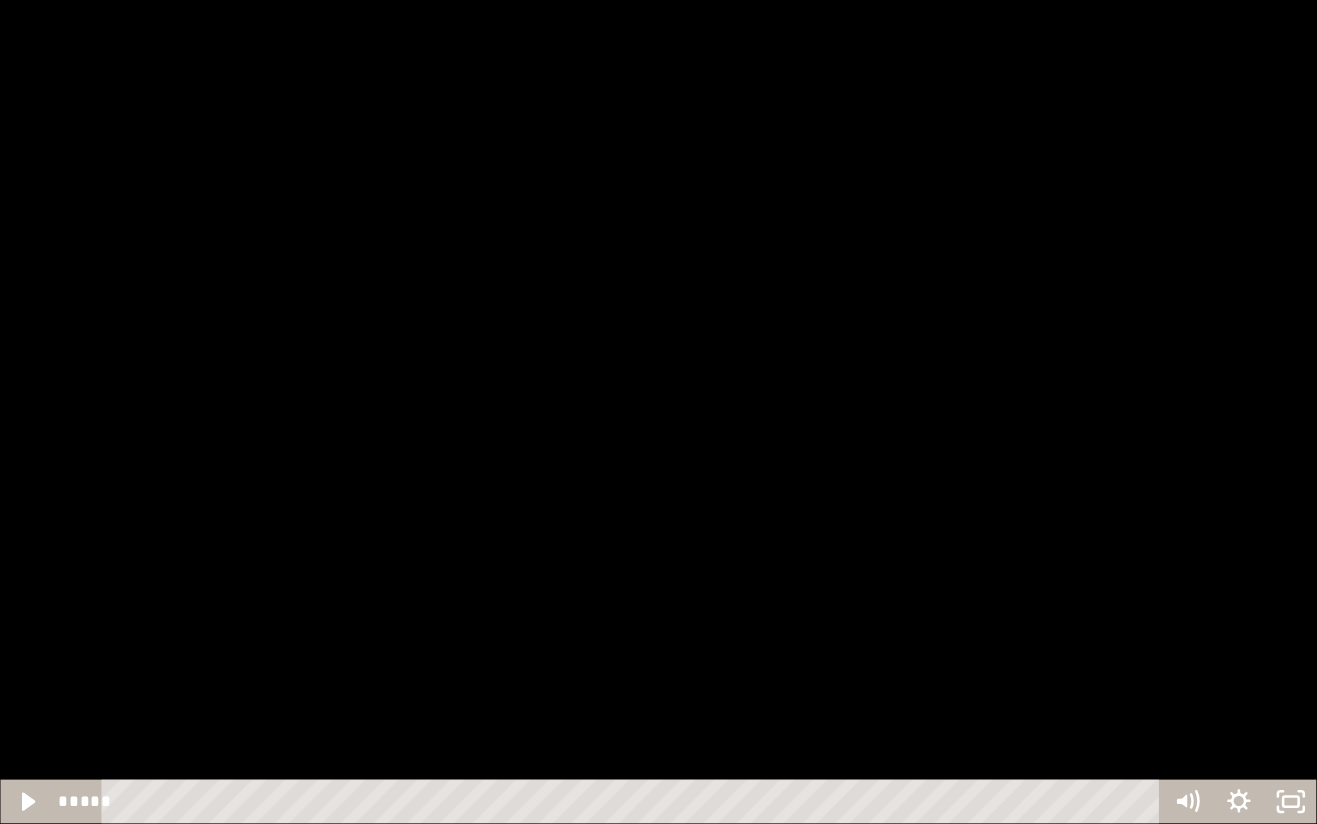 click at bounding box center (658, 412) 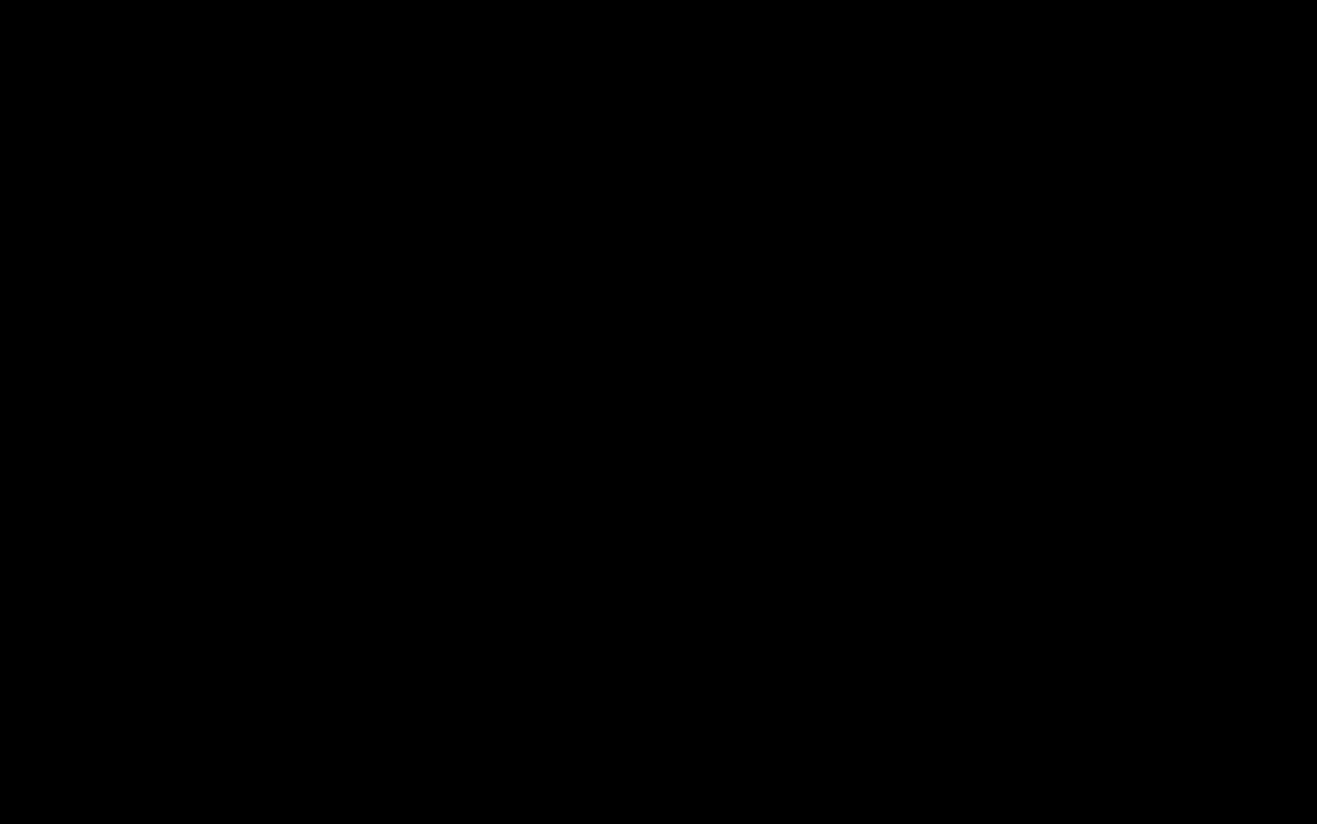 click at bounding box center [658, 412] 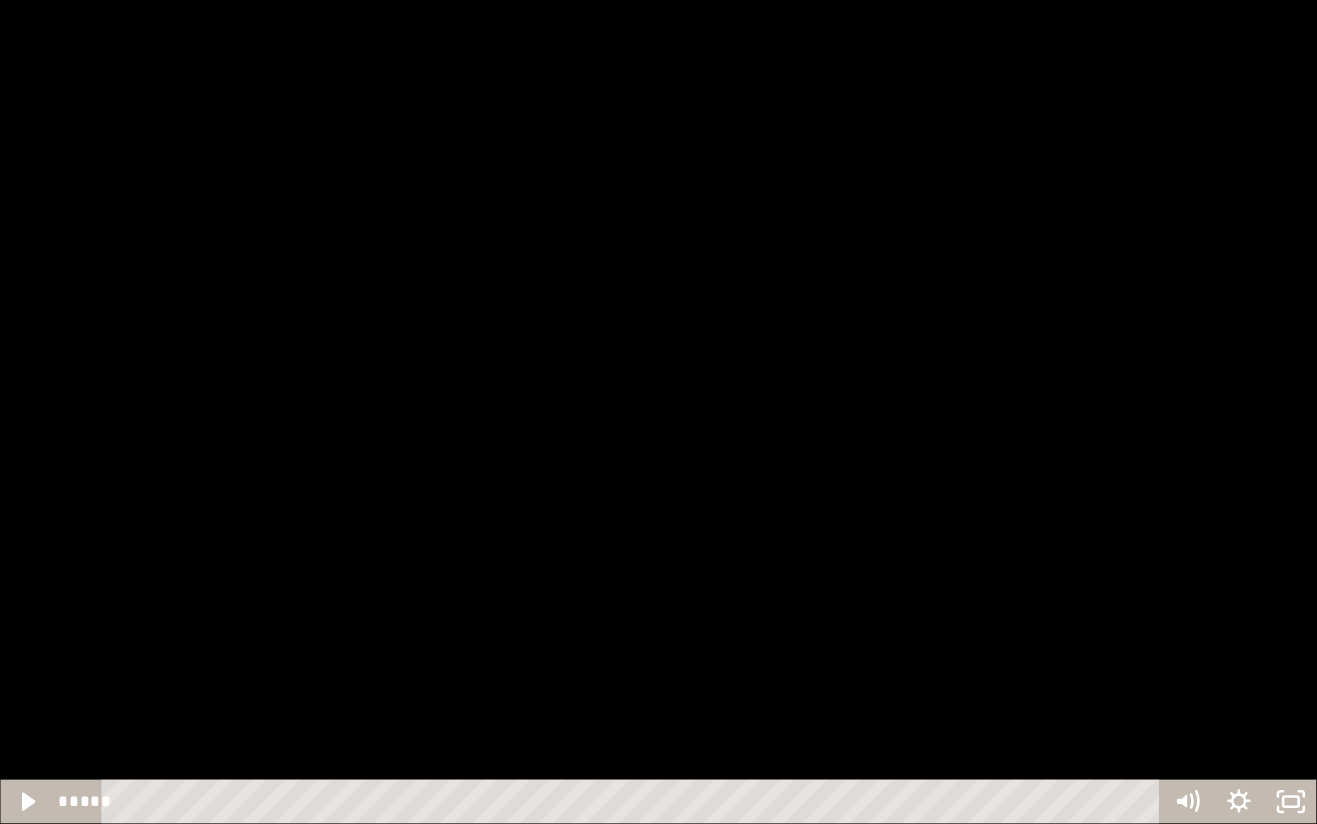 click at bounding box center (658, 412) 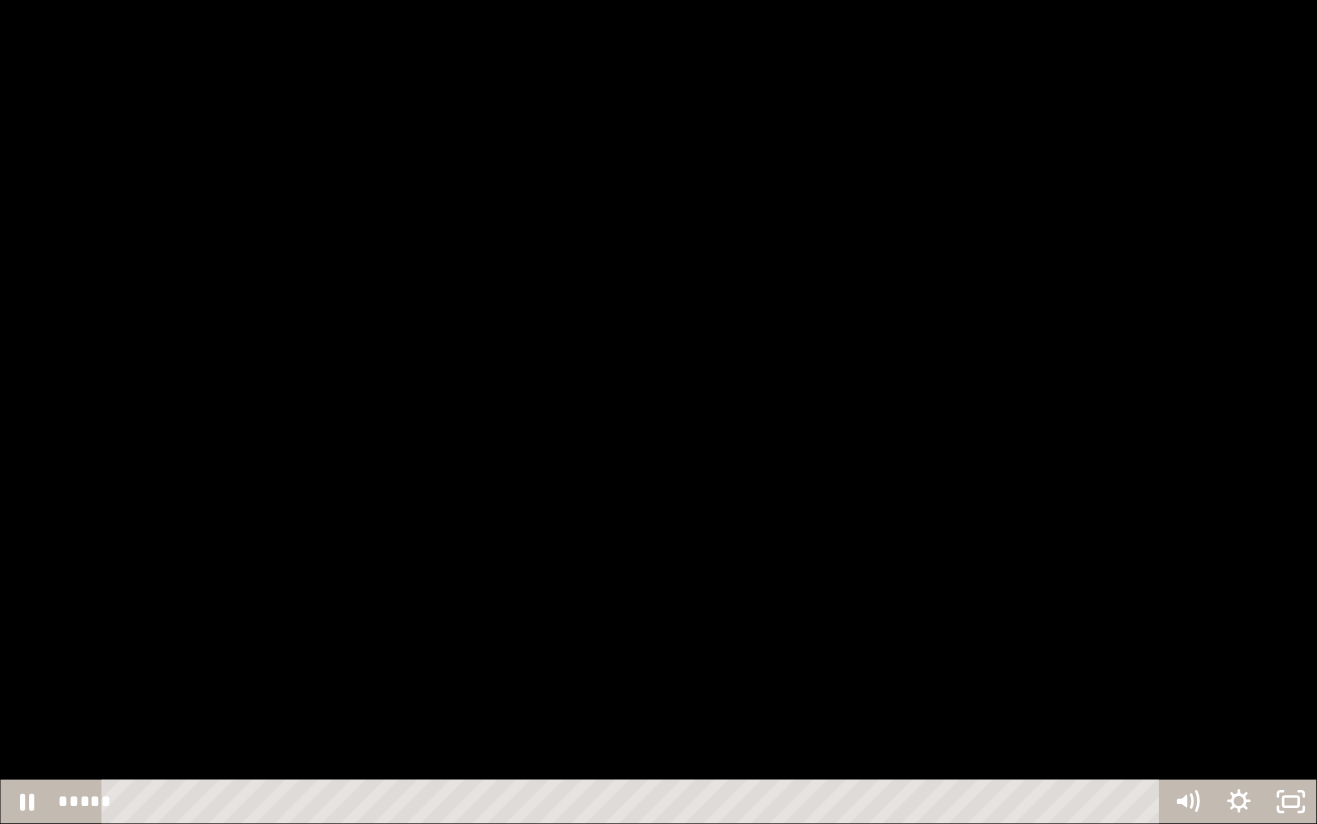 click at bounding box center [658, 412] 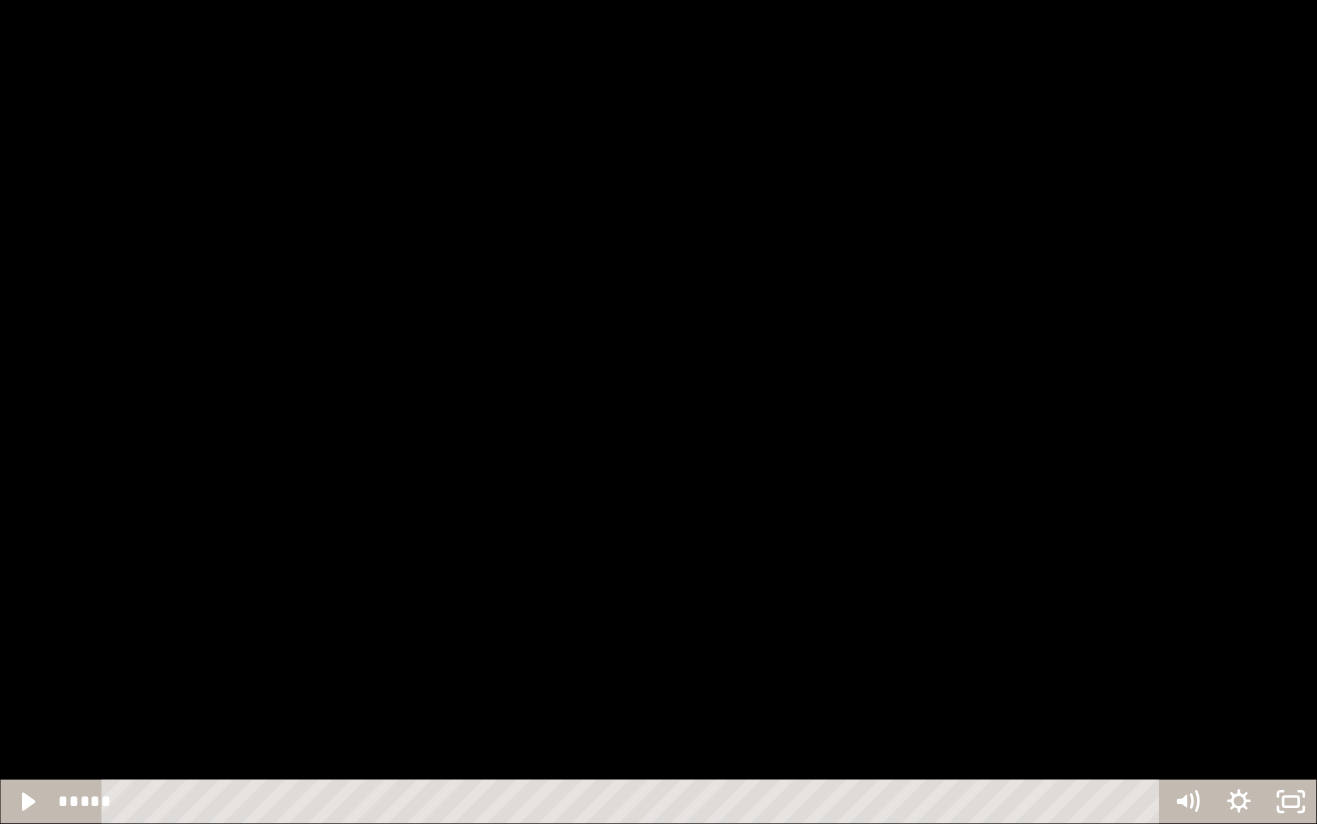 click at bounding box center (658, 412) 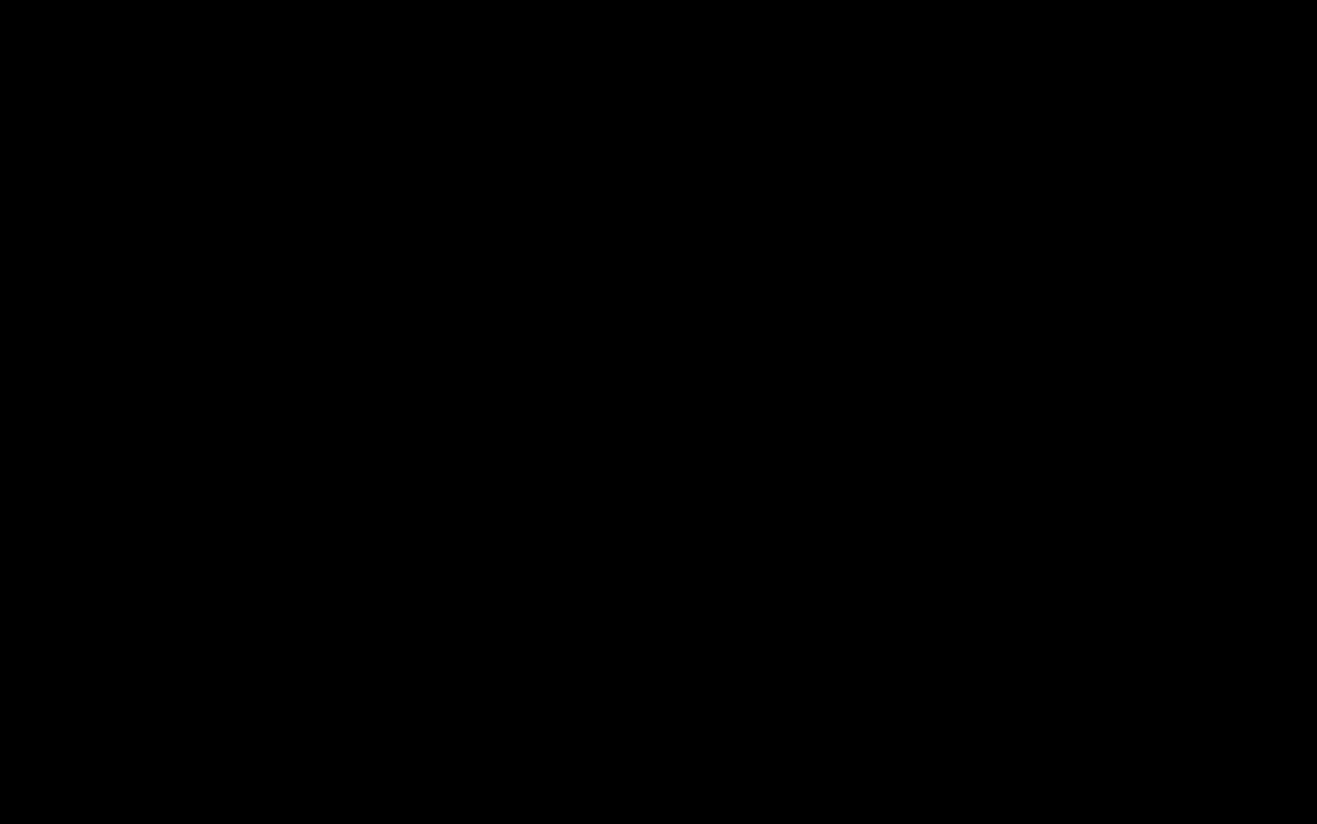 click at bounding box center [658, 412] 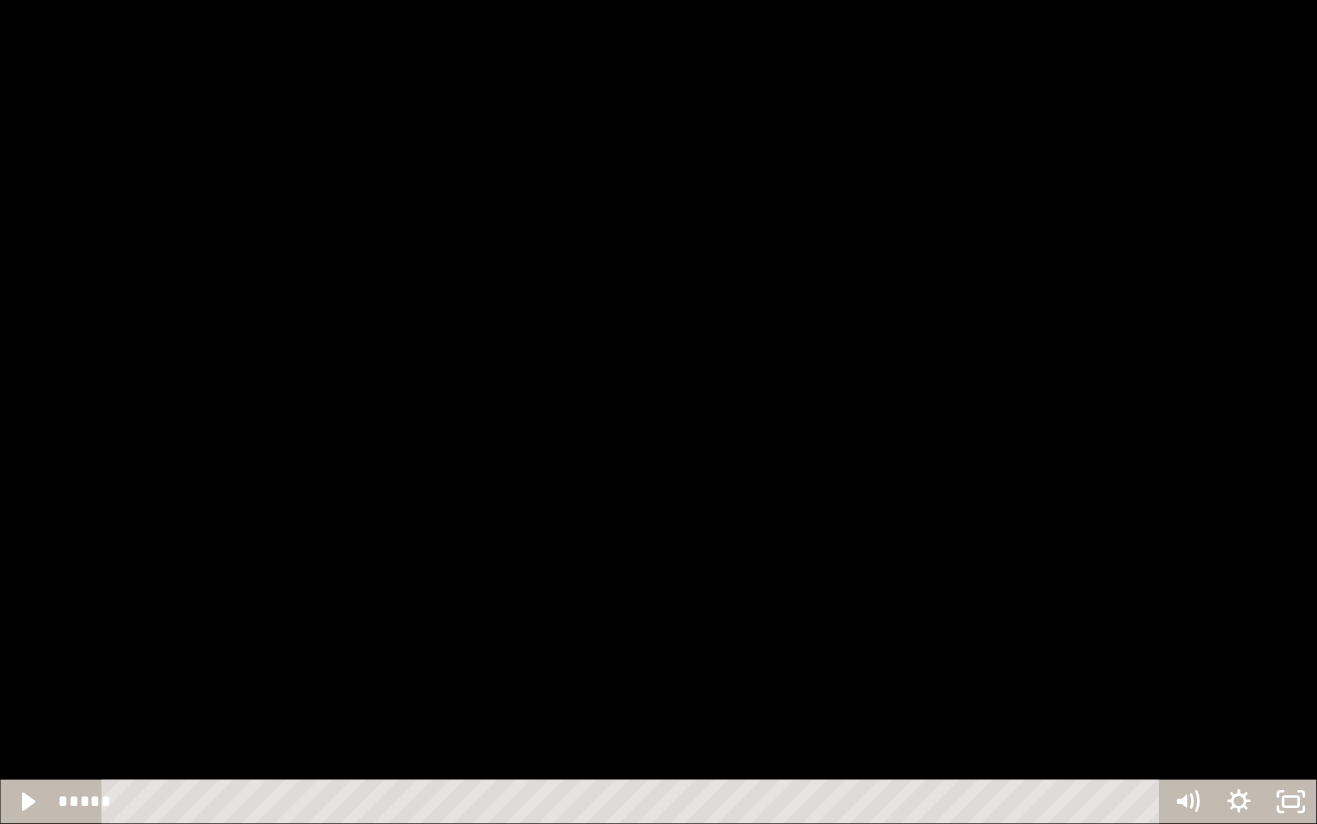 click at bounding box center [658, 412] 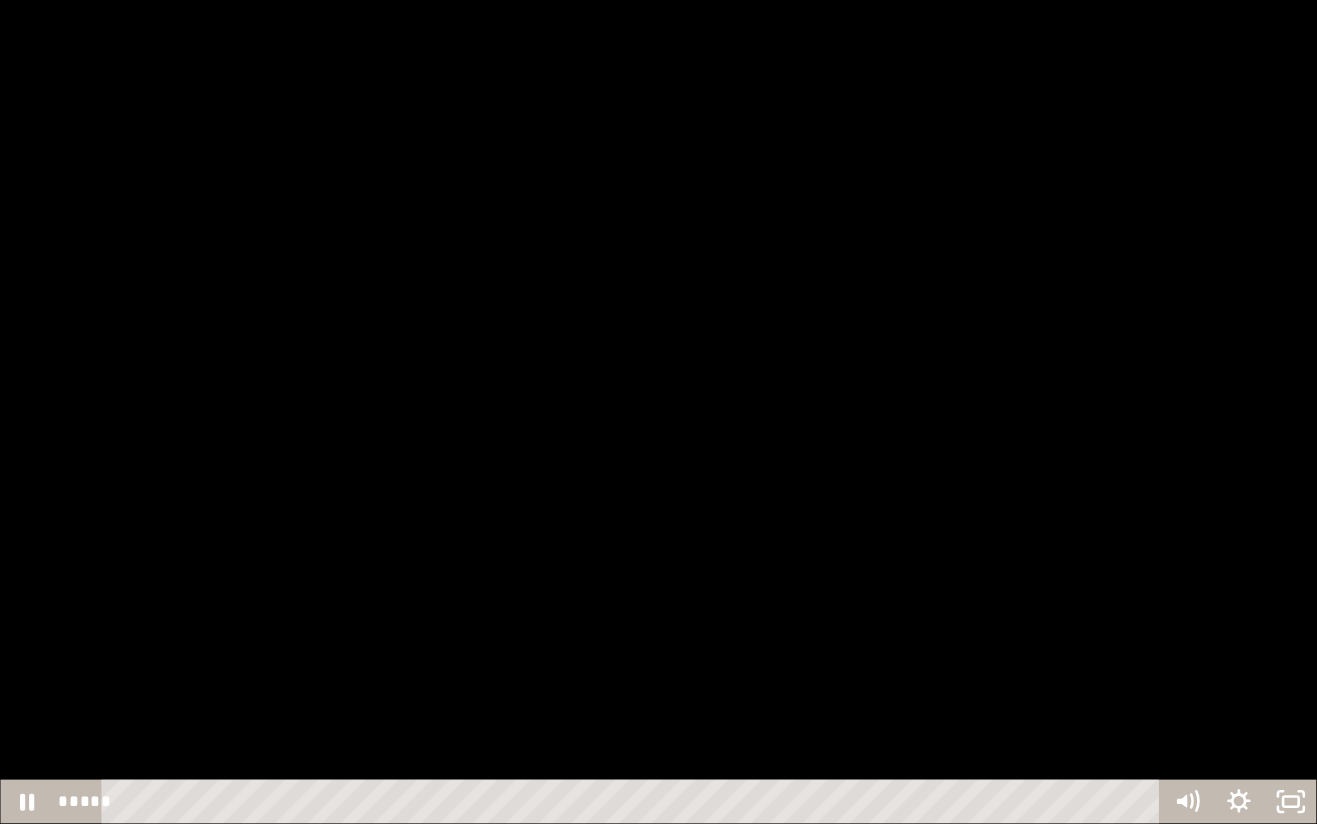 click at bounding box center [658, 412] 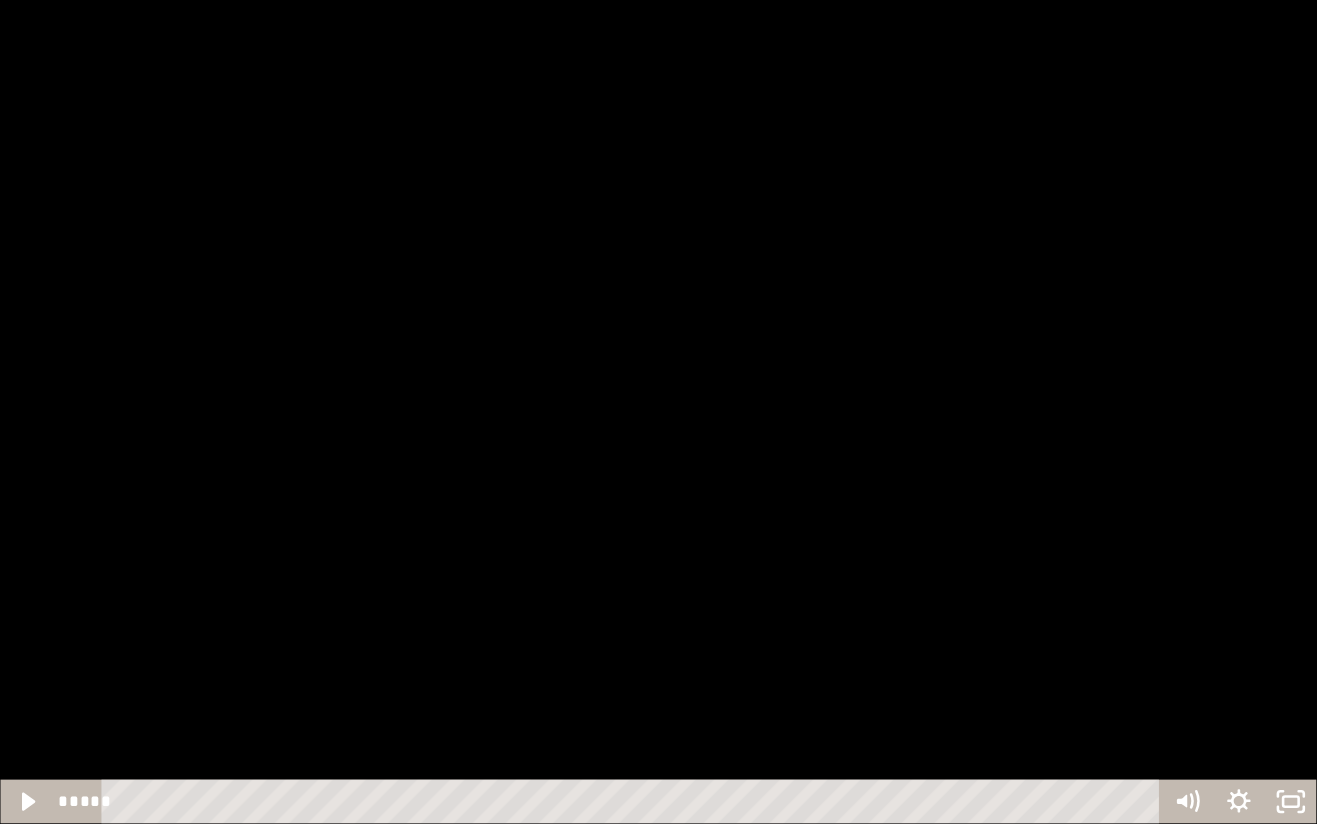 click at bounding box center [658, 412] 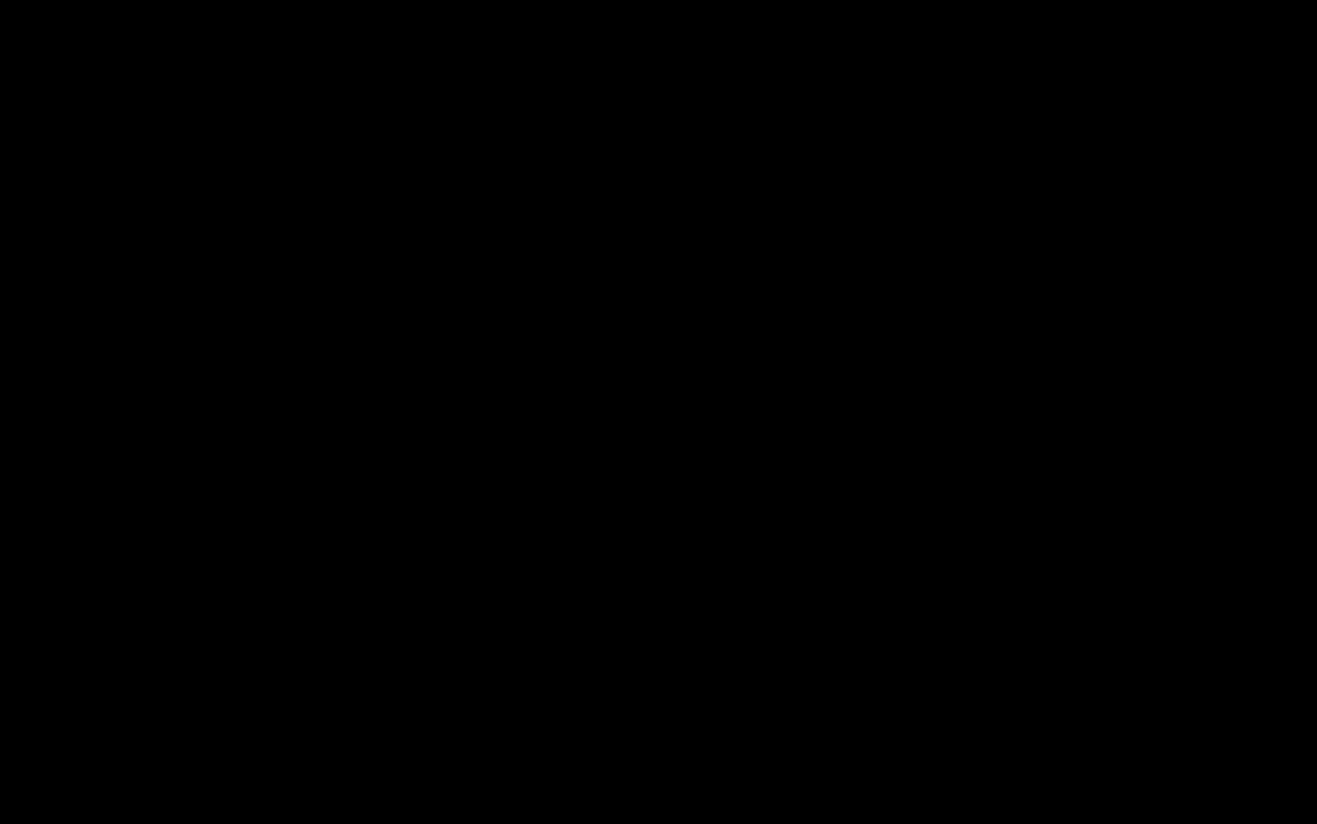 click at bounding box center (658, 412) 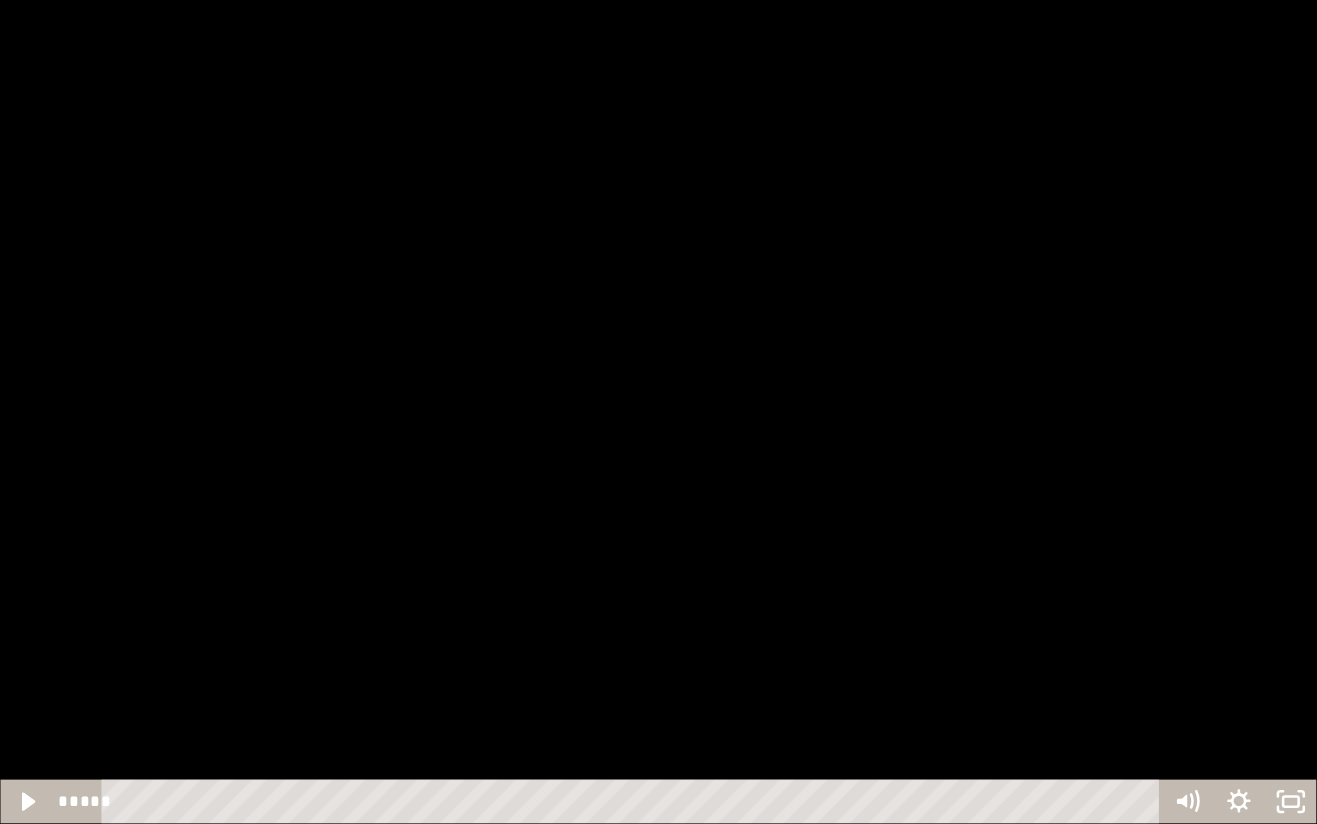 click at bounding box center [658, 412] 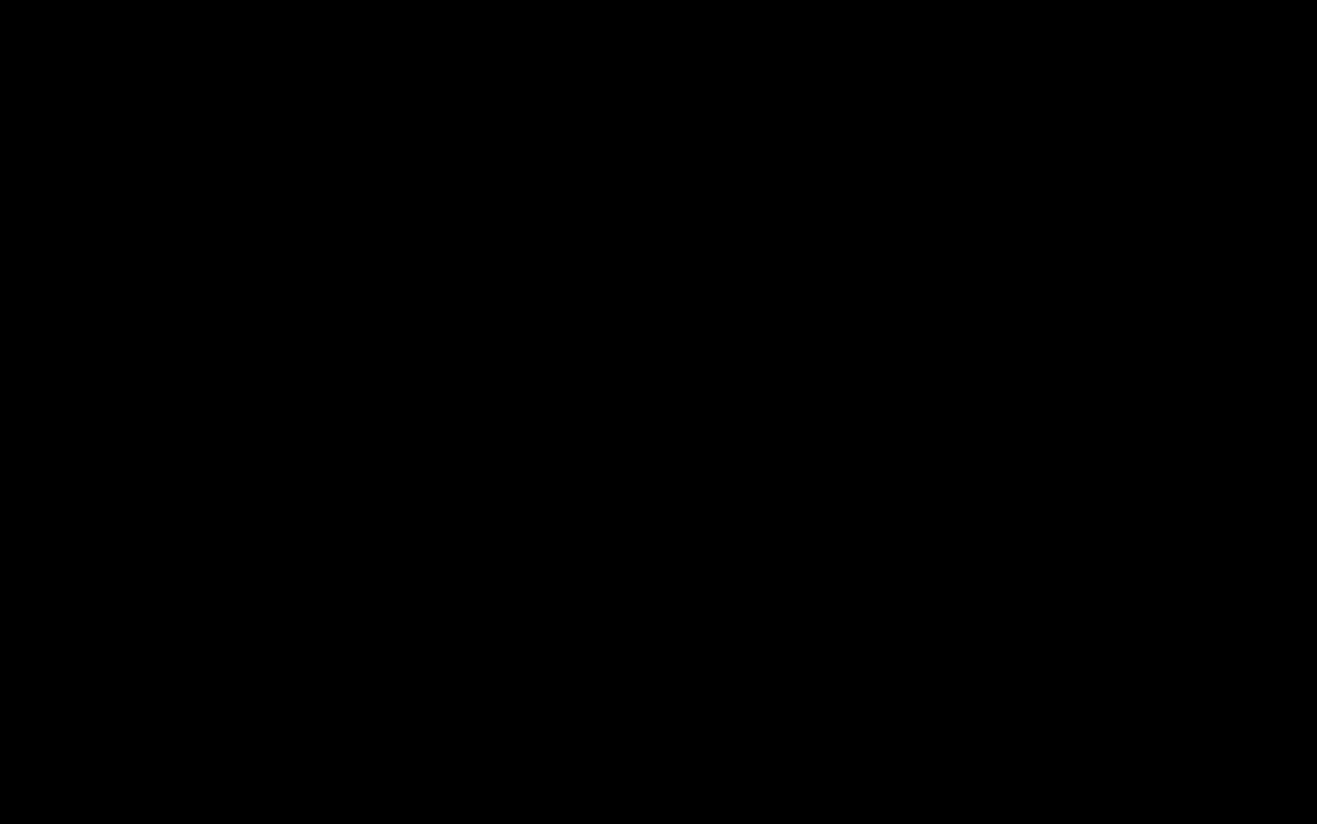 click at bounding box center (658, 412) 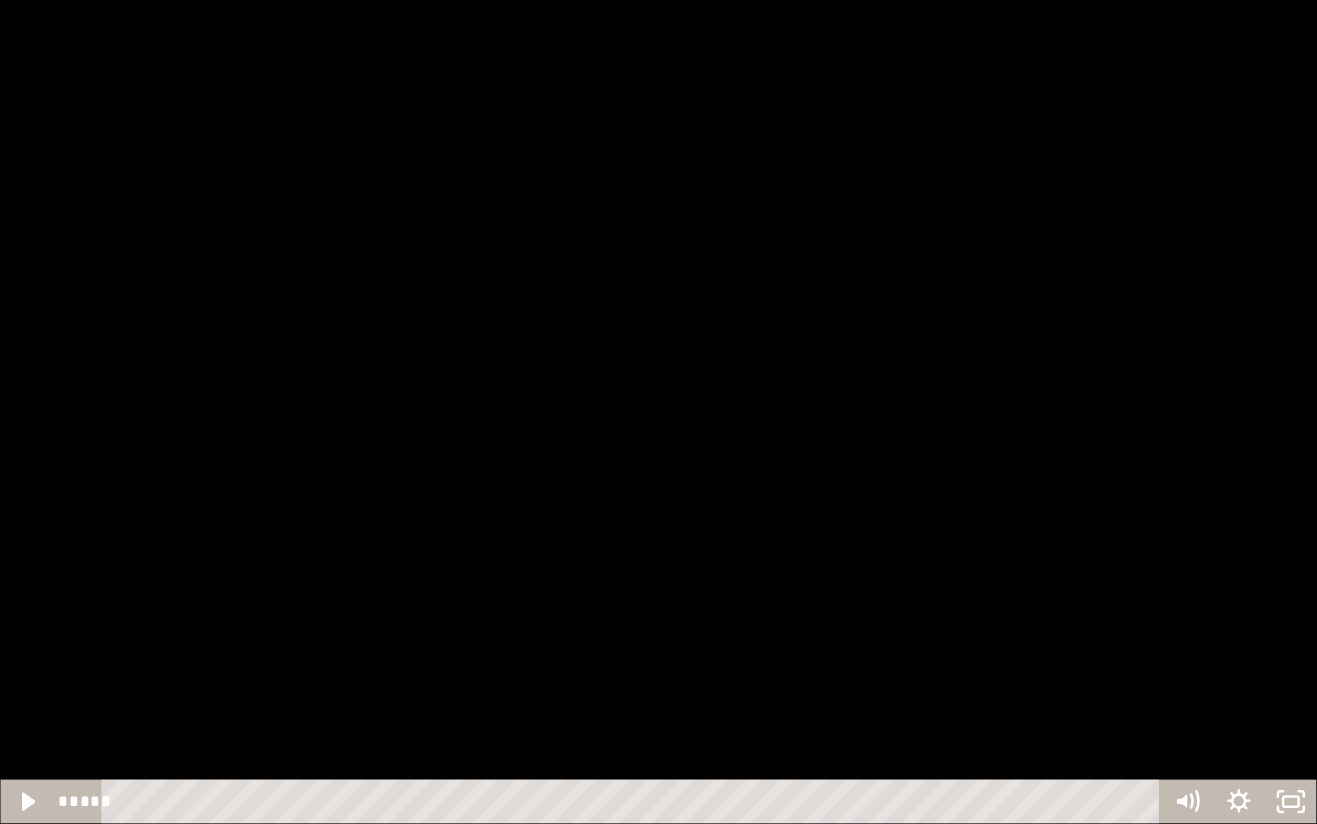 click at bounding box center [658, 412] 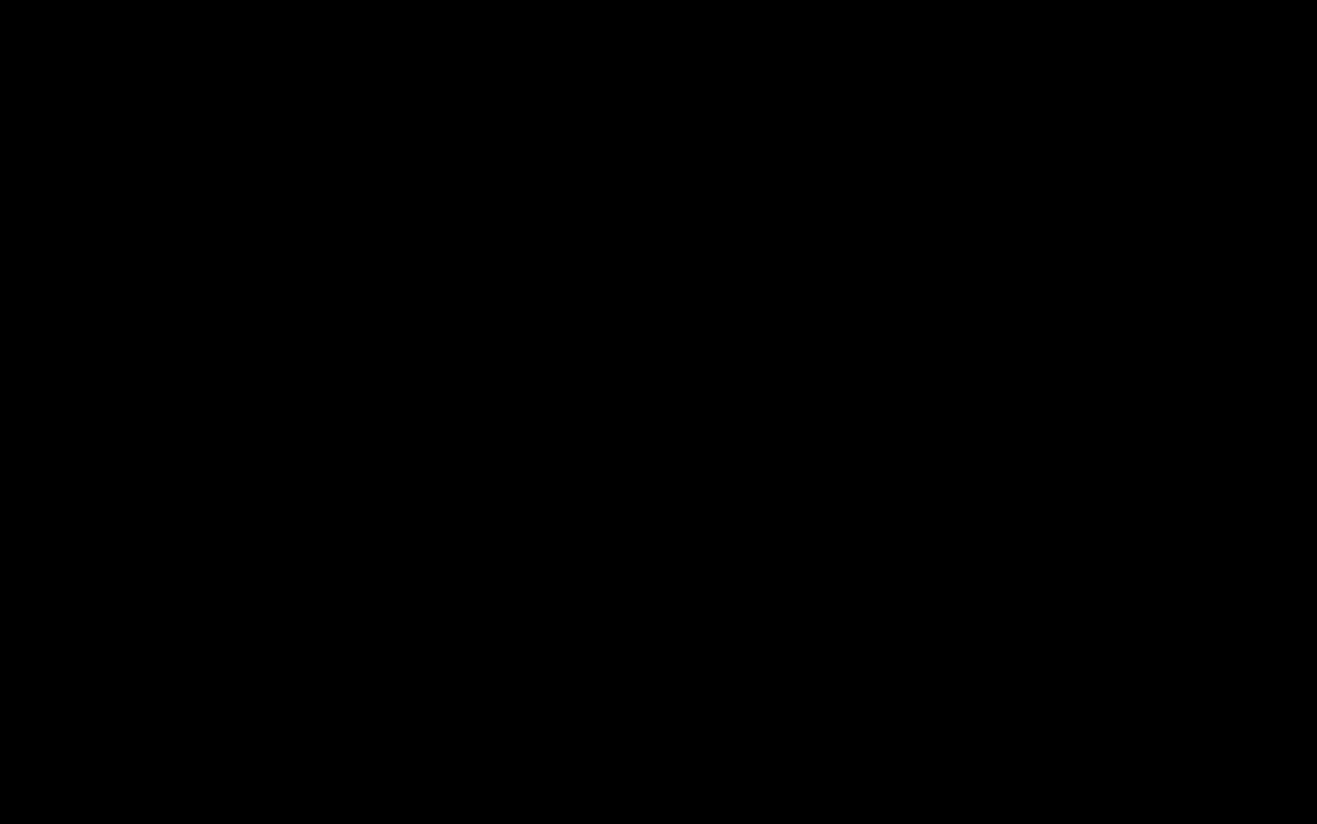 click at bounding box center (658, 412) 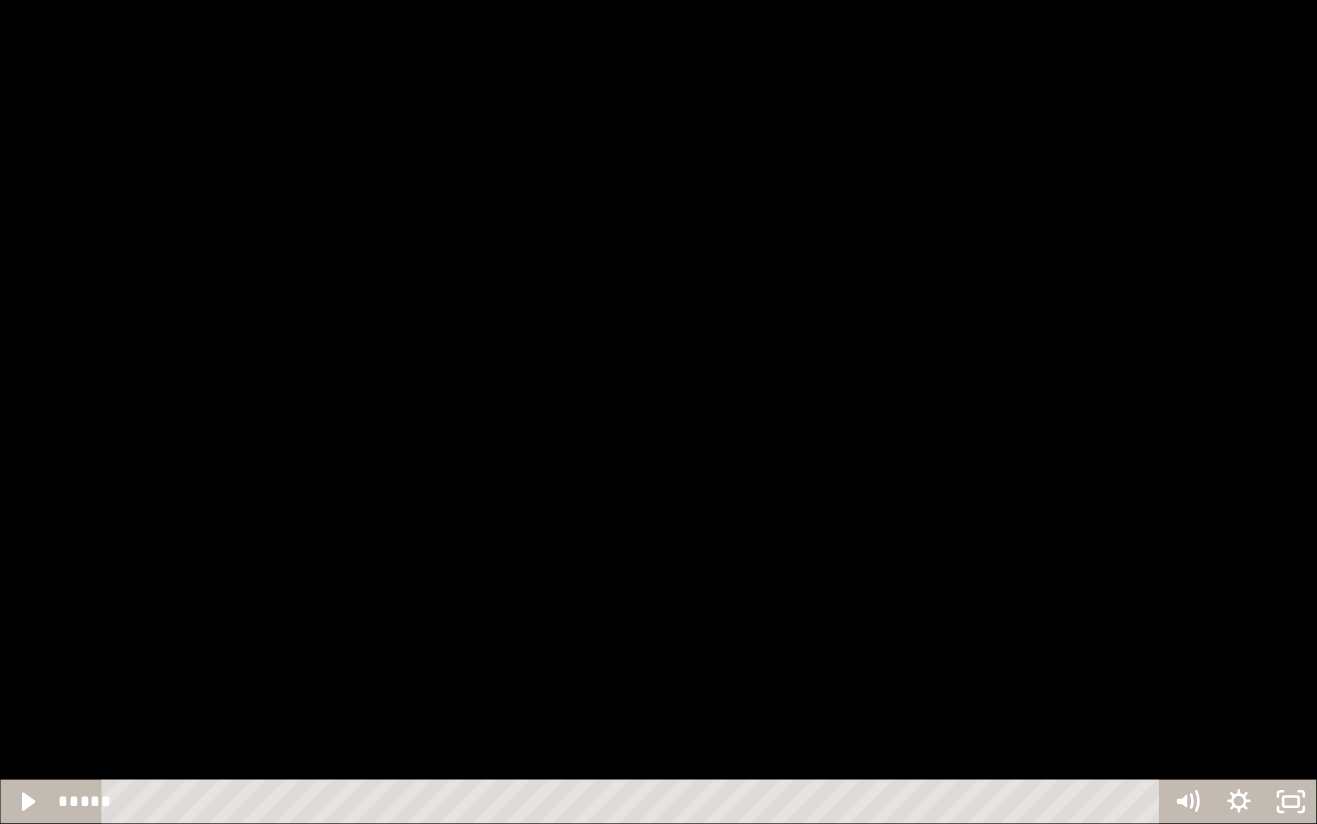 click at bounding box center (658, 412) 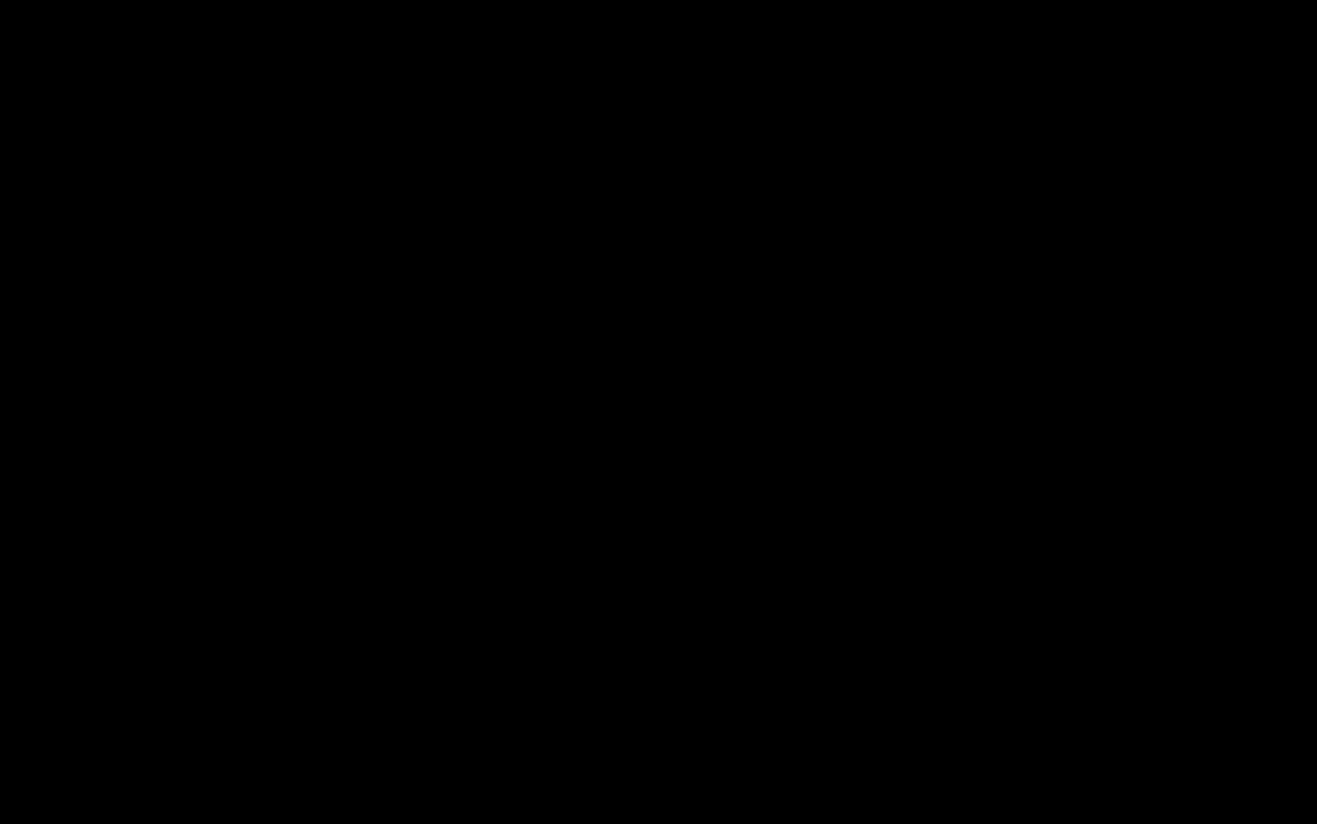 click at bounding box center [658, 412] 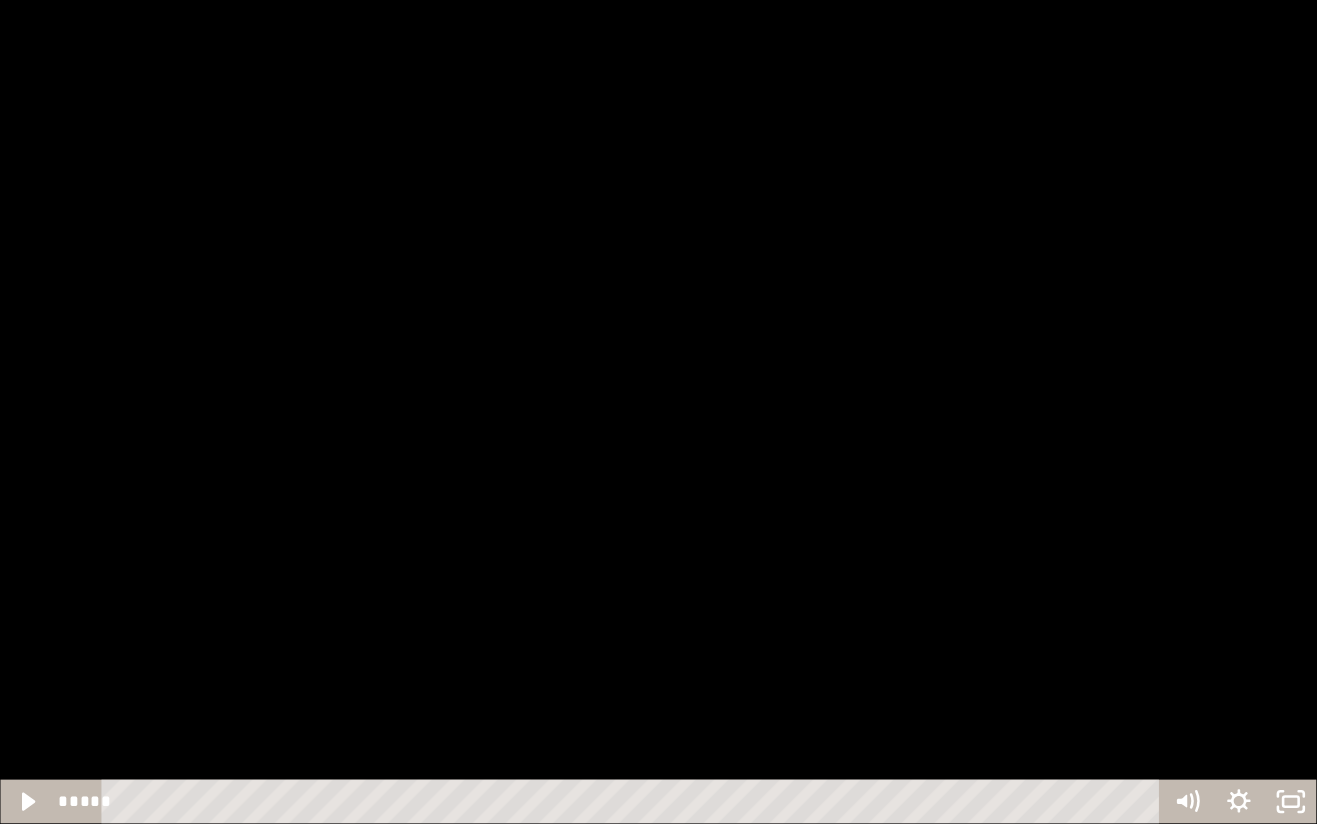 click at bounding box center (658, 412) 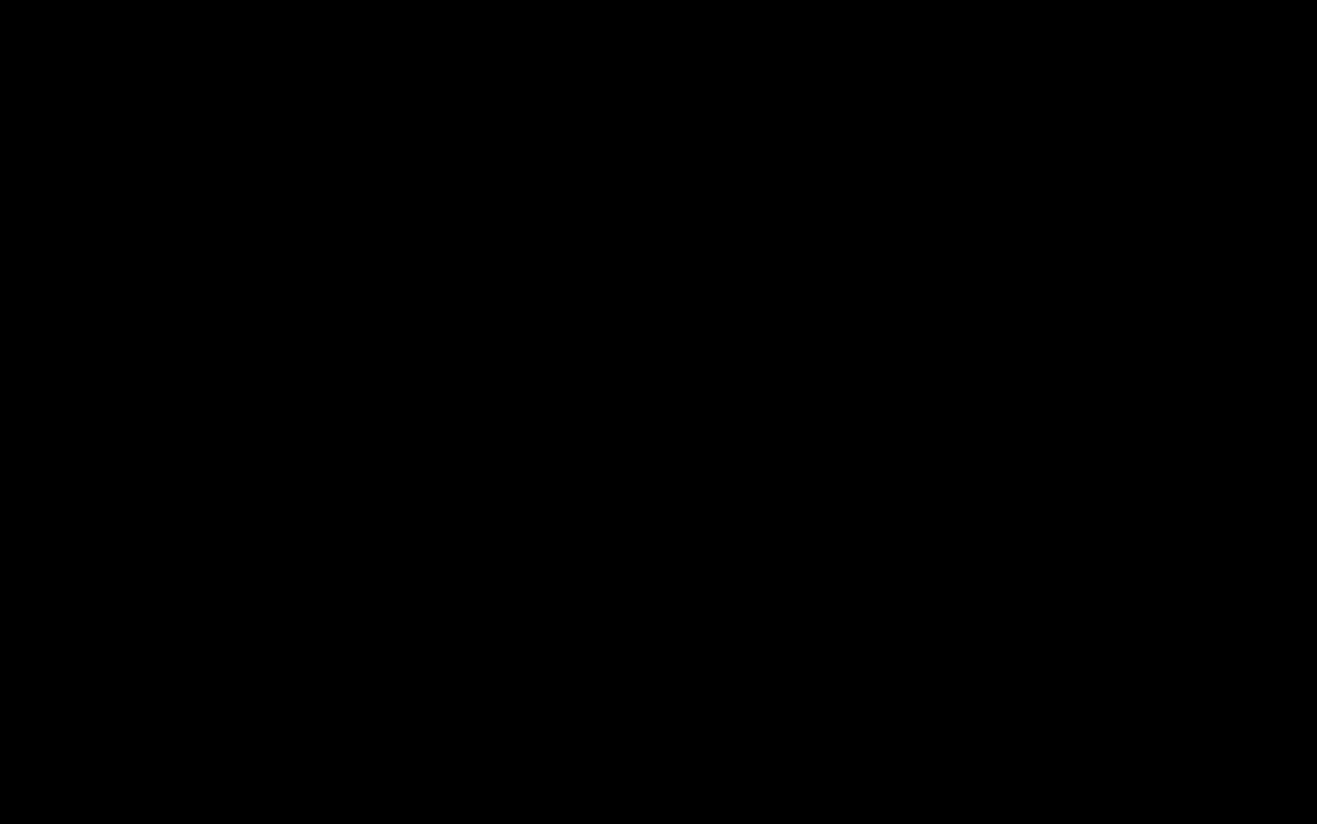 click at bounding box center [658, 412] 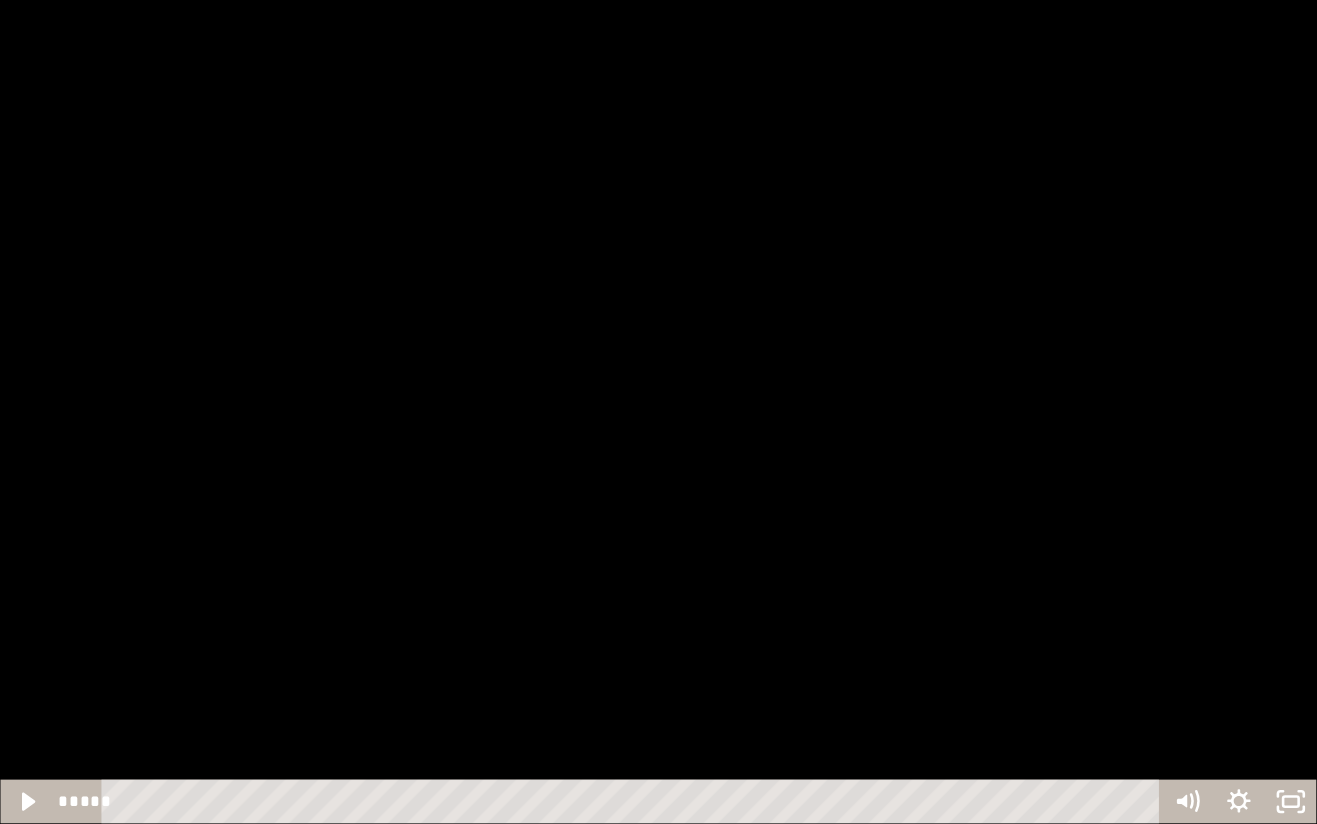 click at bounding box center [658, 412] 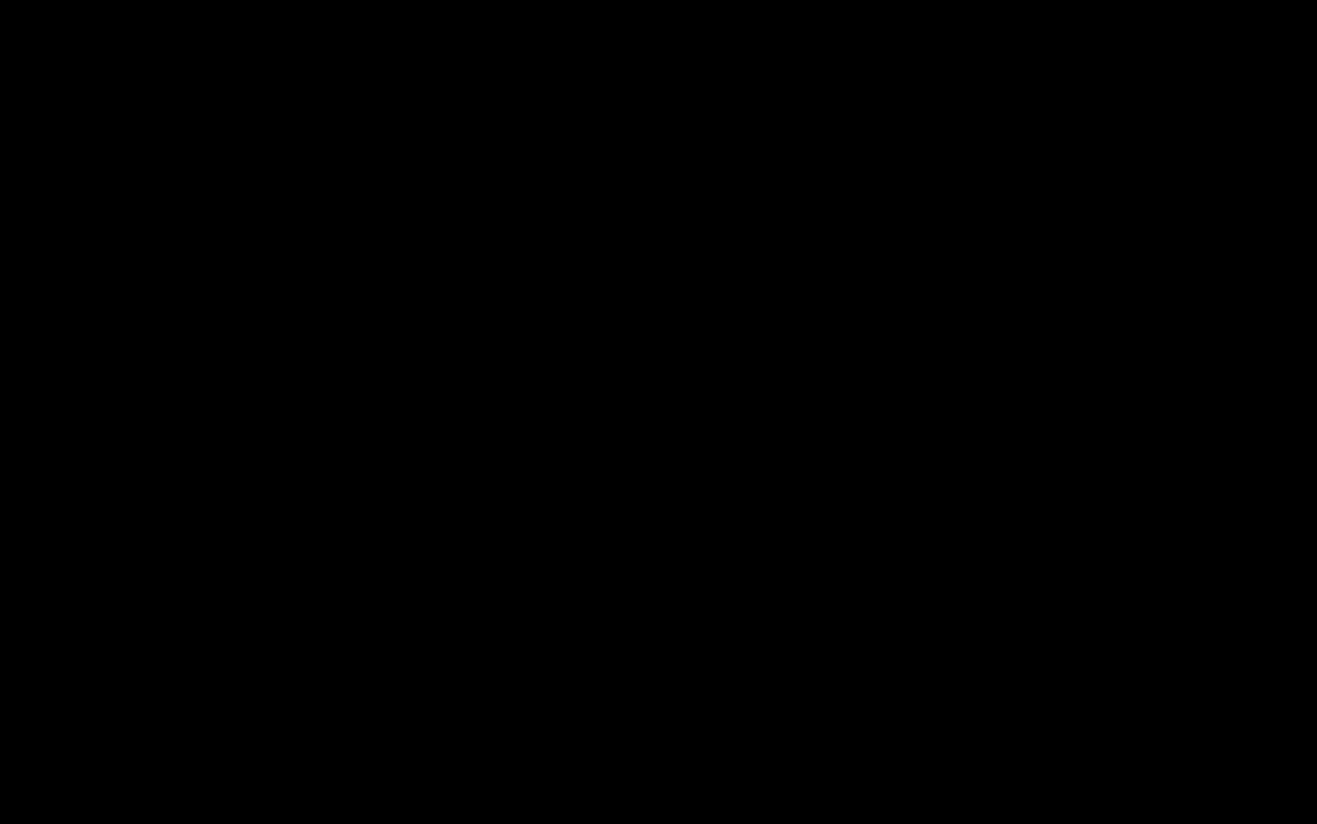 click at bounding box center (658, 412) 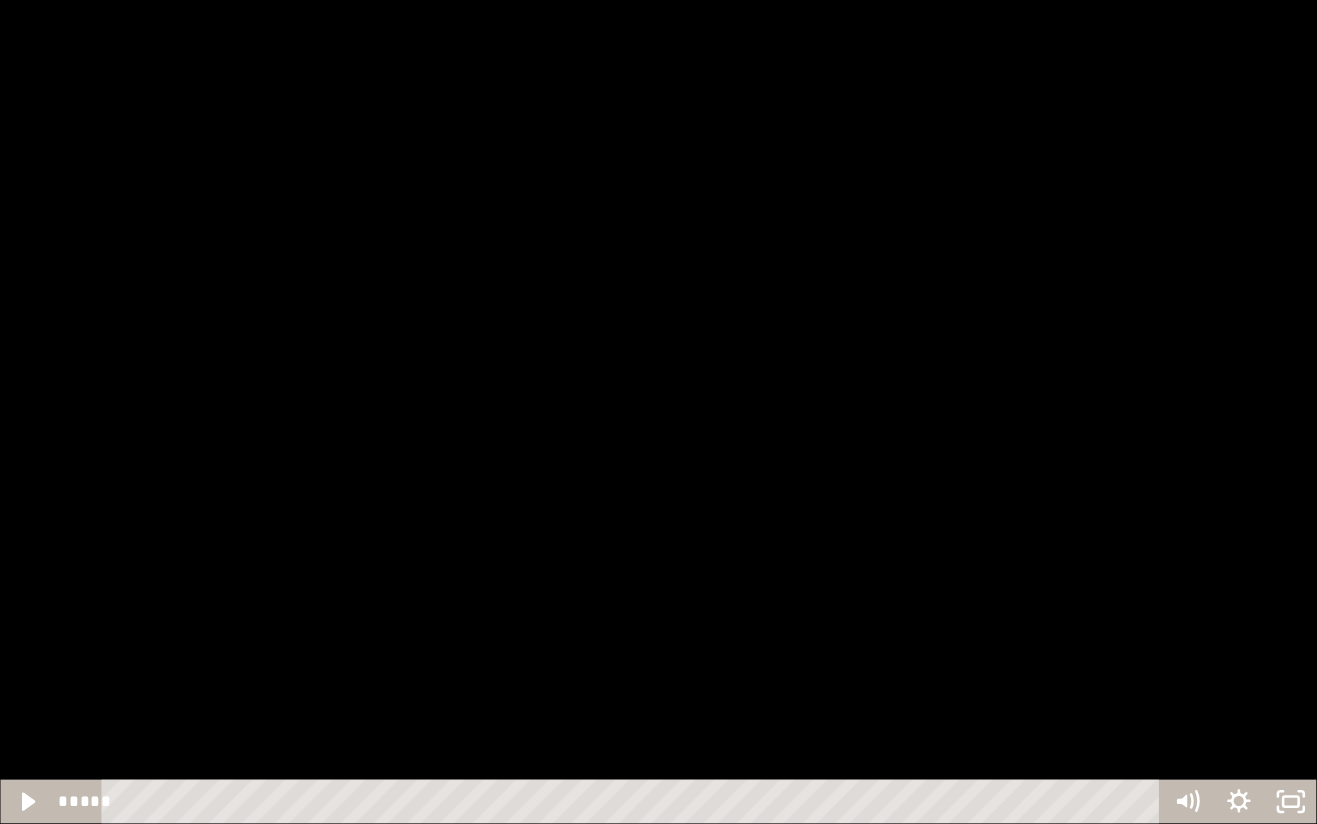click at bounding box center (658, 412) 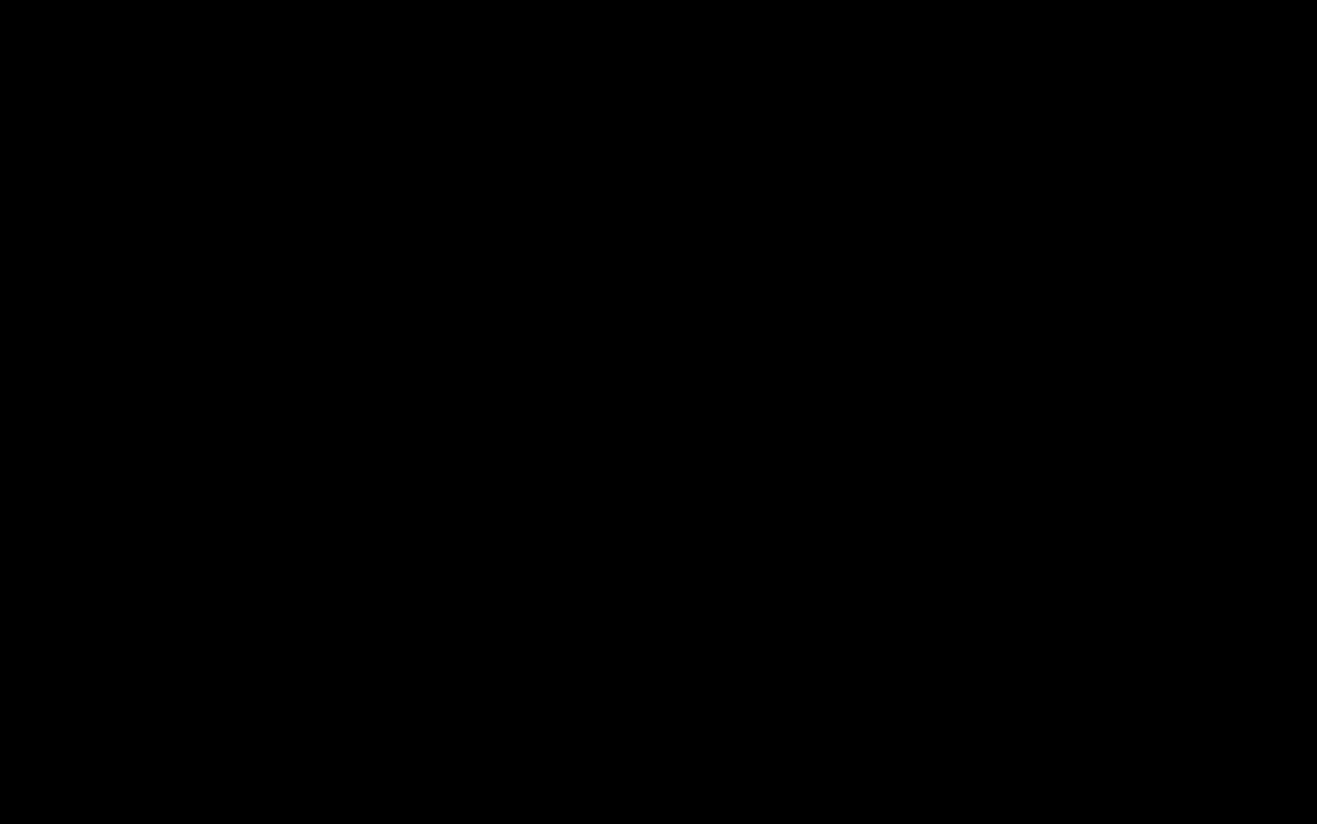 click at bounding box center (658, 412) 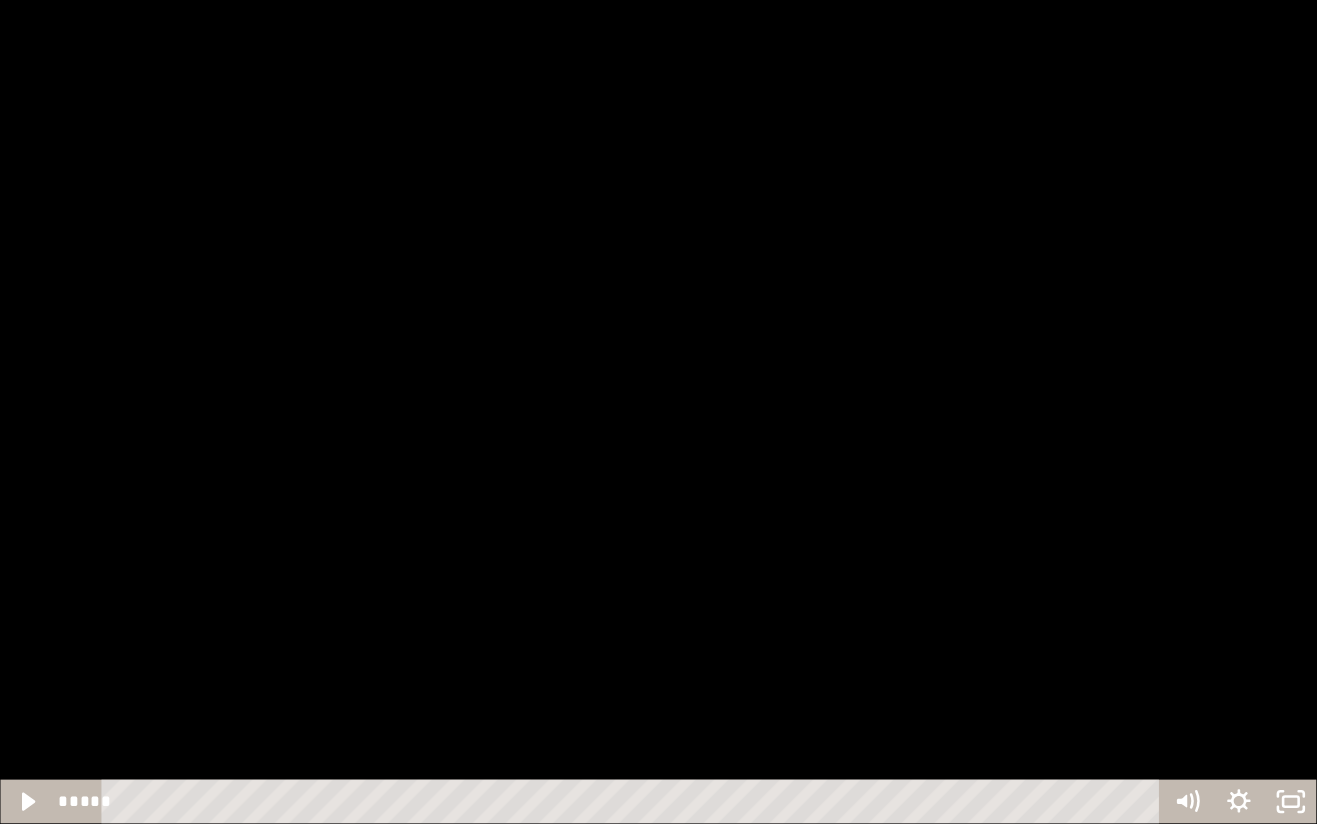 click on "*****" at bounding box center (634, 802) 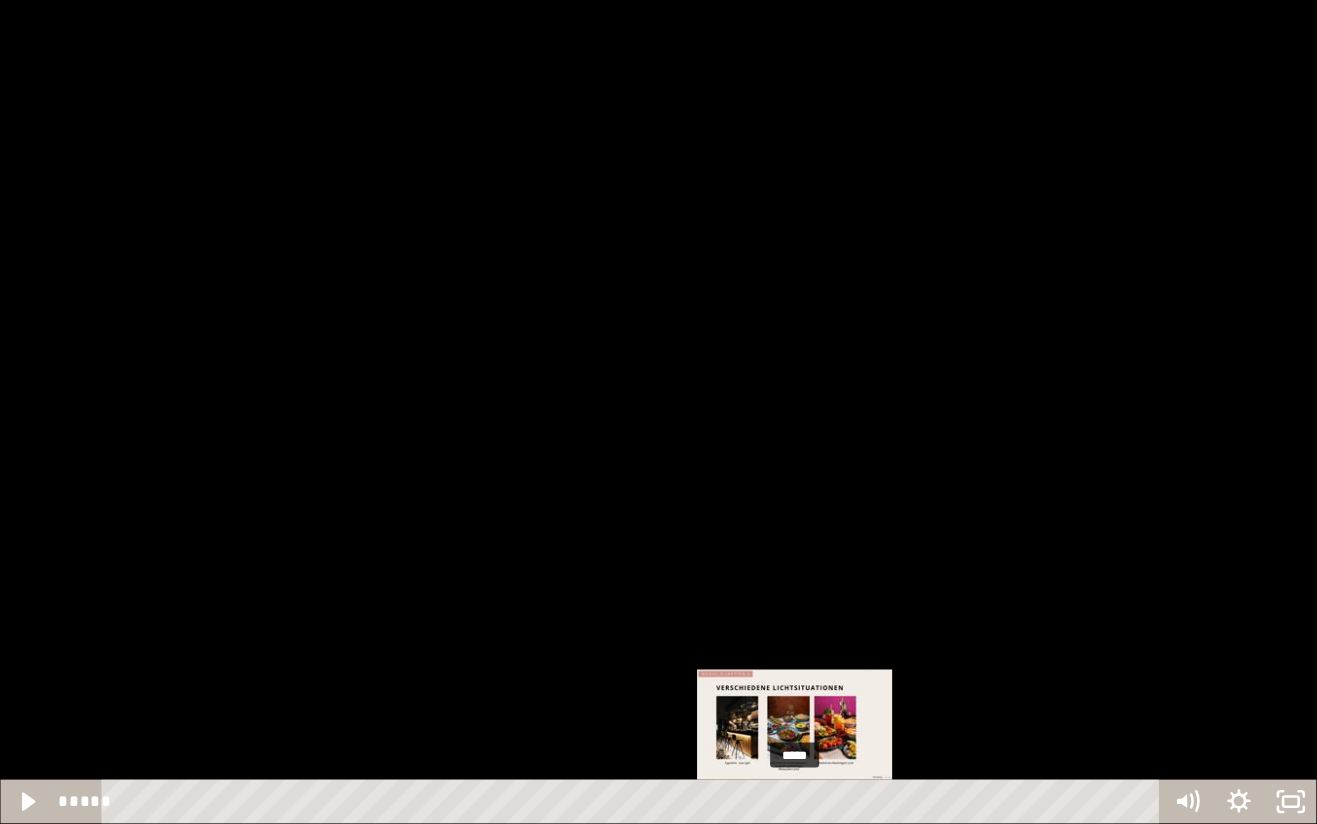click at bounding box center [658, 412] 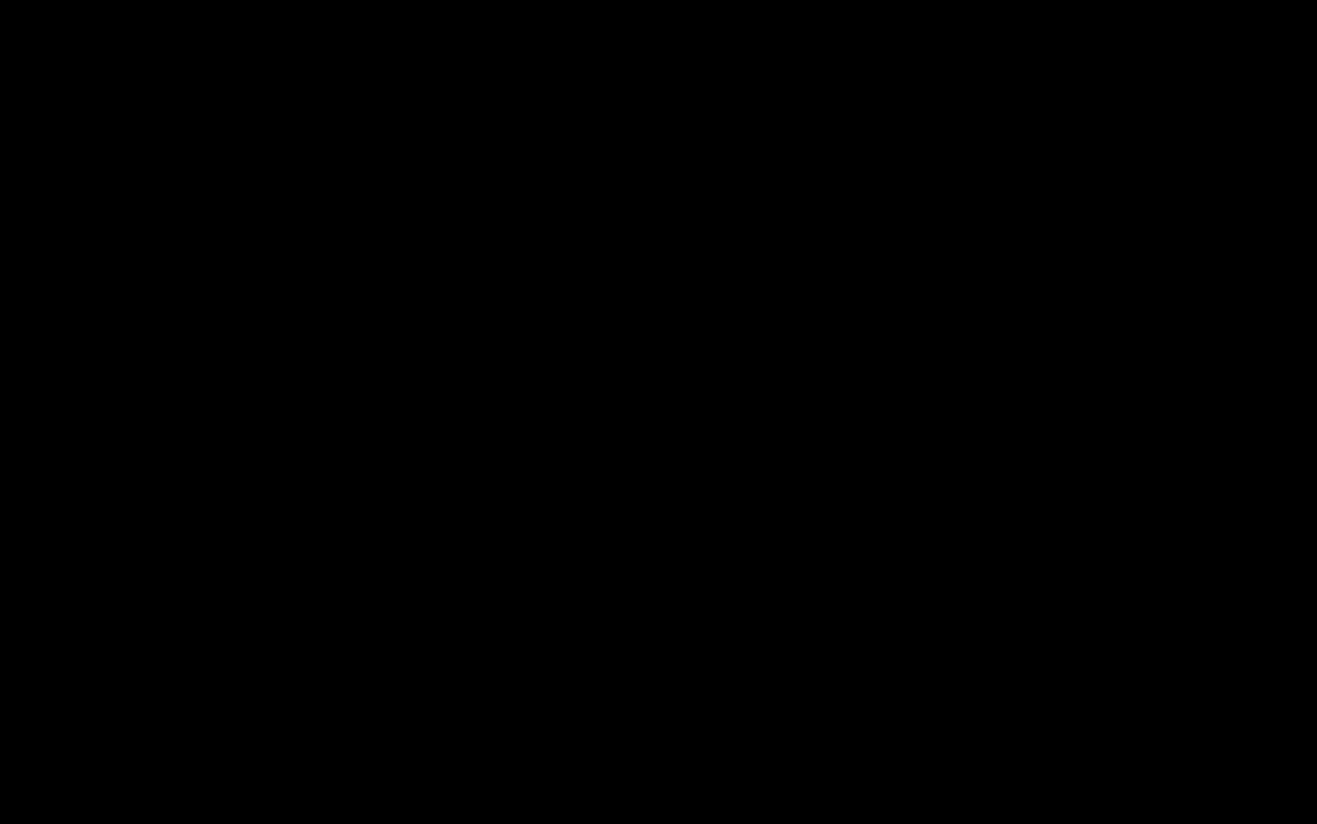 click at bounding box center (658, 412) 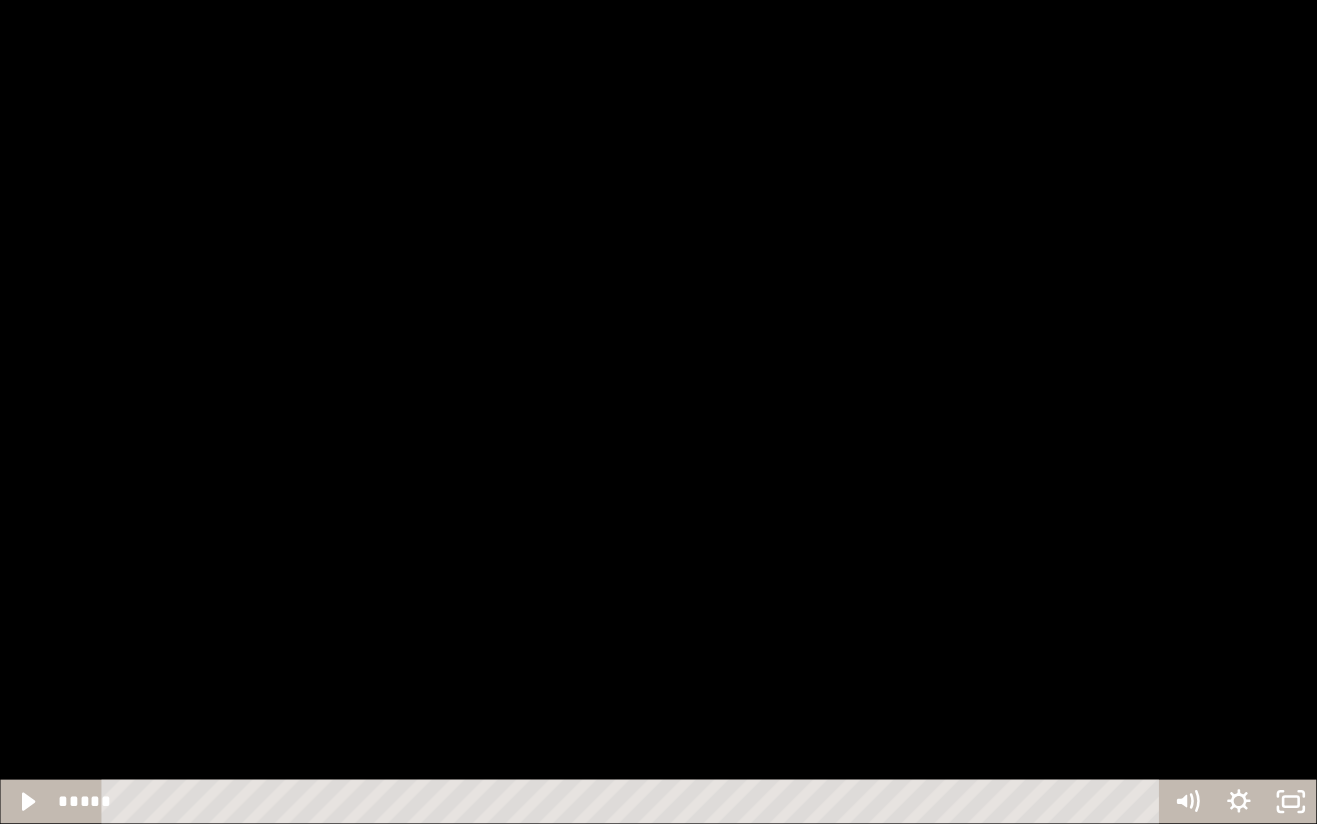 click at bounding box center [658, 412] 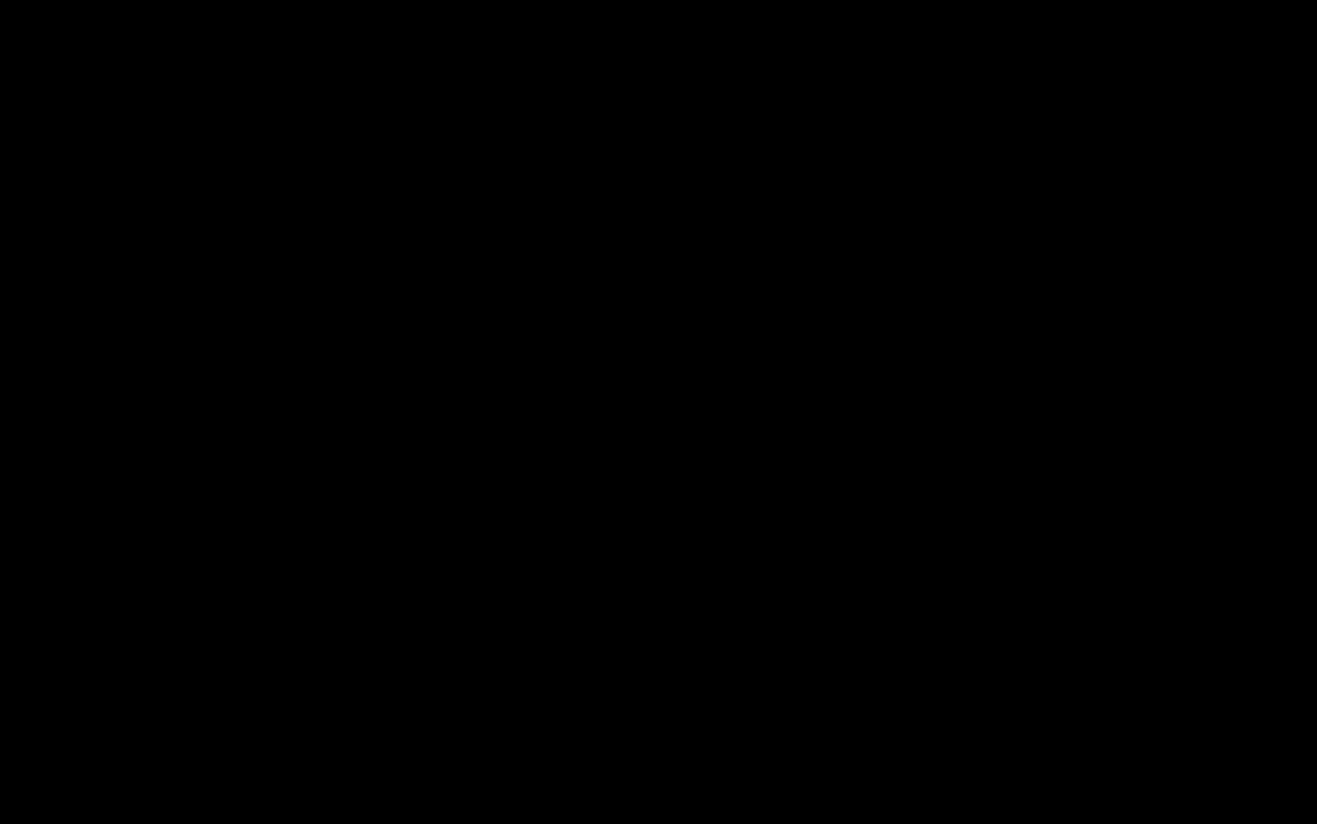 click at bounding box center (658, 412) 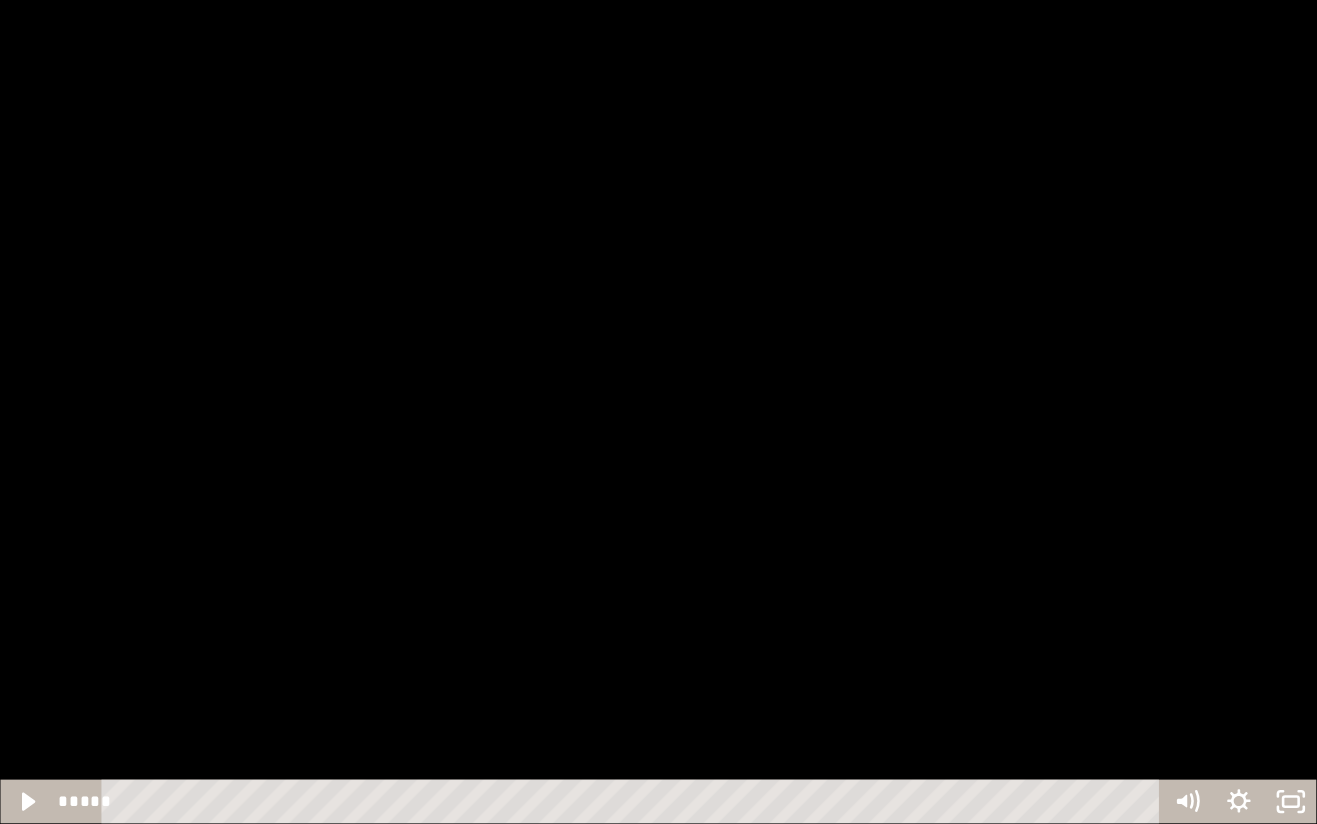 click at bounding box center [658, 412] 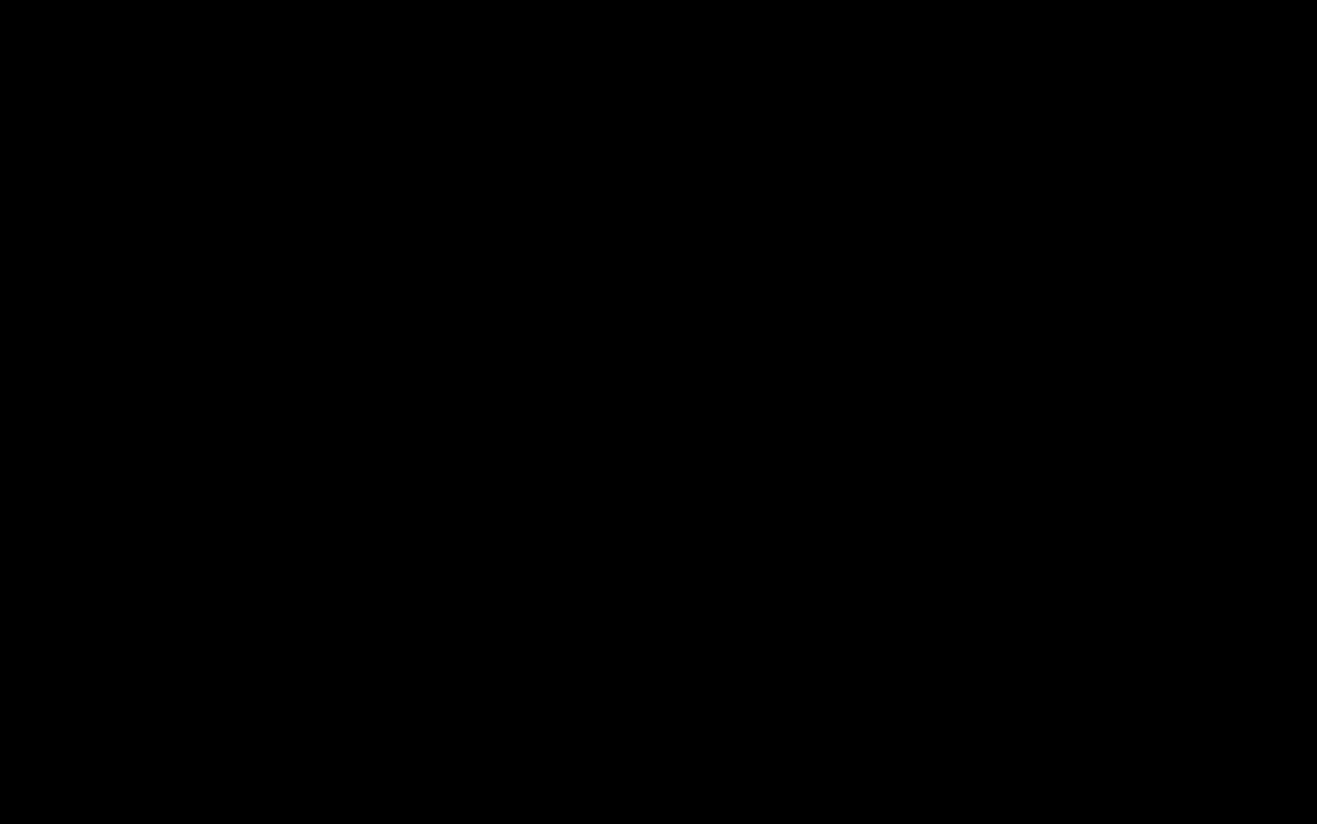click at bounding box center [658, 412] 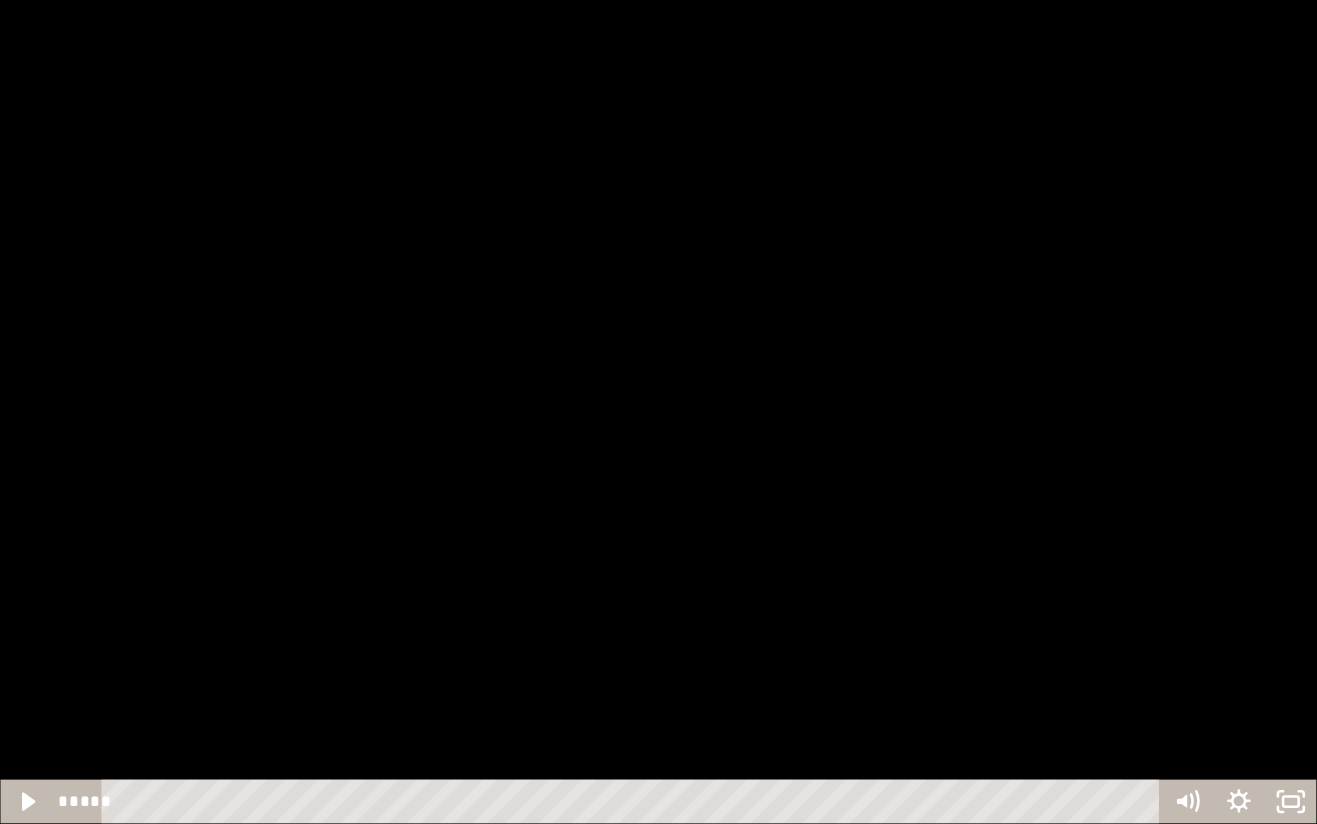 click at bounding box center (658, 412) 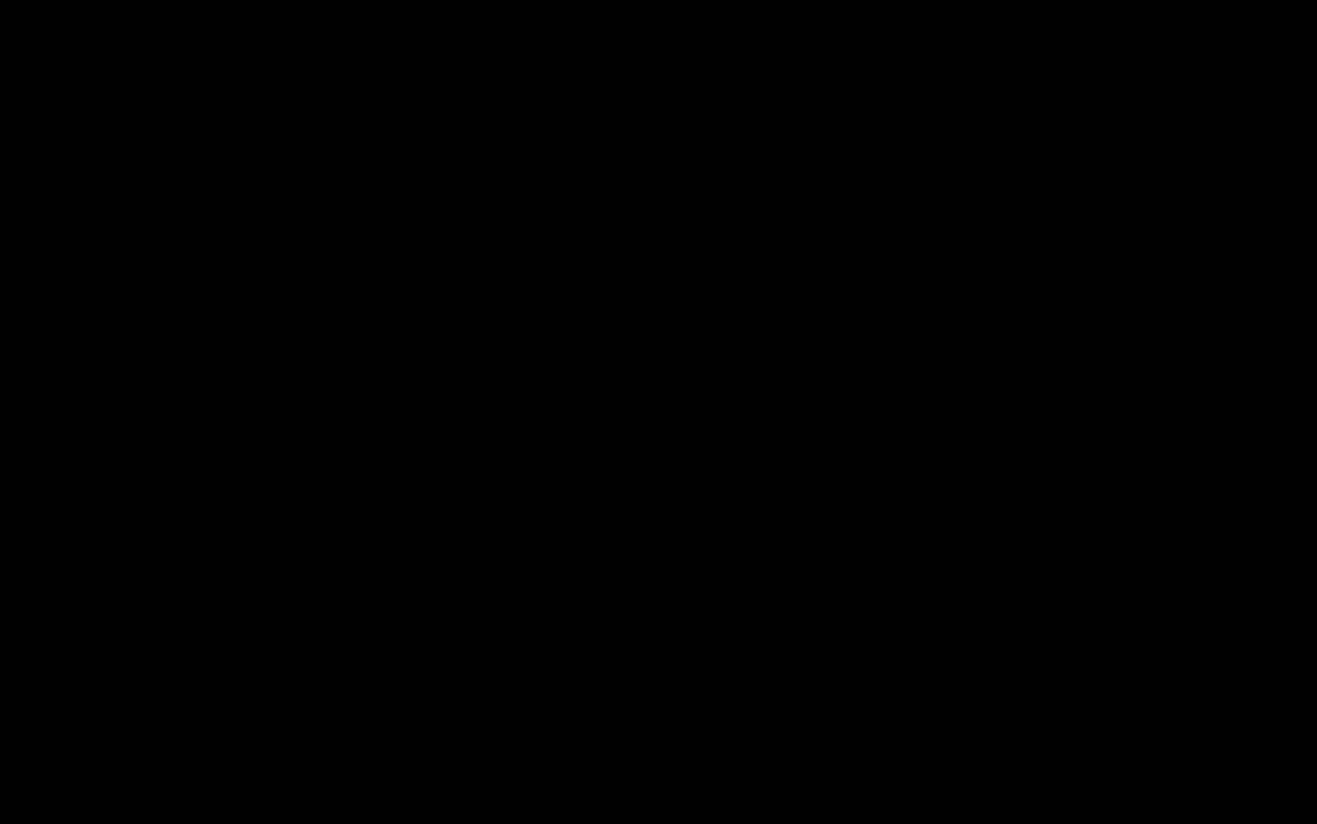 click at bounding box center (658, 412) 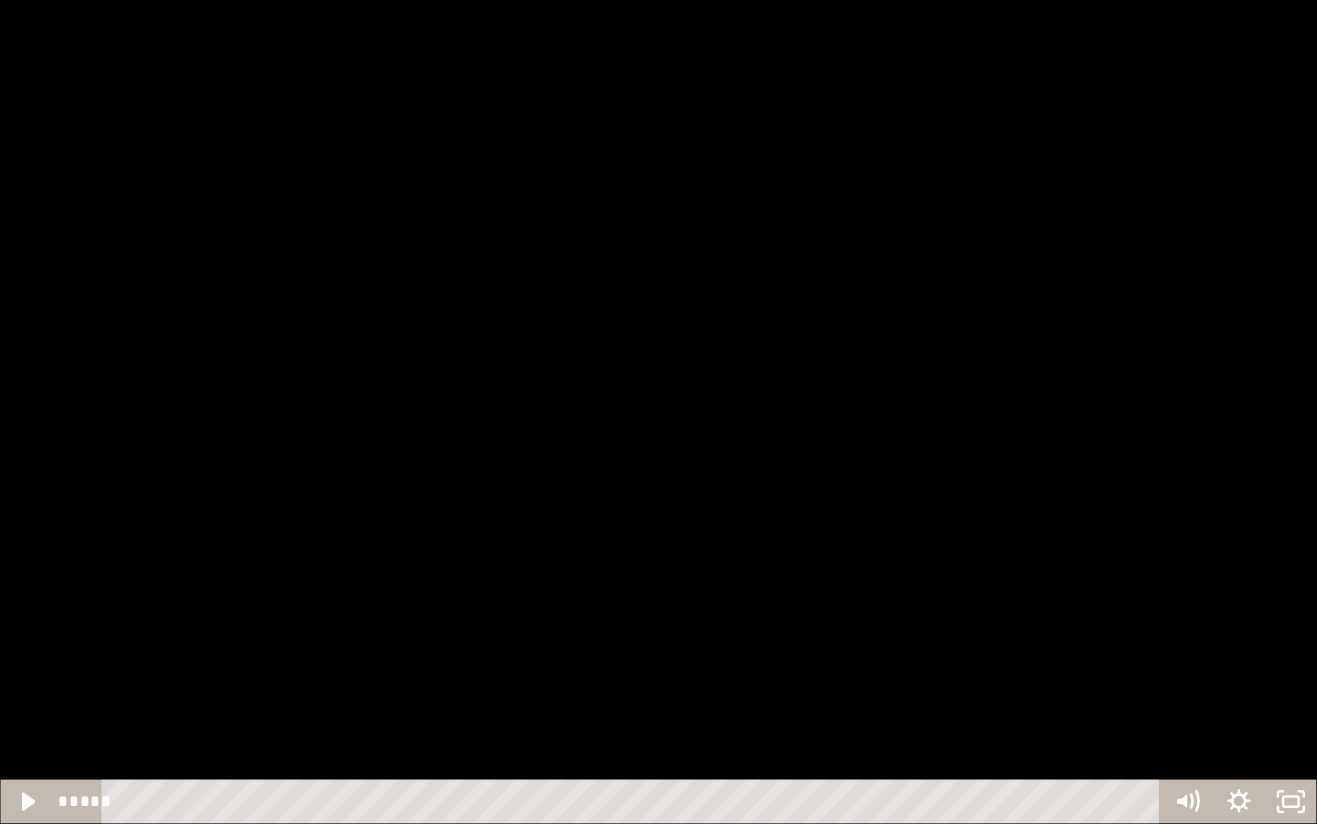 click at bounding box center [658, 412] 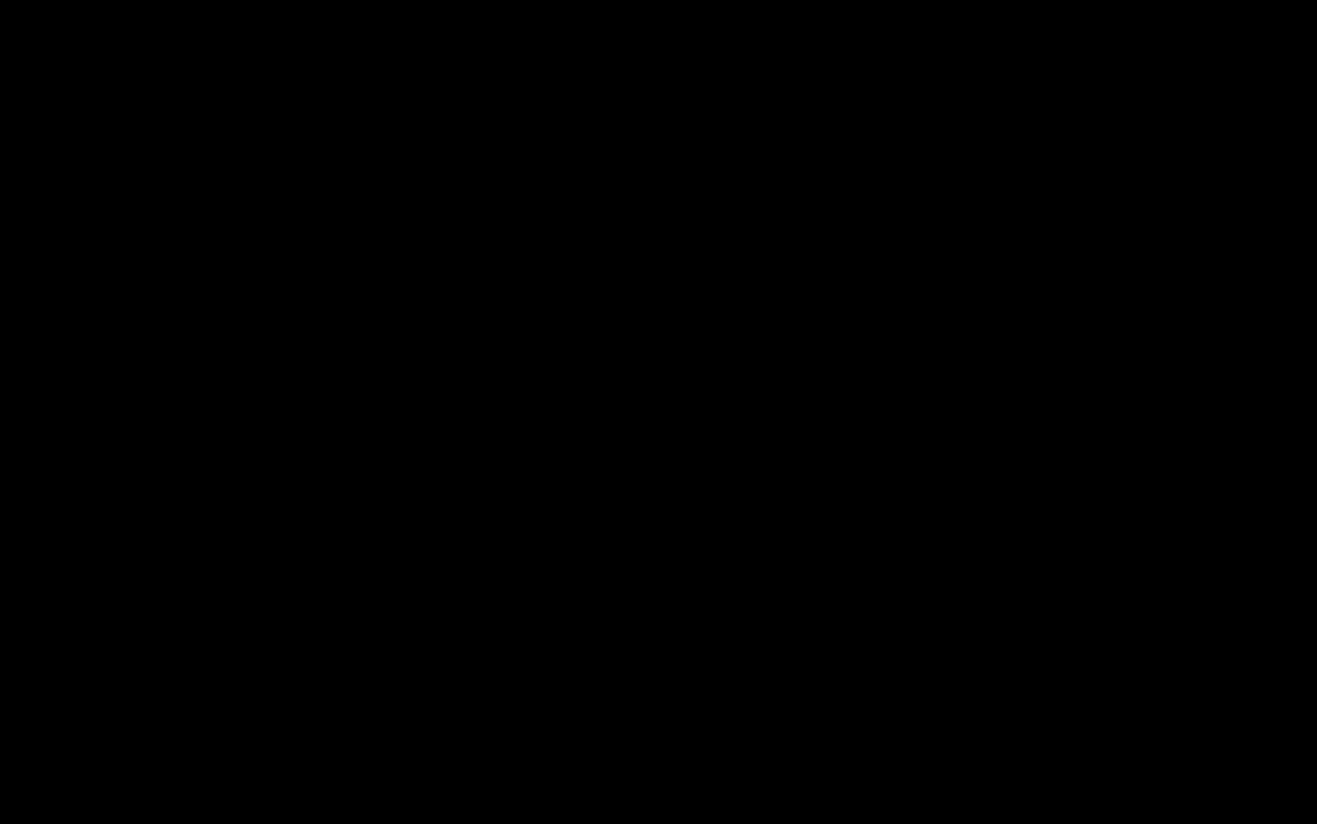 click at bounding box center [658, 412] 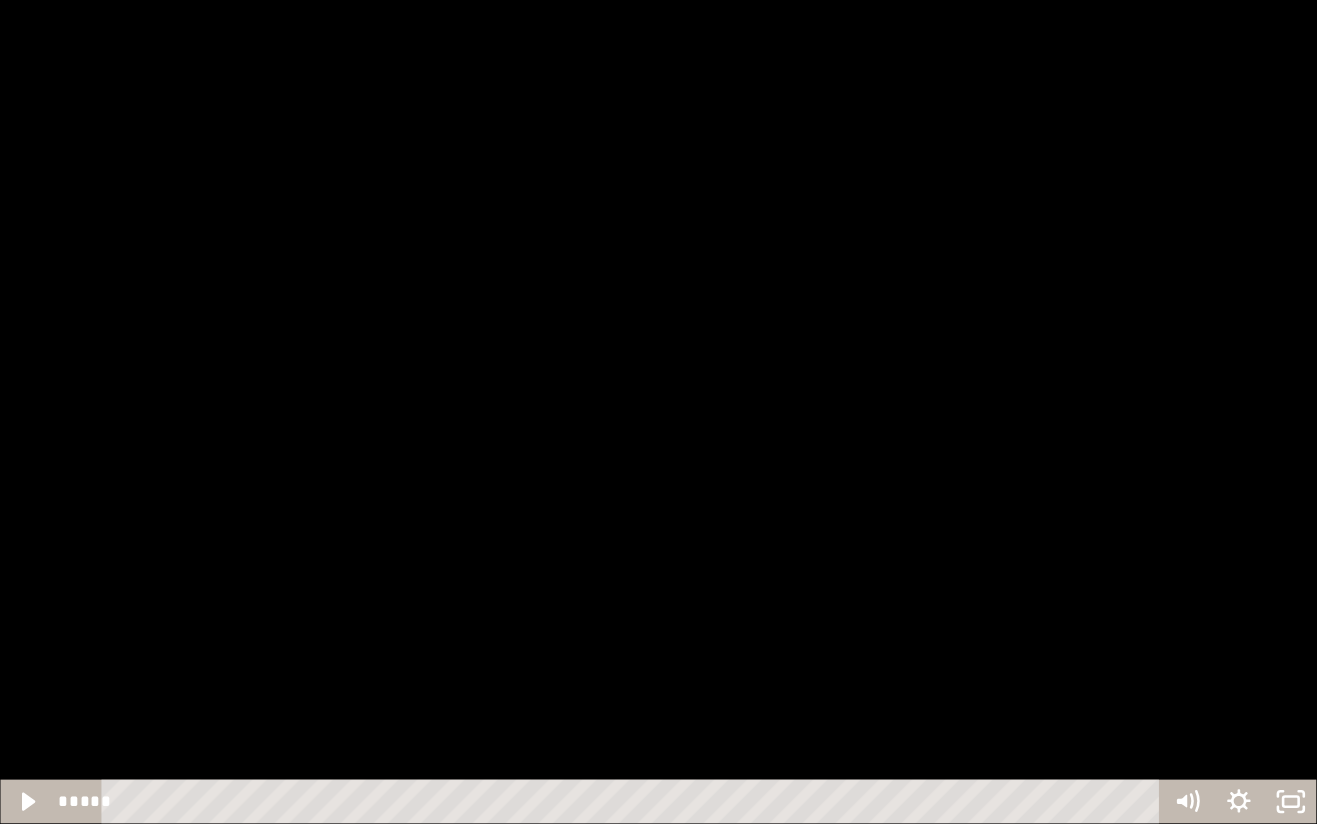 click at bounding box center [658, 412] 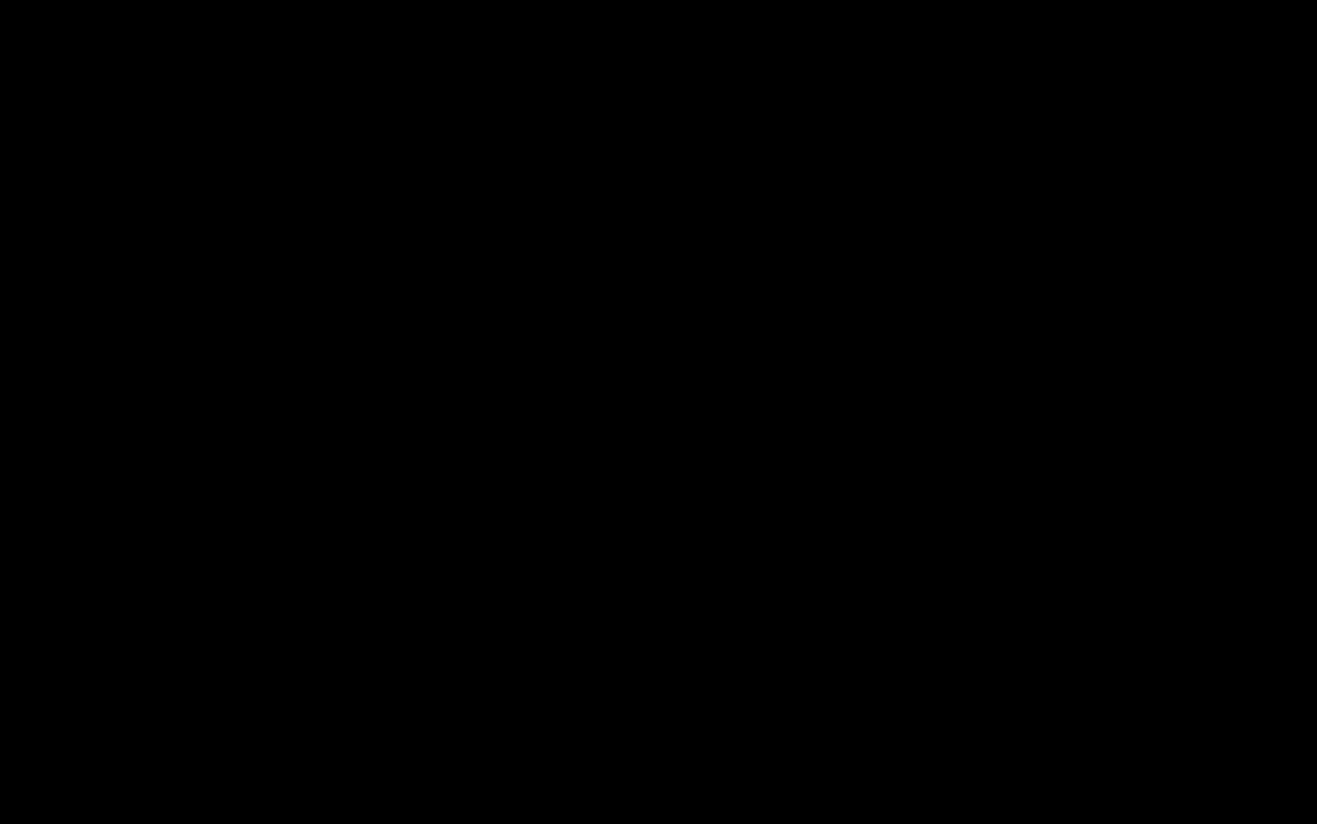 click at bounding box center (658, 412) 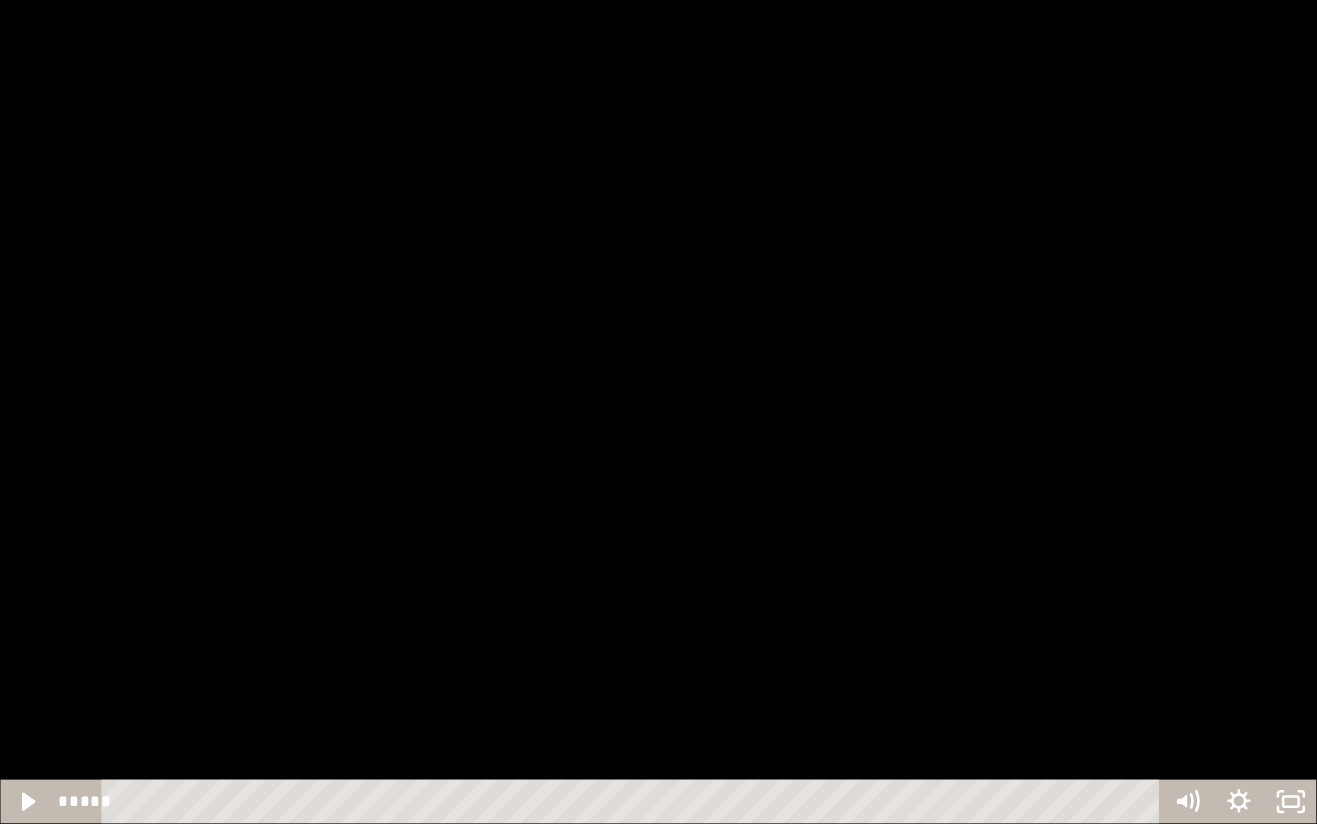 click at bounding box center [658, 412] 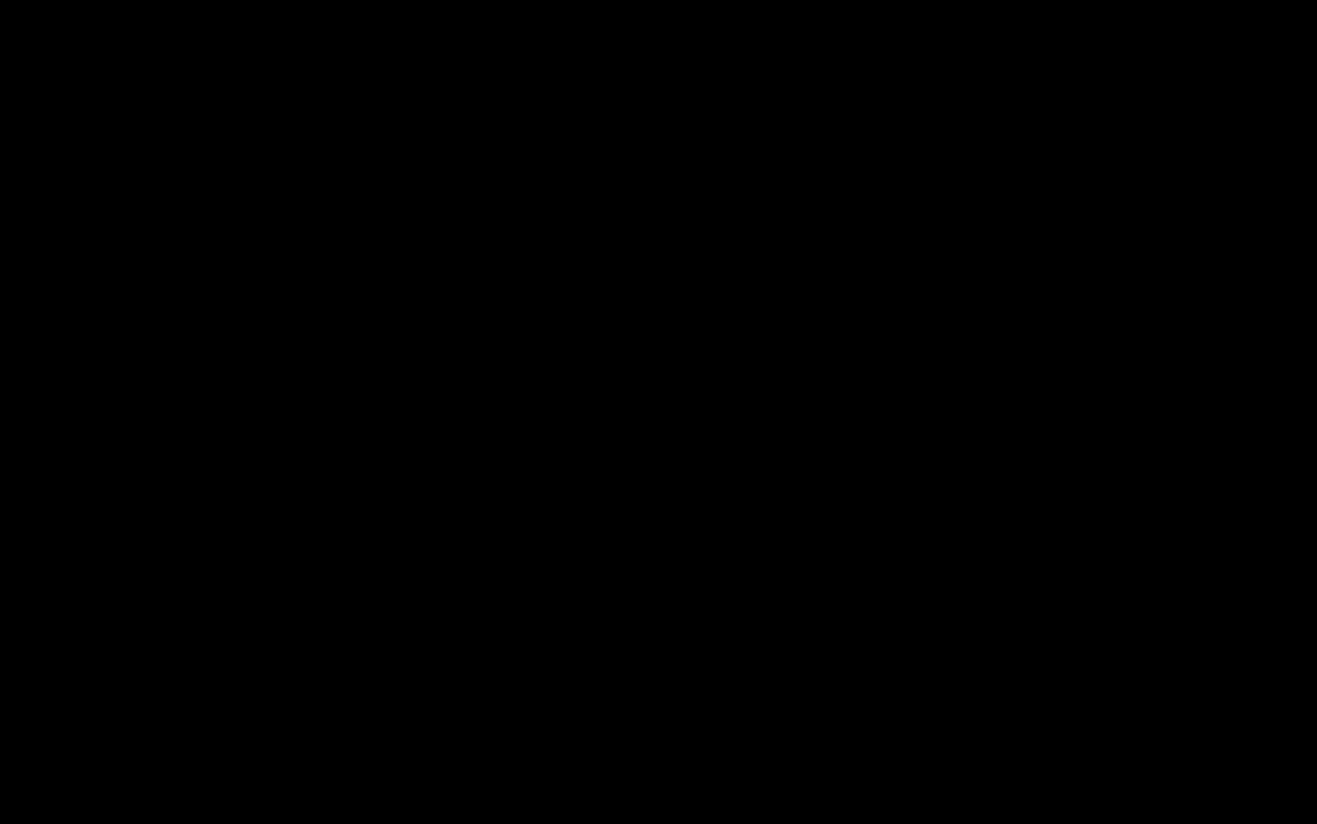 click at bounding box center [658, 412] 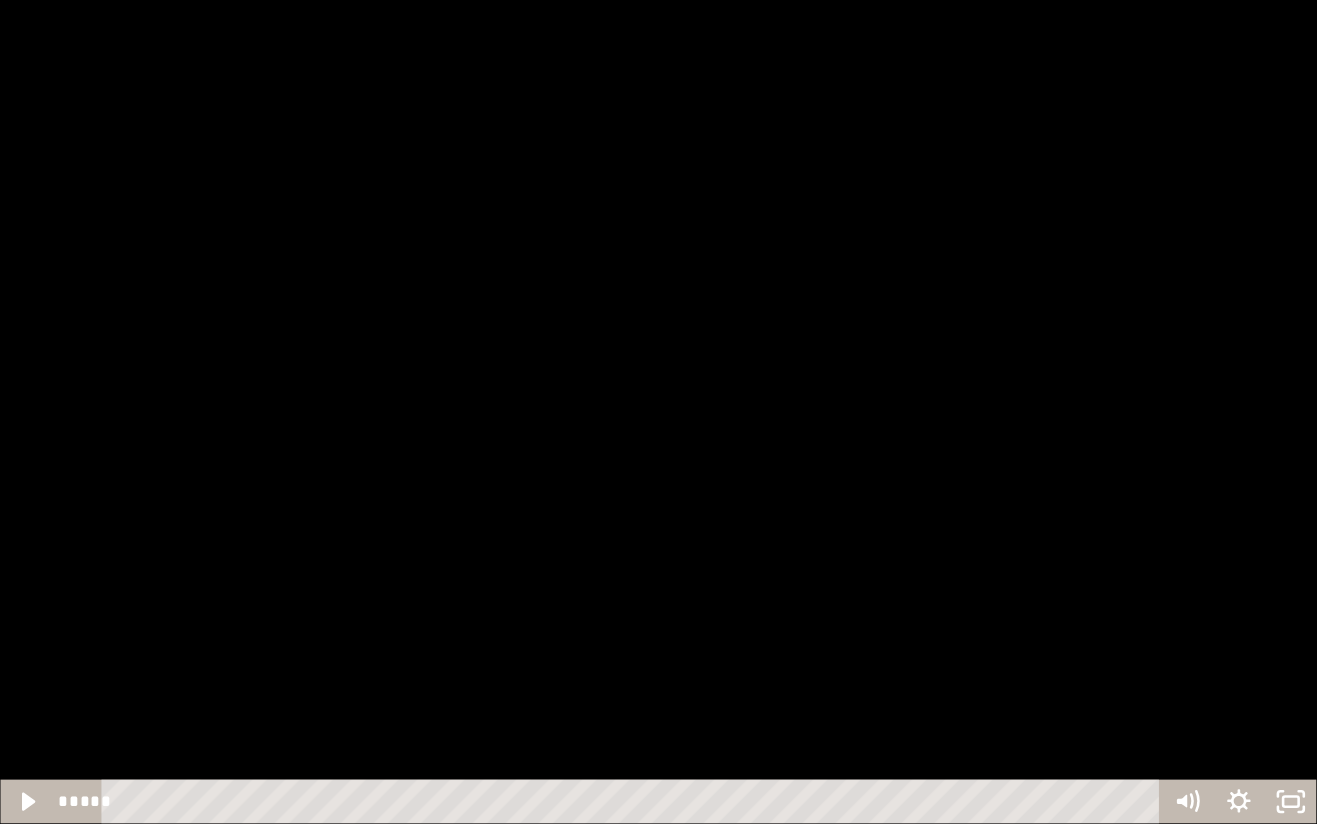 type 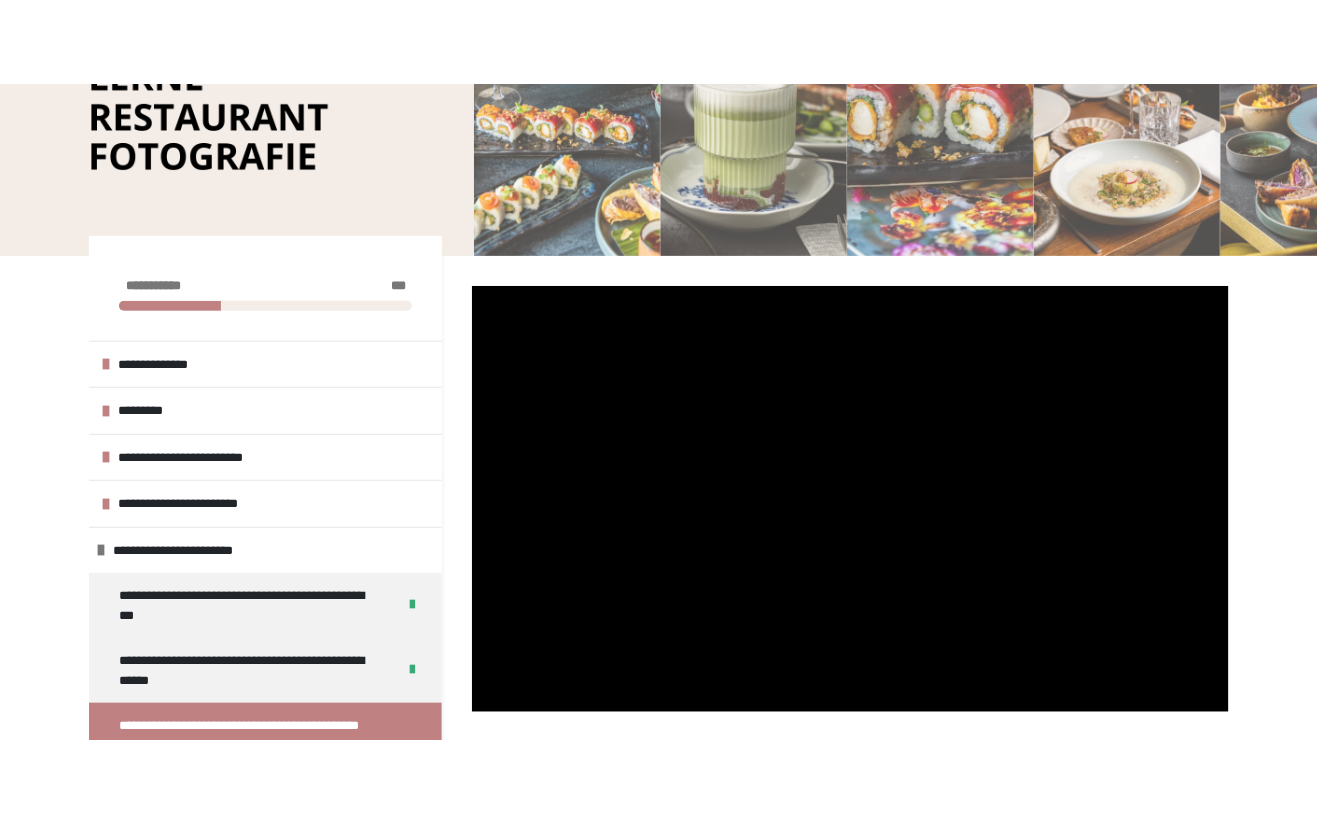 scroll, scrollTop: 156, scrollLeft: 0, axis: vertical 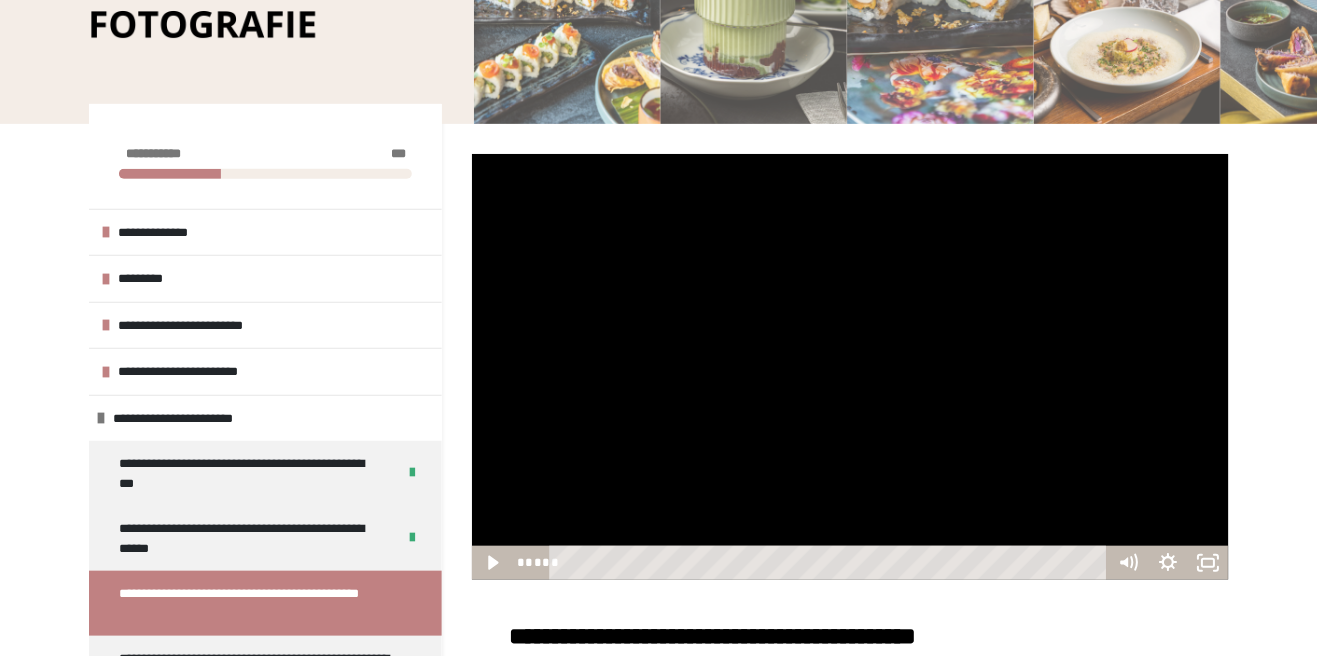 click at bounding box center (850, 367) 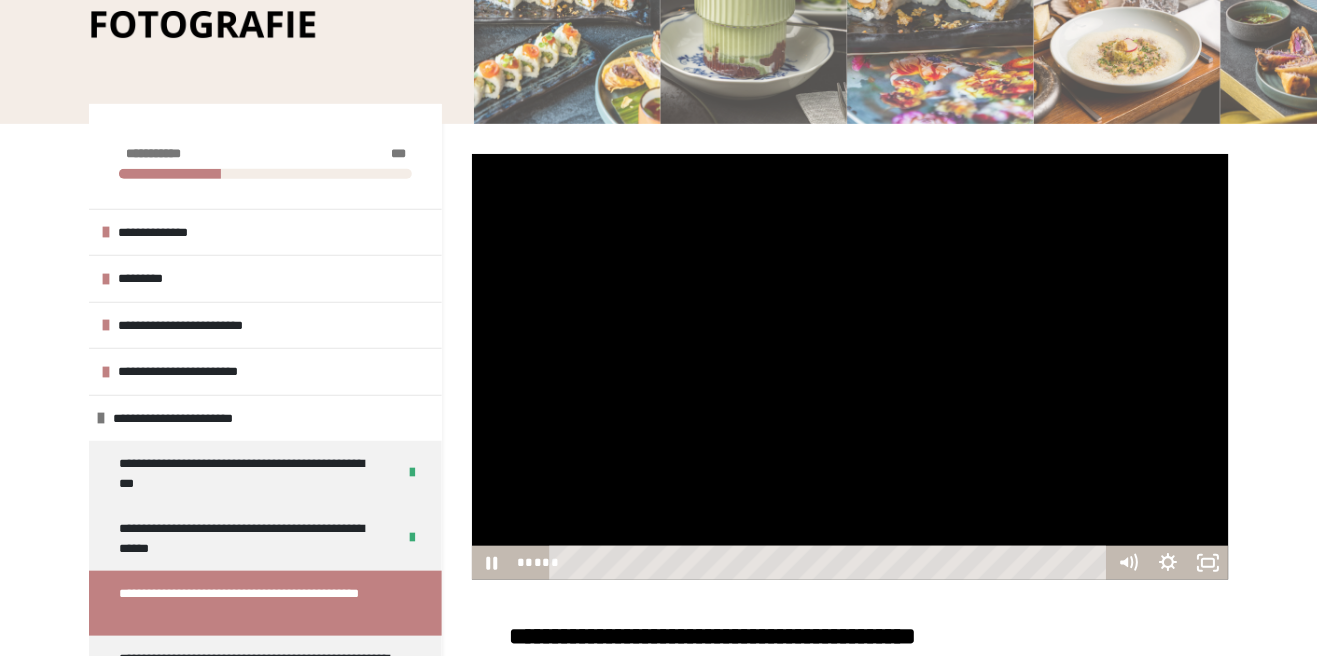 click 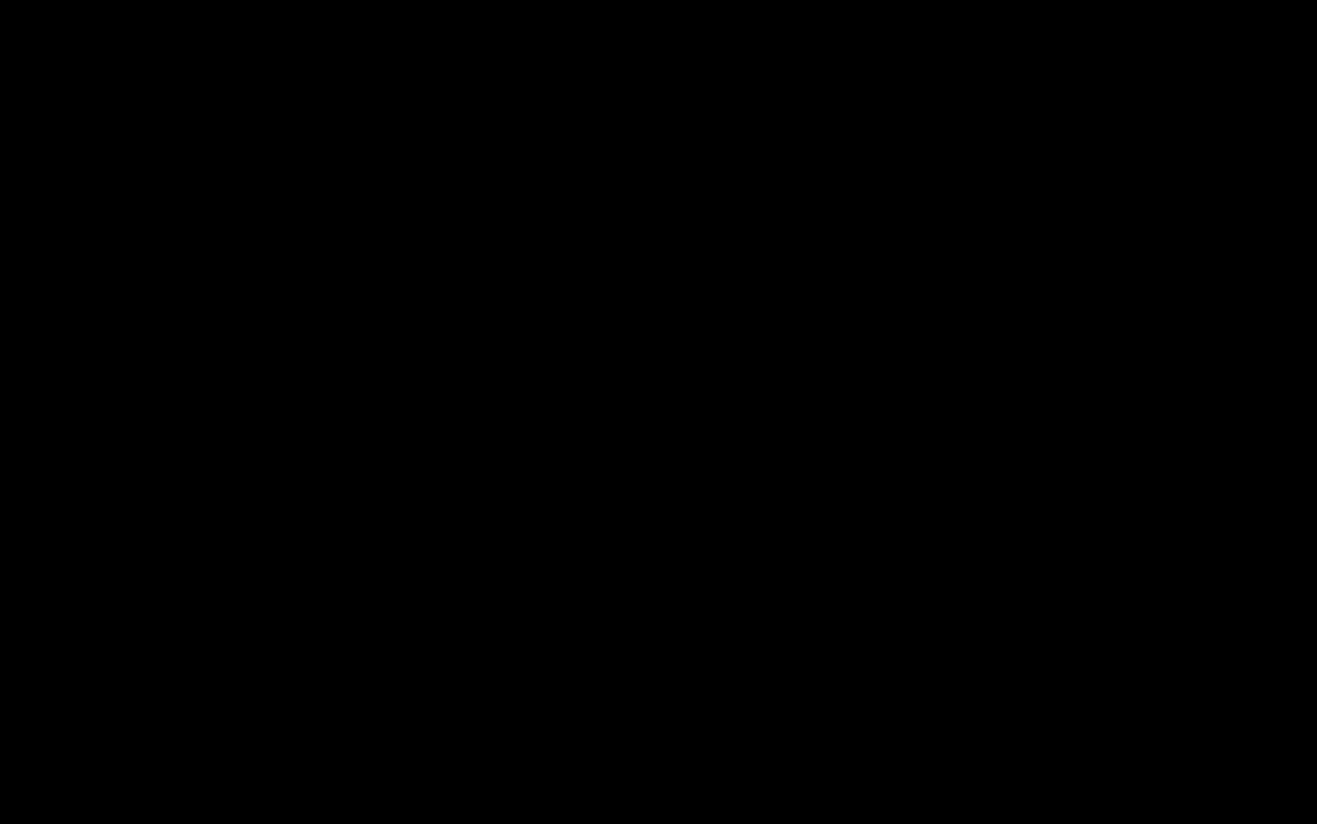 click at bounding box center [658, 412] 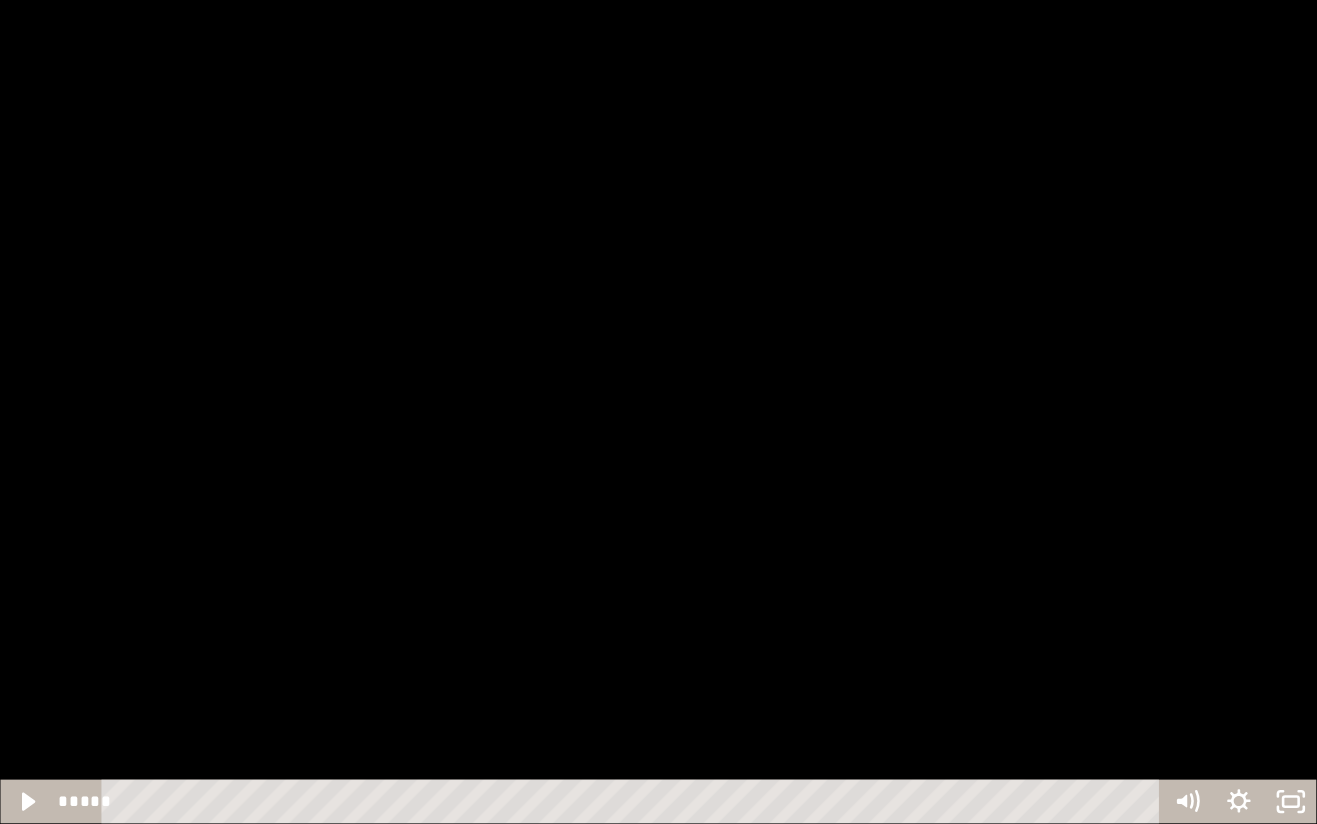 click at bounding box center (658, 412) 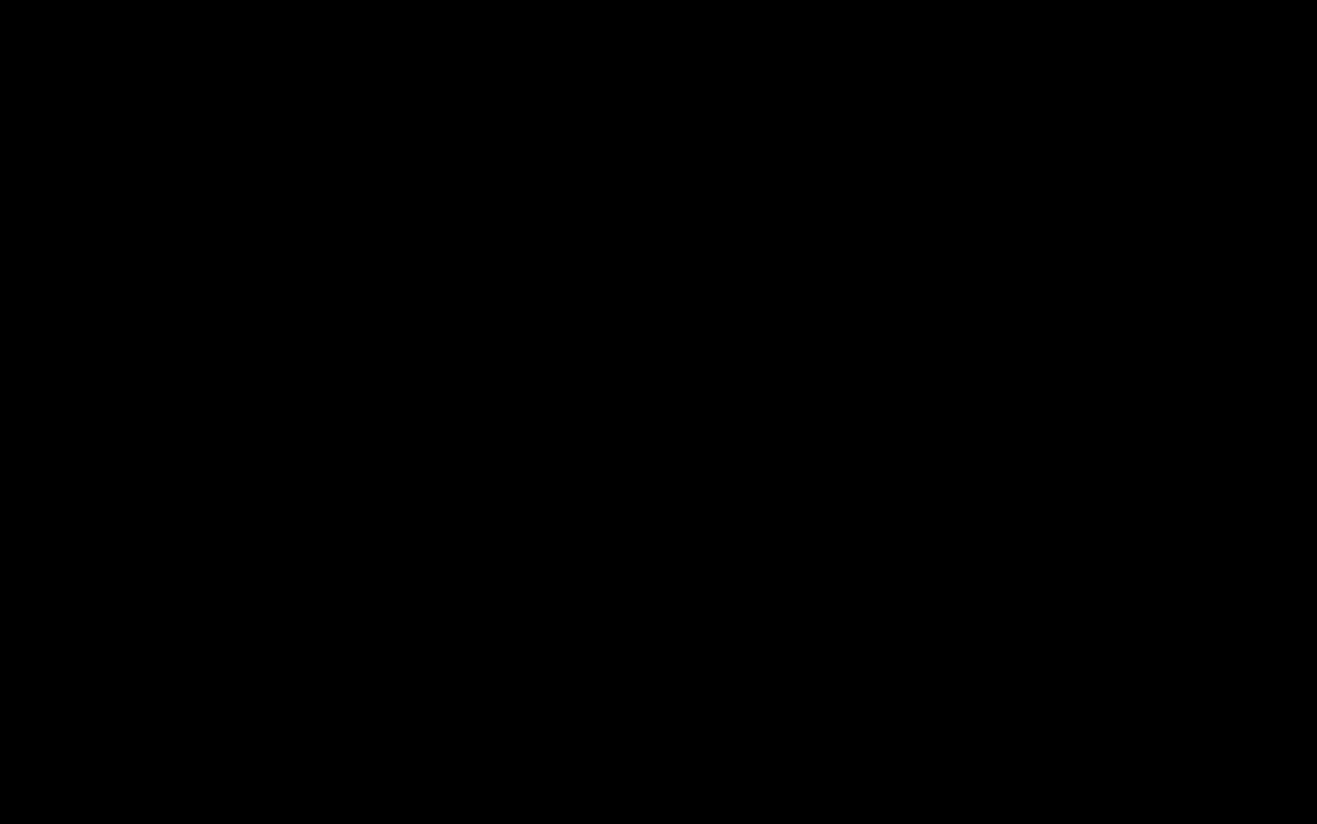 click at bounding box center (658, 412) 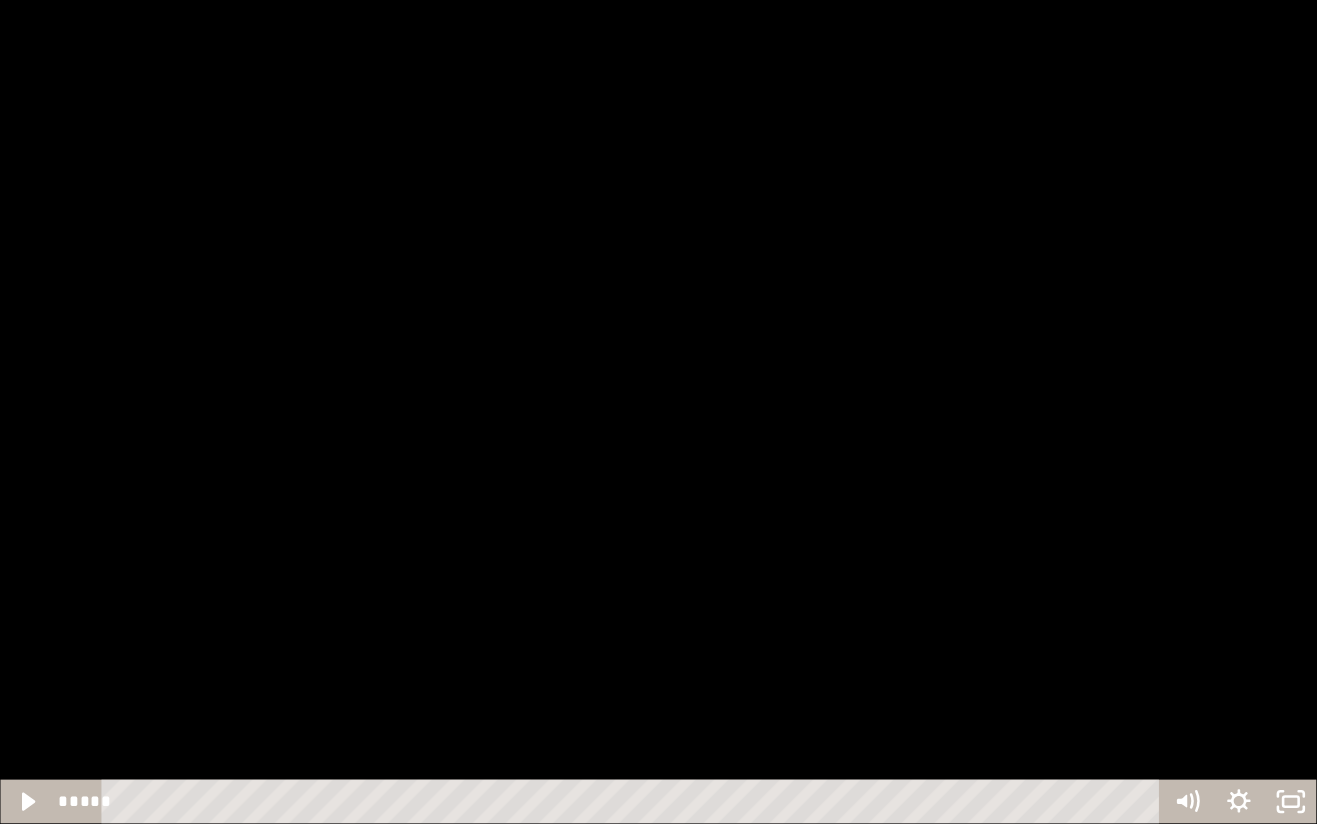 click at bounding box center [658, 412] 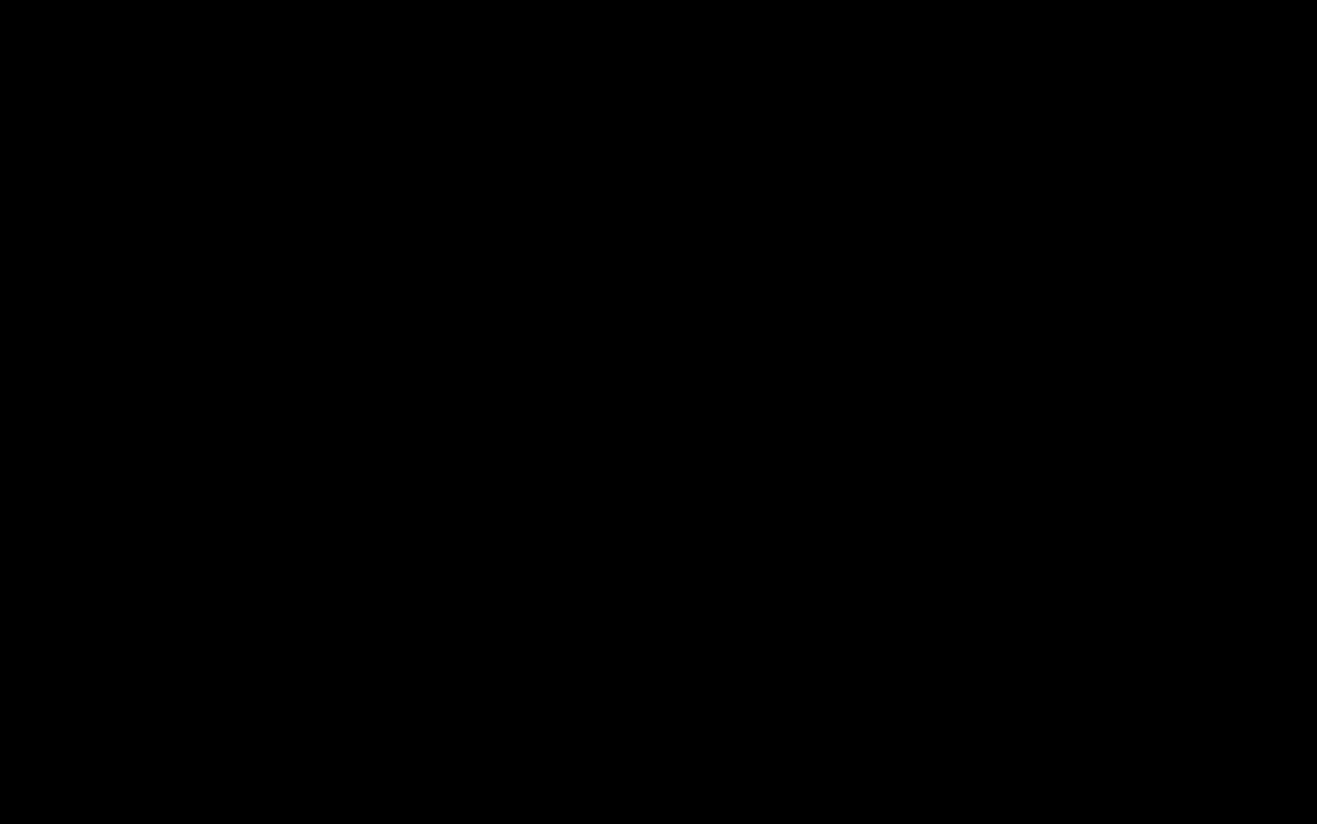 click at bounding box center (658, 412) 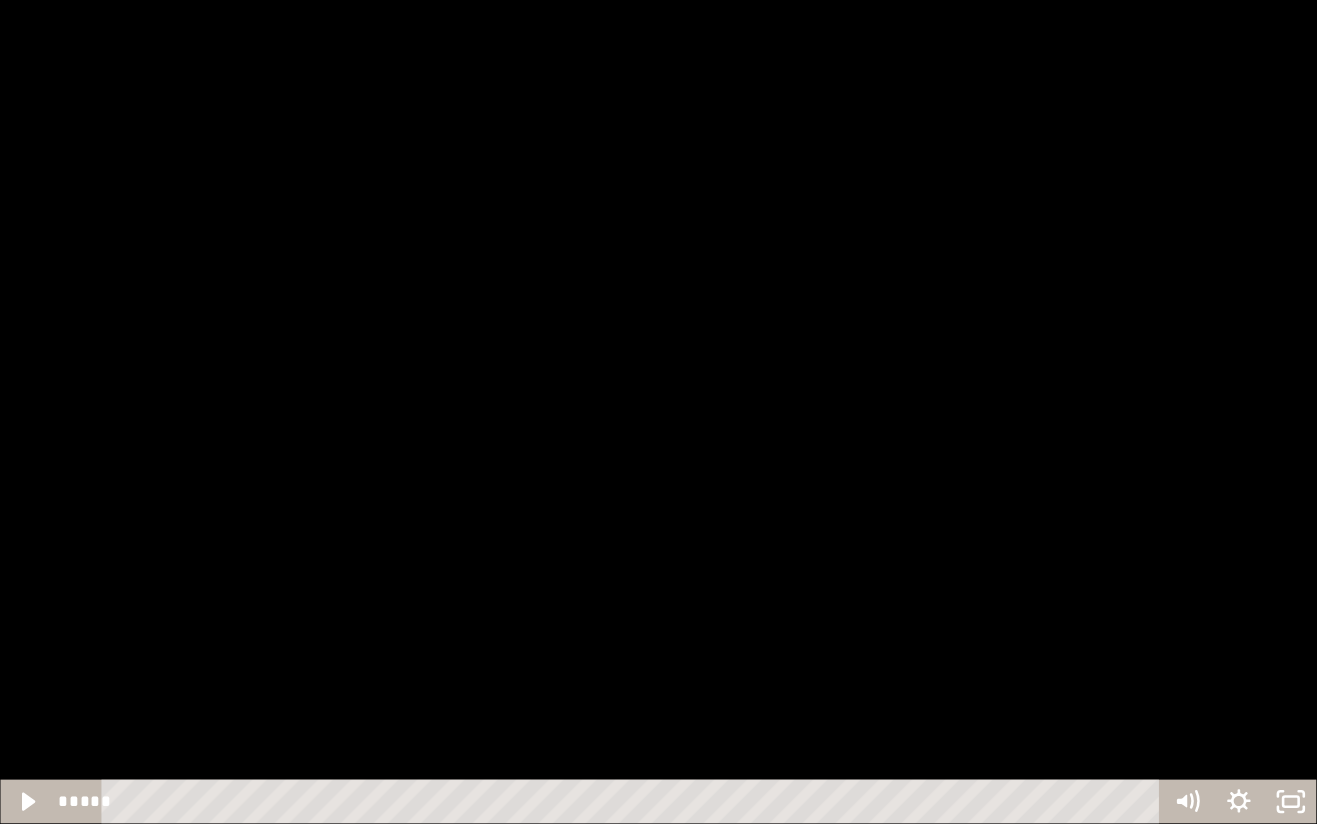 click at bounding box center (658, 412) 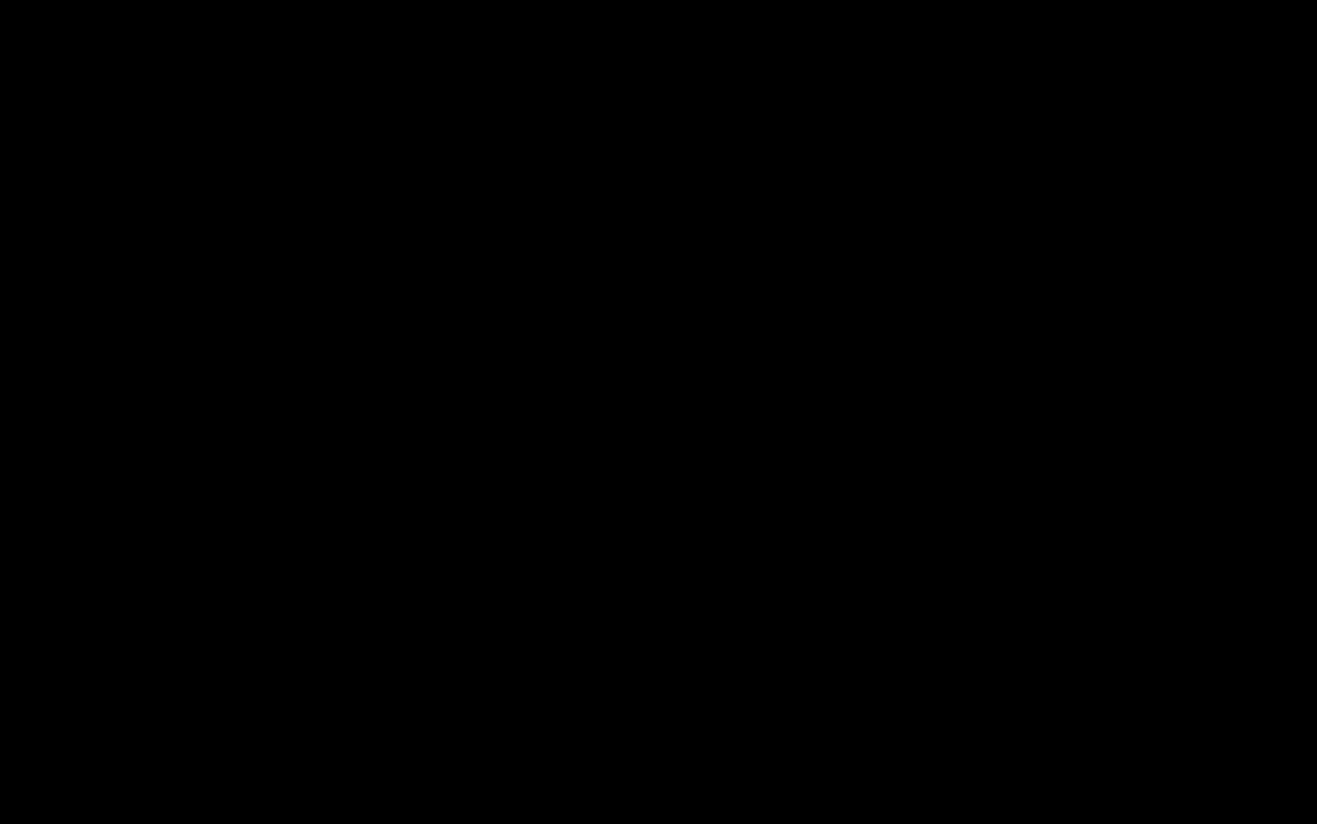 click at bounding box center (658, 412) 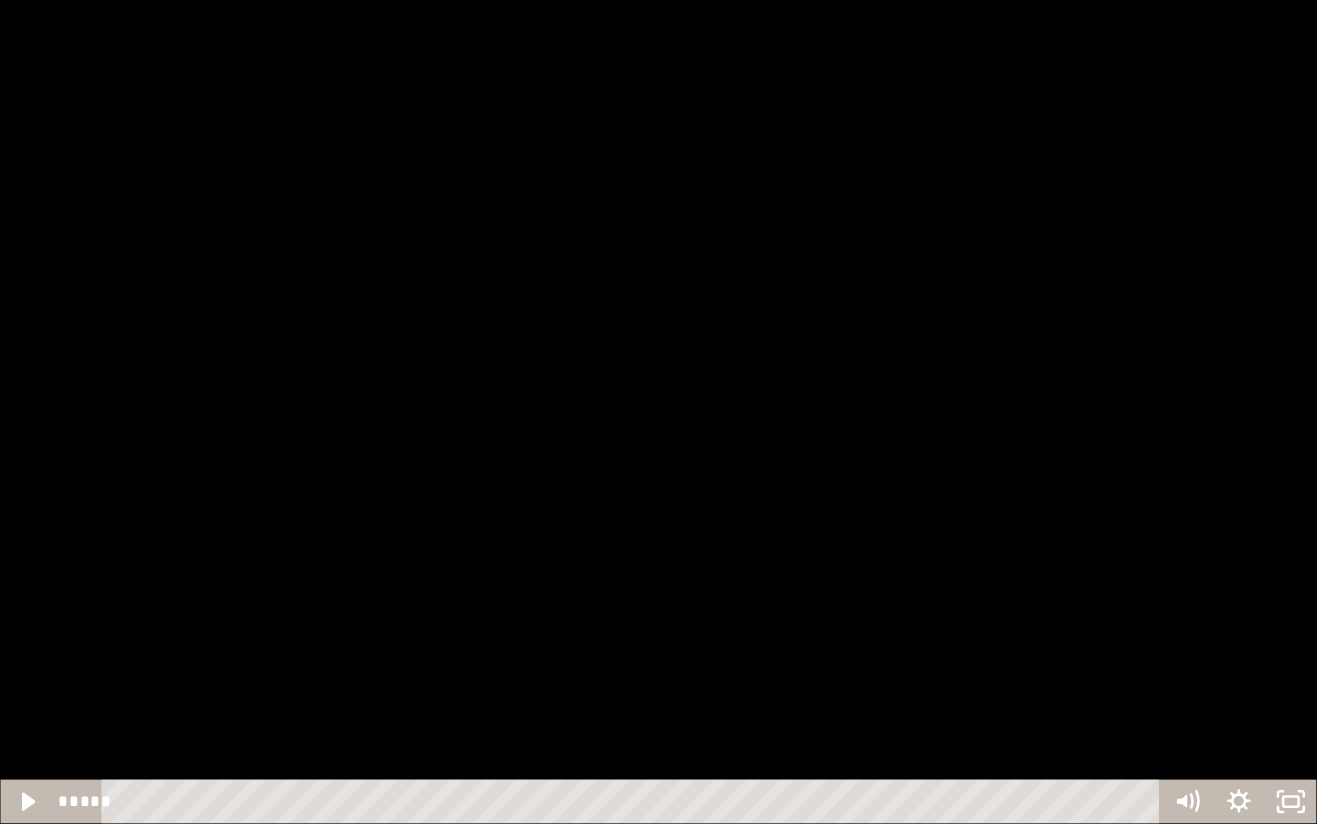 click at bounding box center (658, 412) 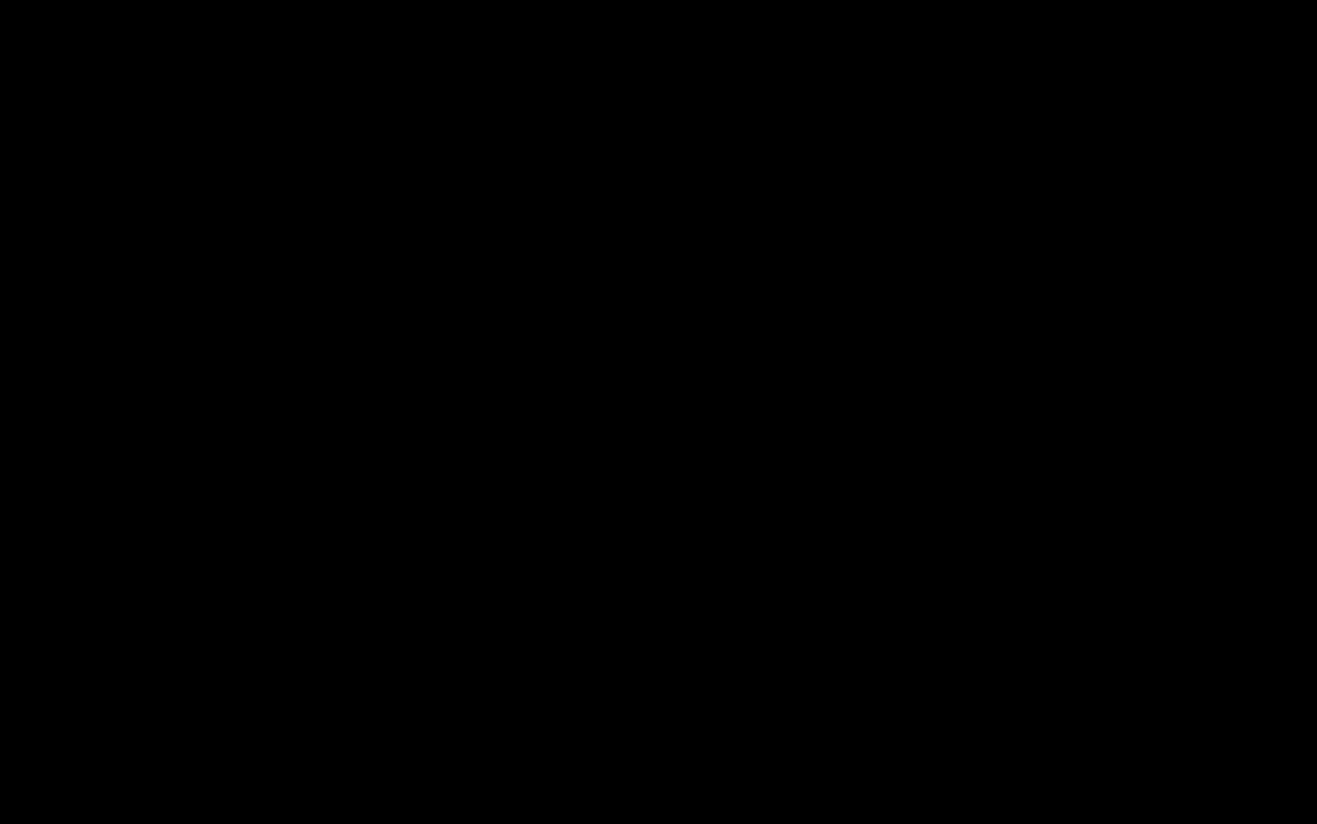 click at bounding box center [658, 412] 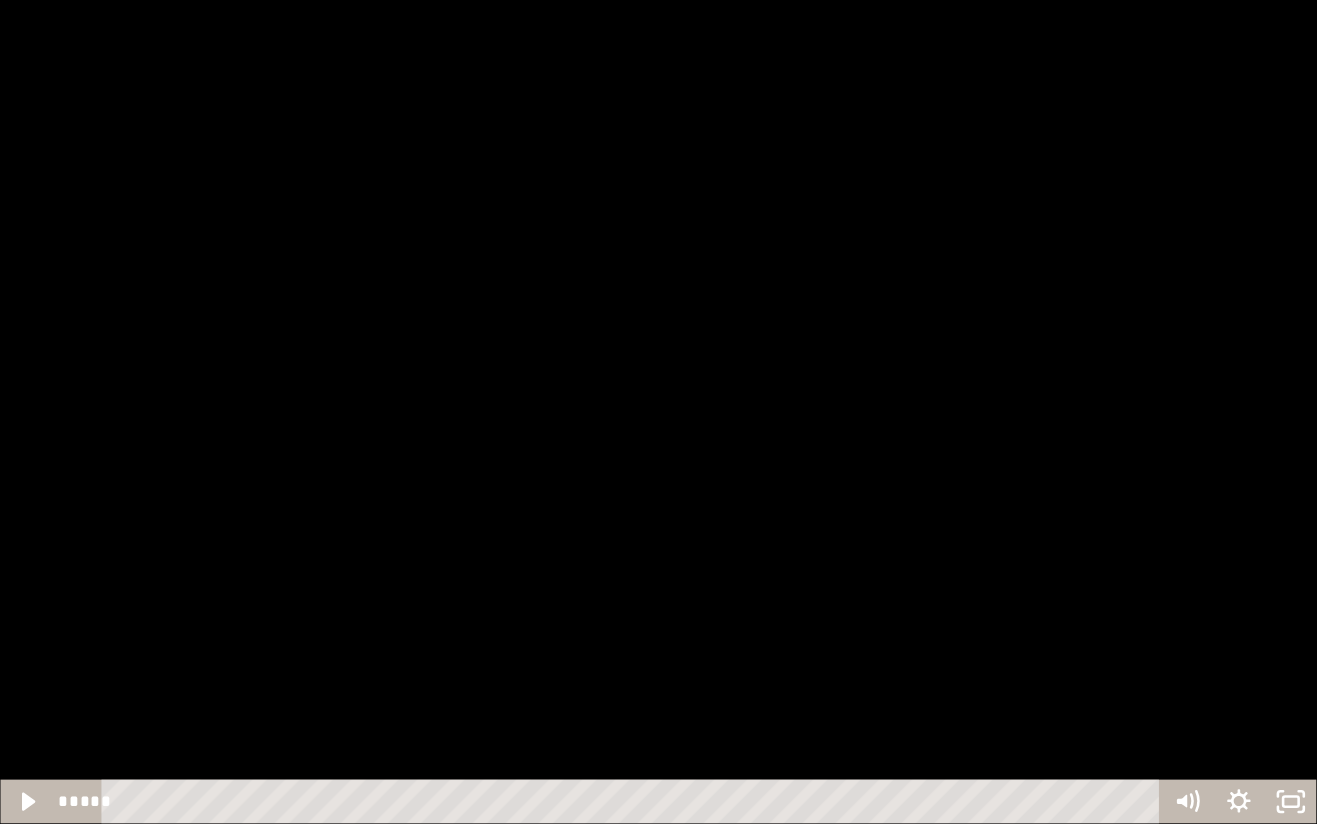 click at bounding box center (658, 412) 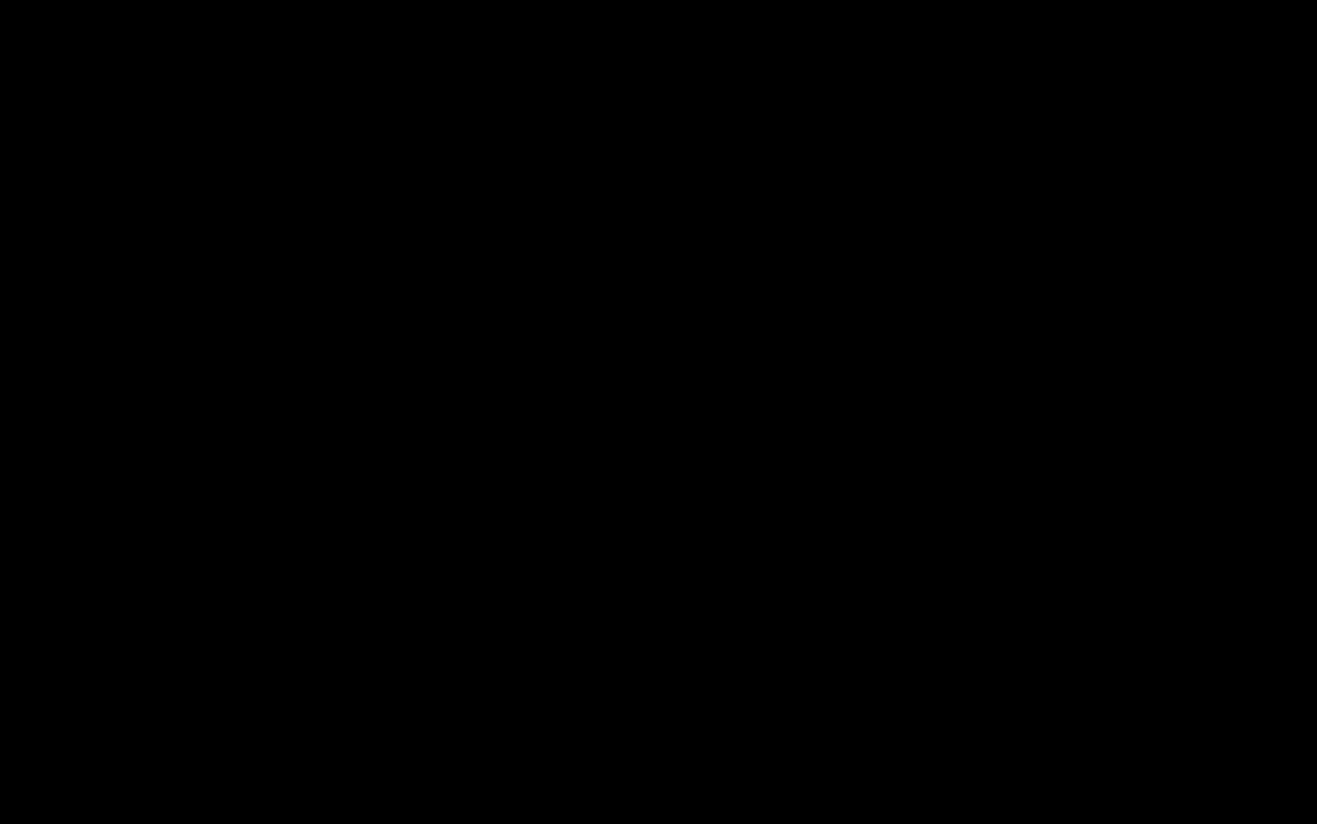 click at bounding box center [658, 412] 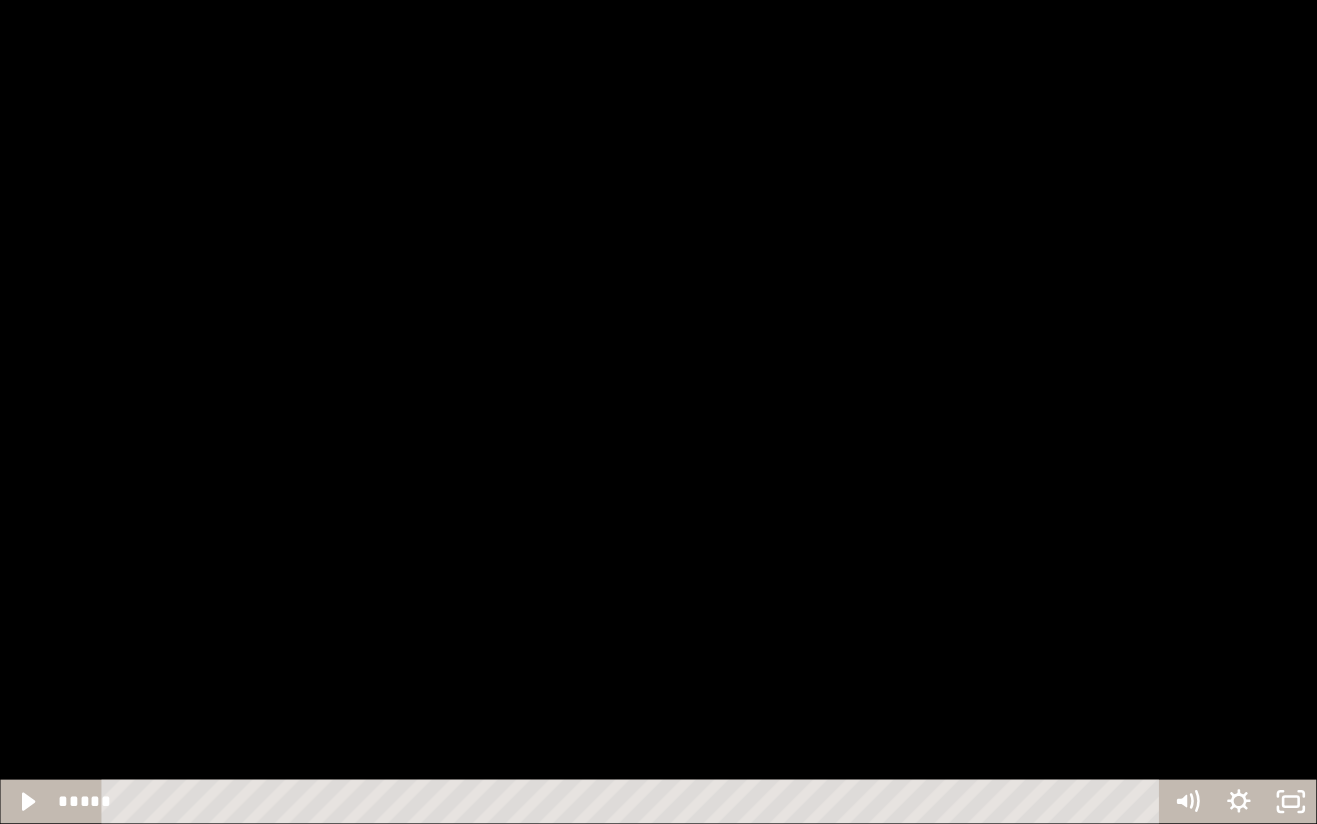 click at bounding box center [658, 412] 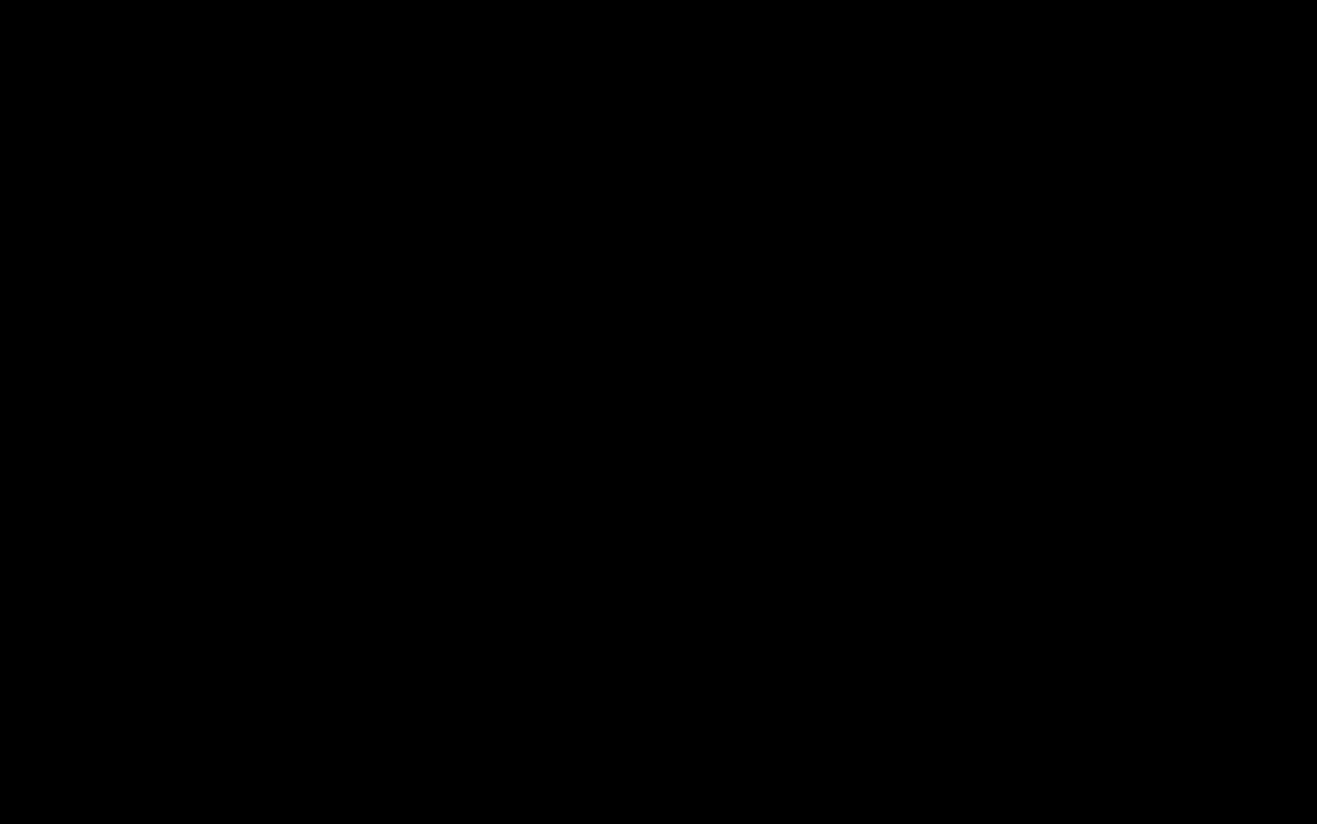click at bounding box center [658, 412] 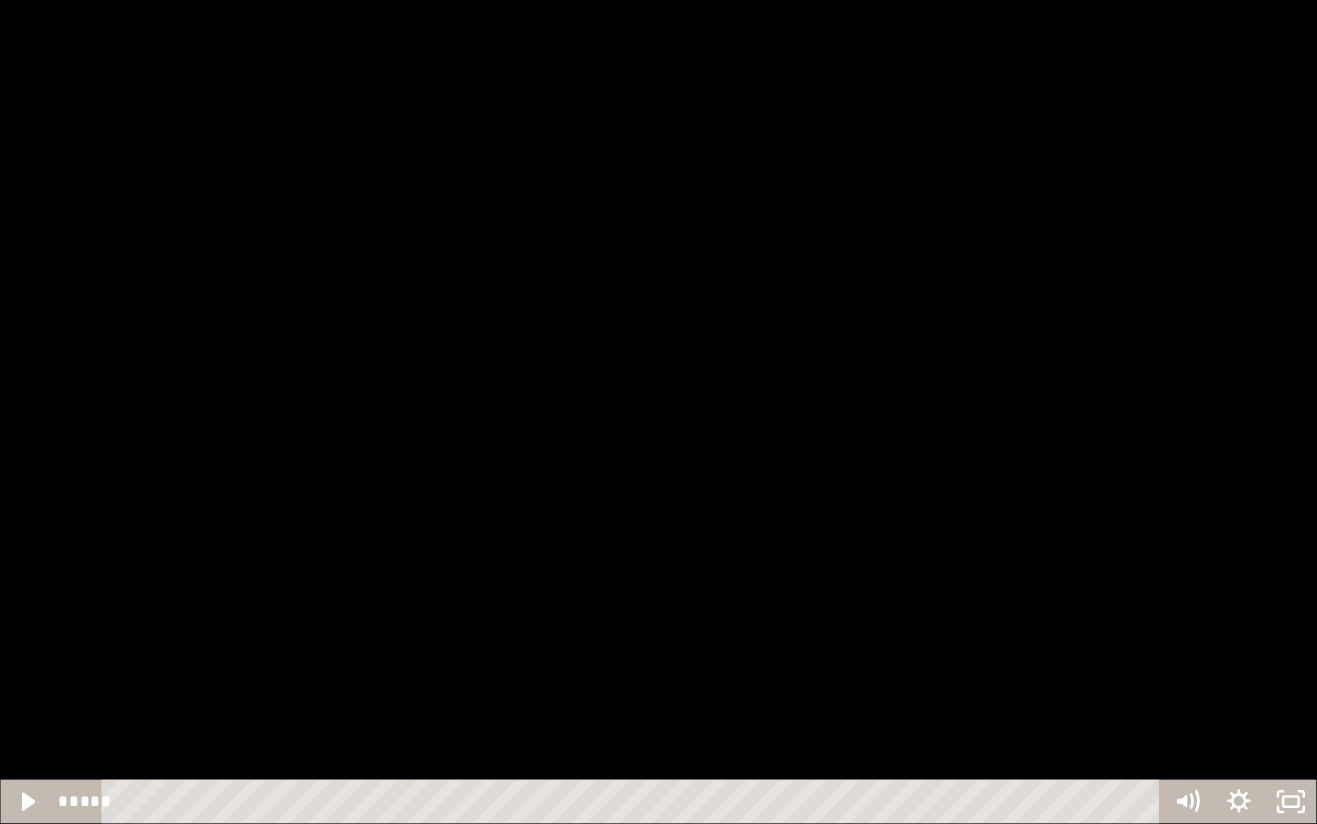 click at bounding box center [658, 412] 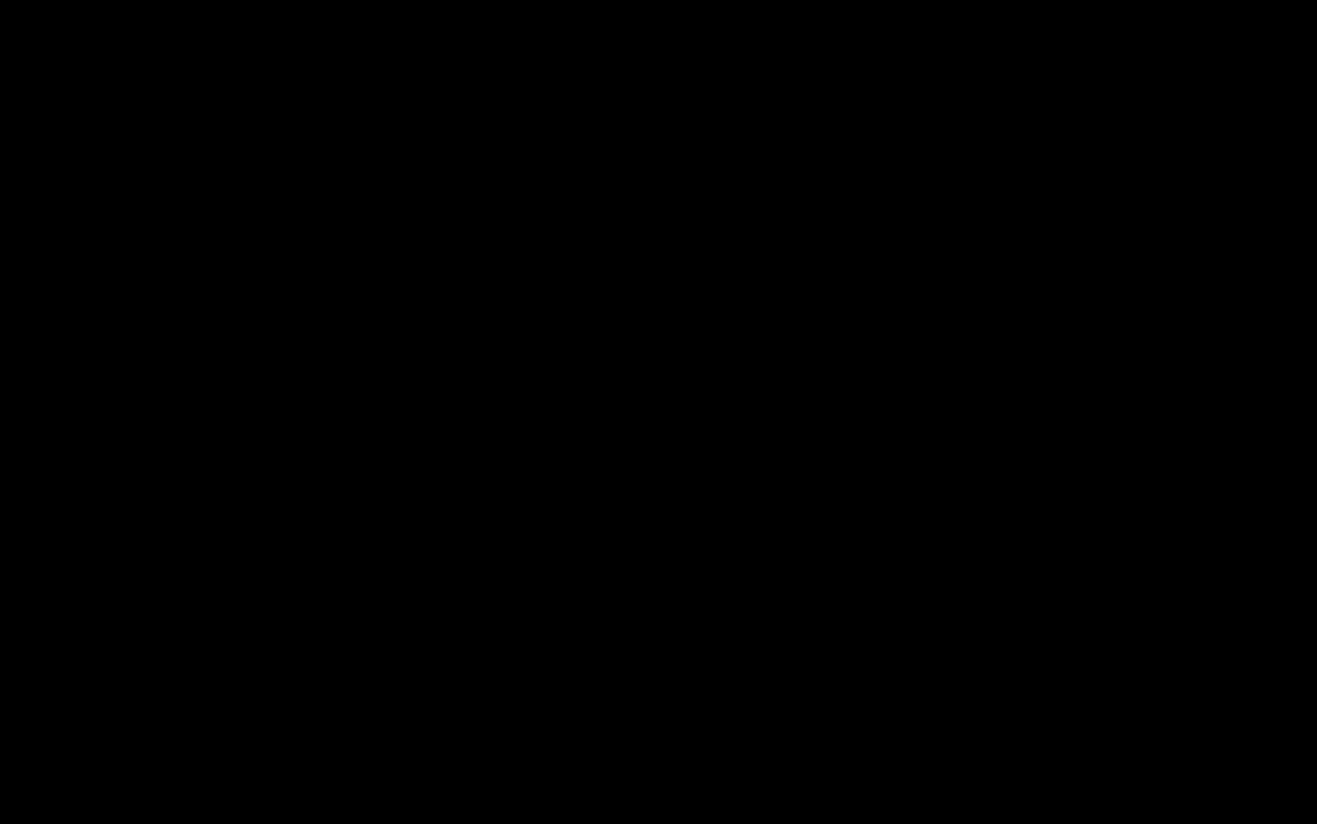 click at bounding box center [658, 412] 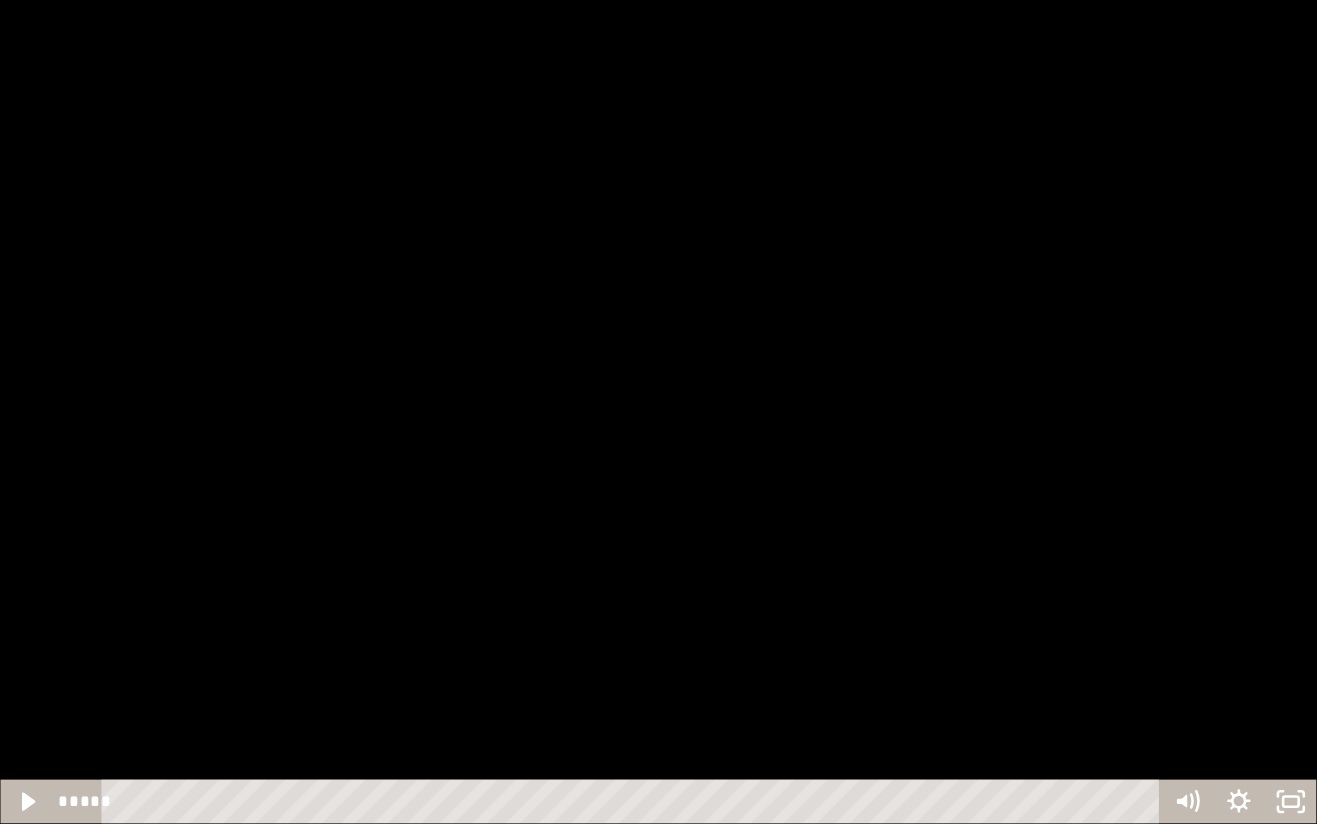 click at bounding box center (658, 412) 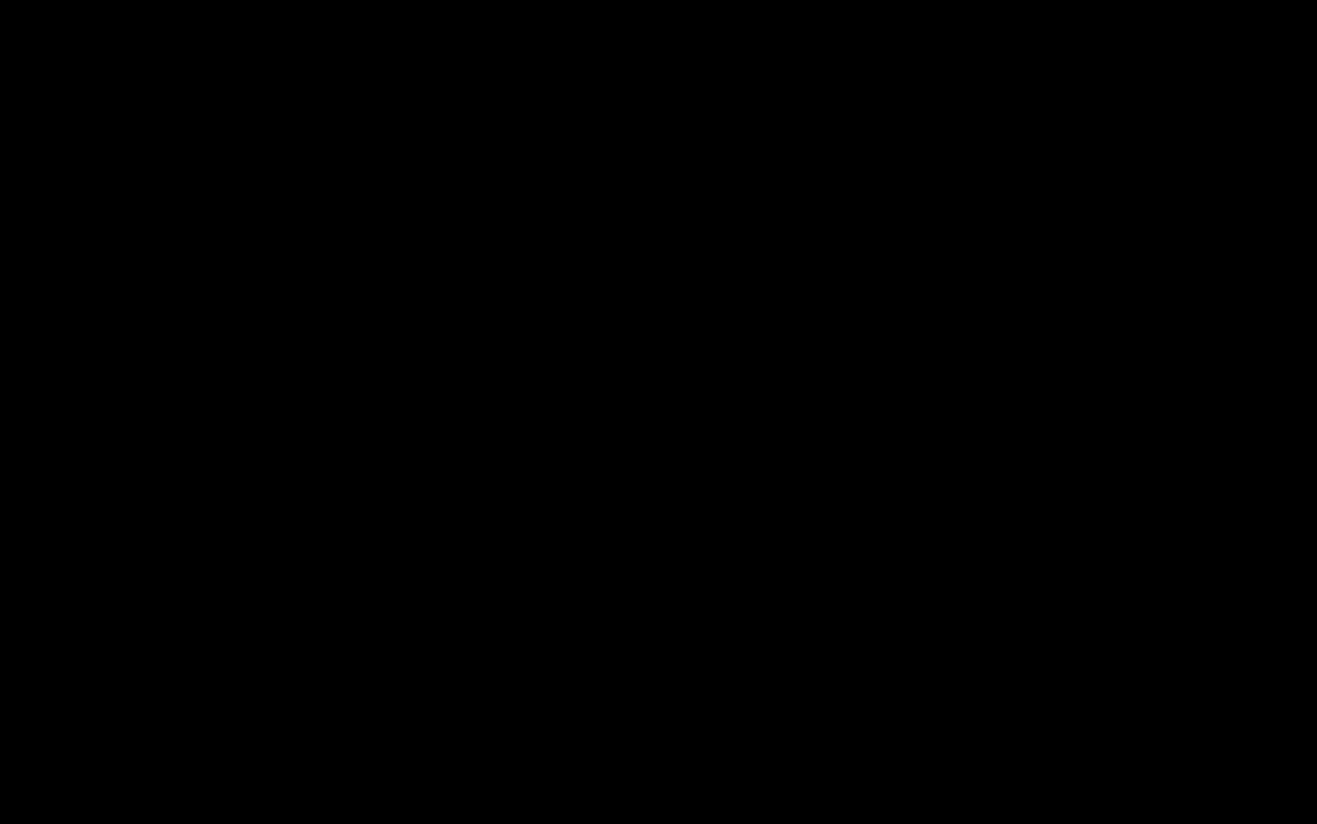 click at bounding box center (658, 412) 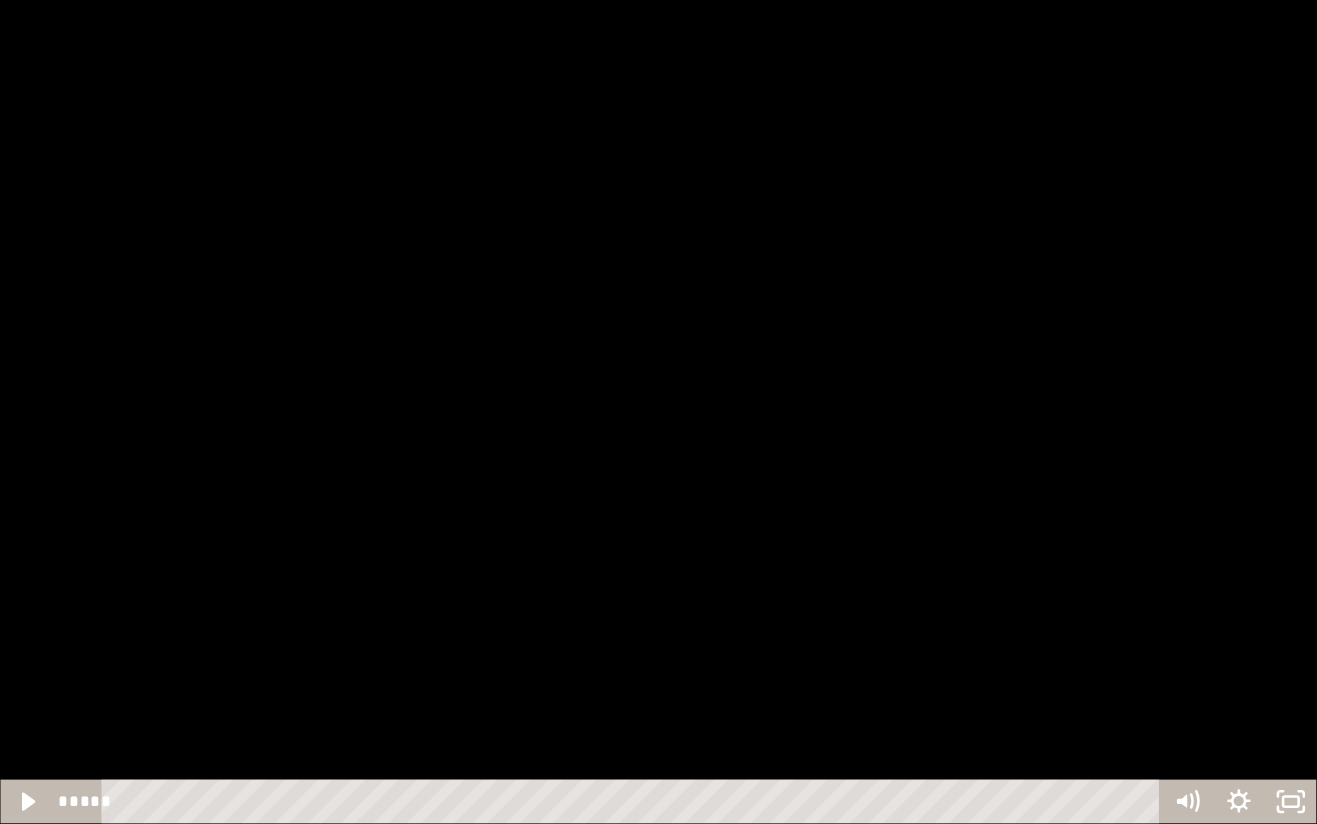 click at bounding box center (658, 412) 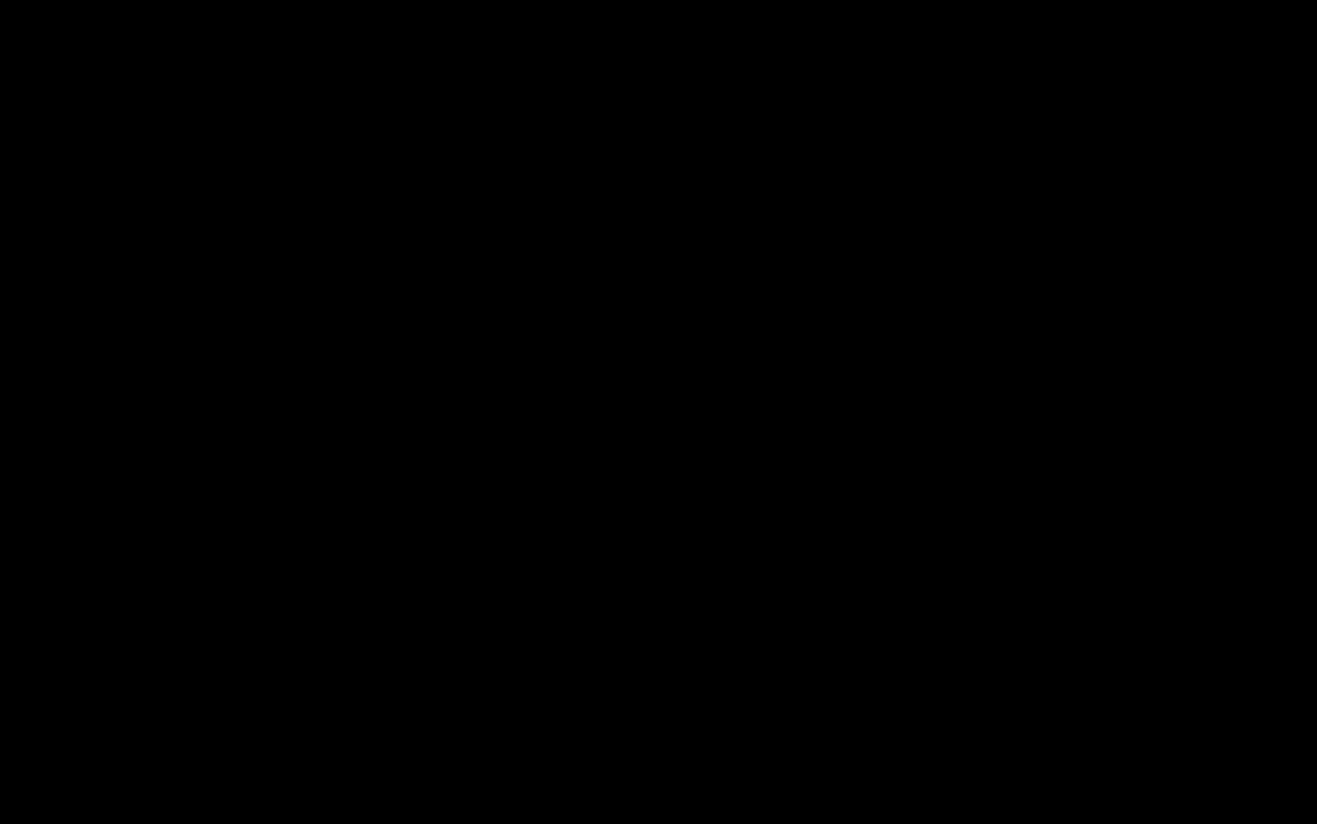 click at bounding box center [658, 412] 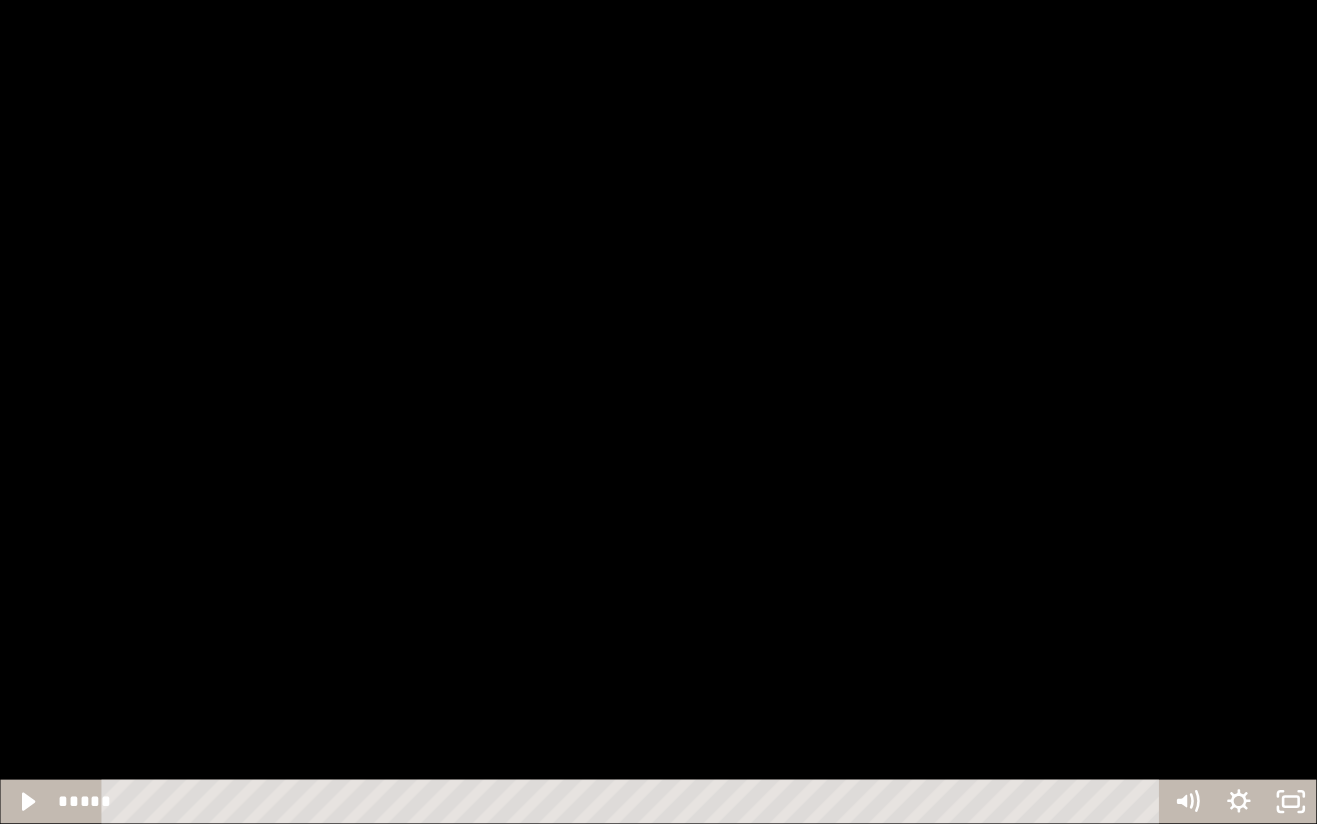 click at bounding box center [658, 412] 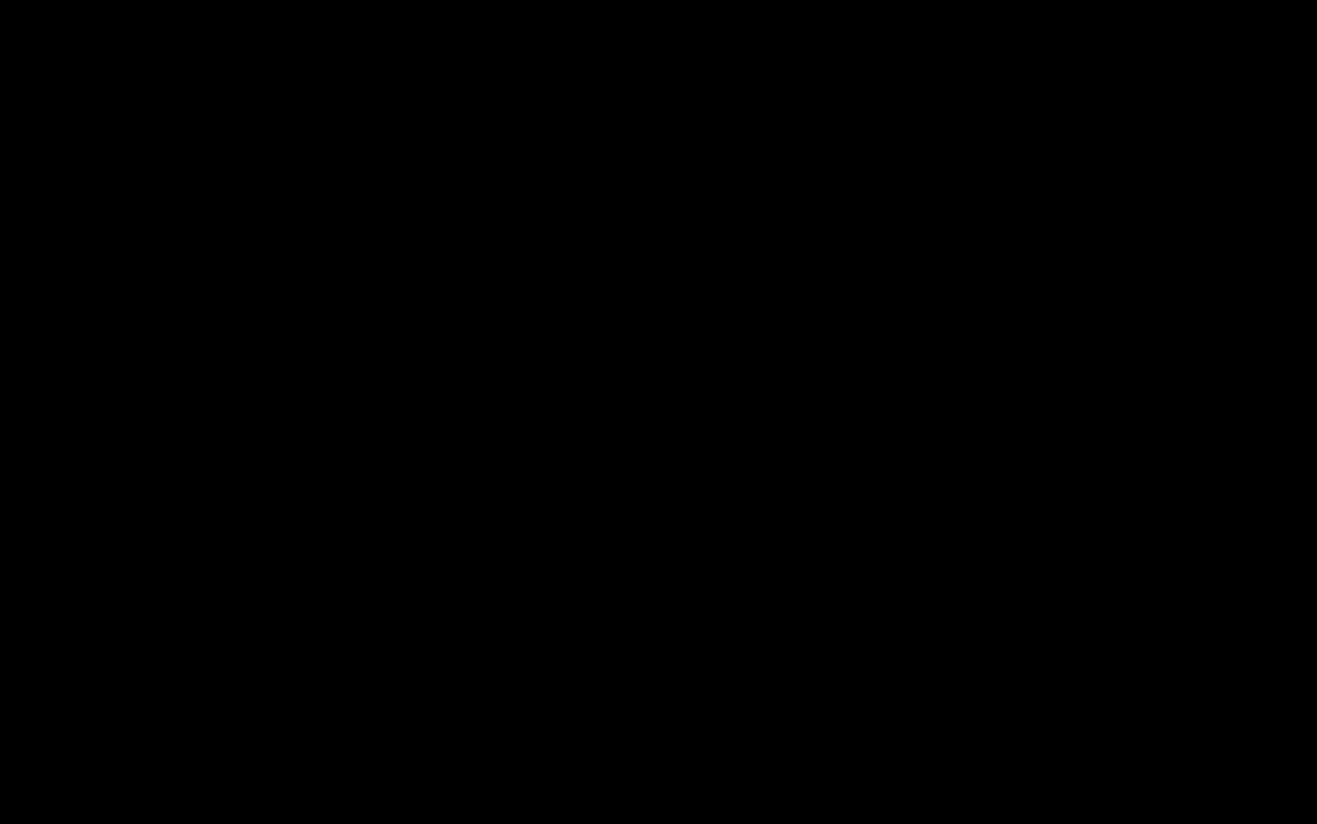 click at bounding box center [658, 412] 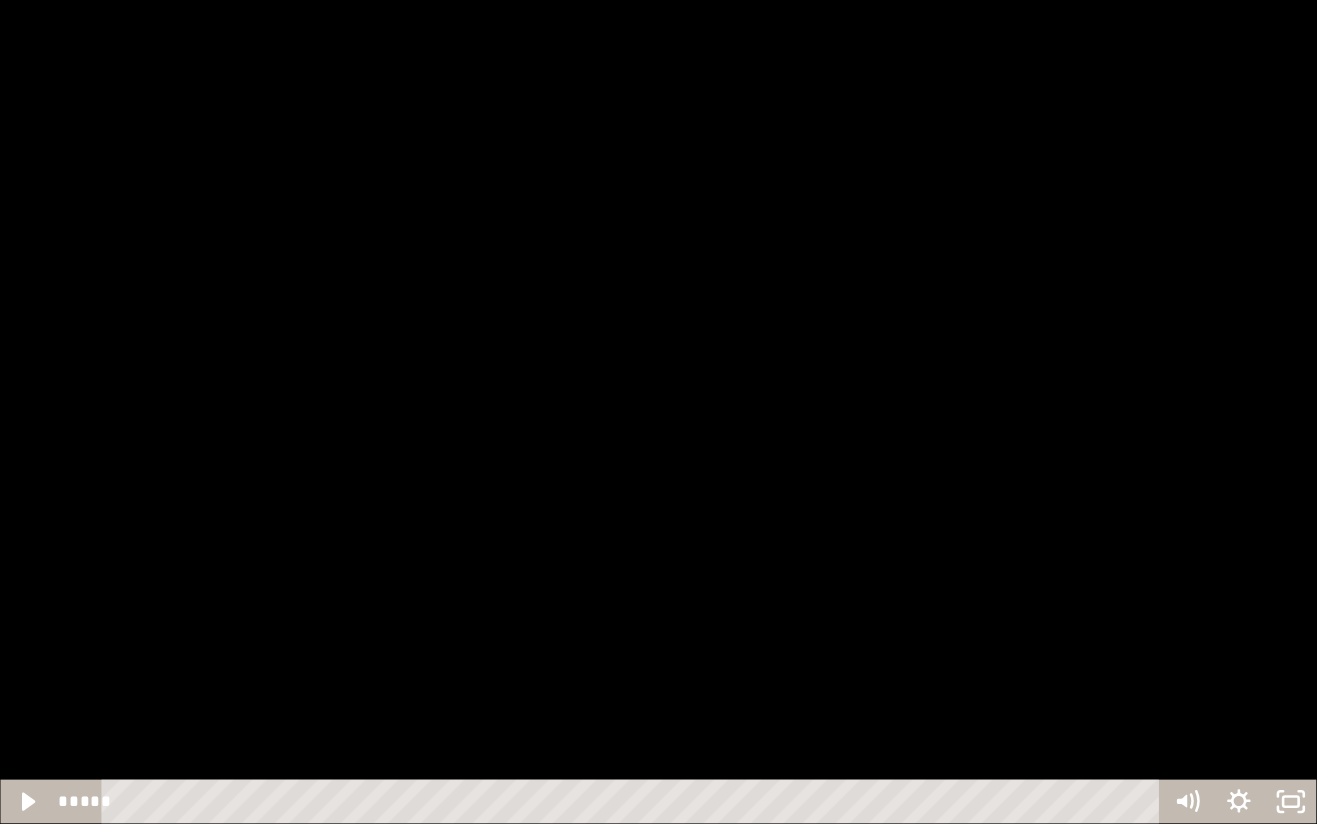 click at bounding box center [658, 412] 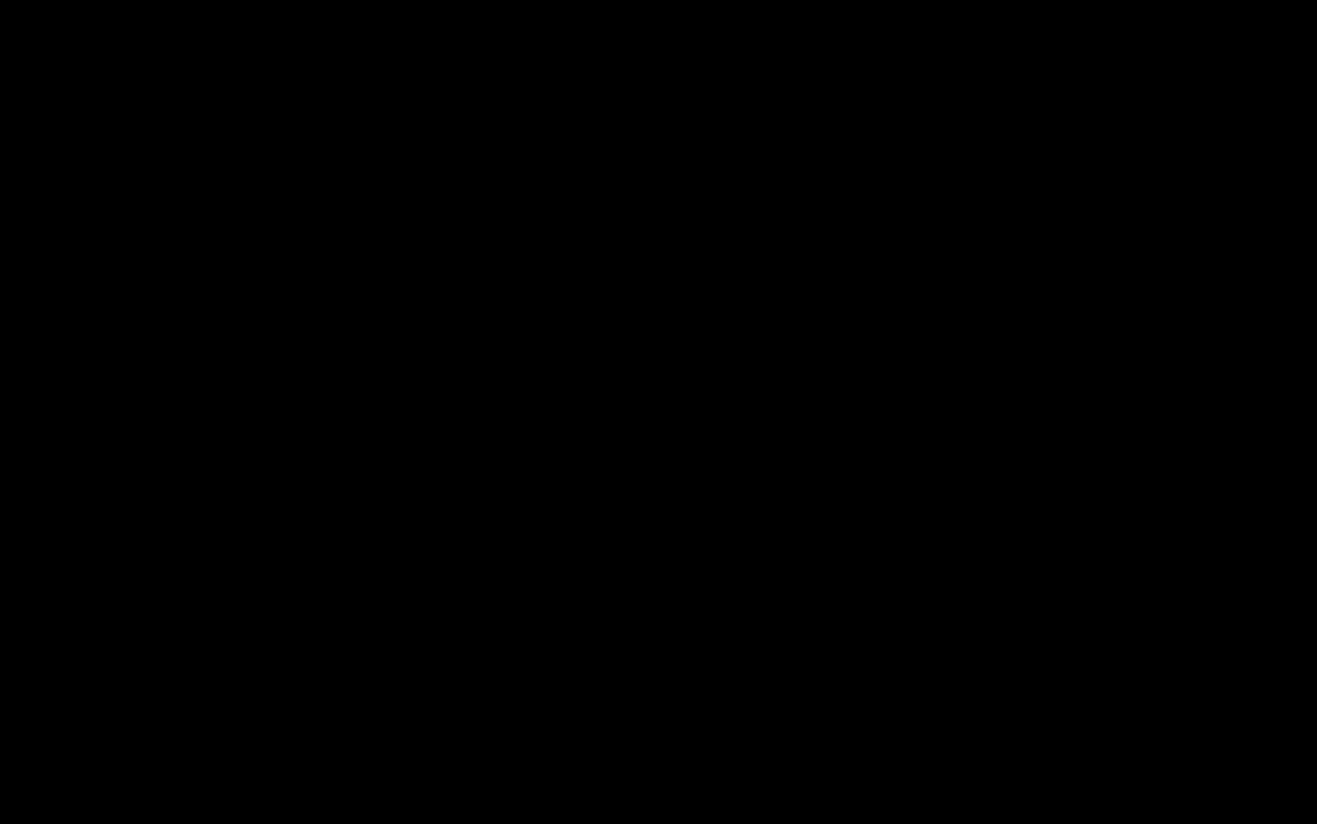 click at bounding box center (658, 412) 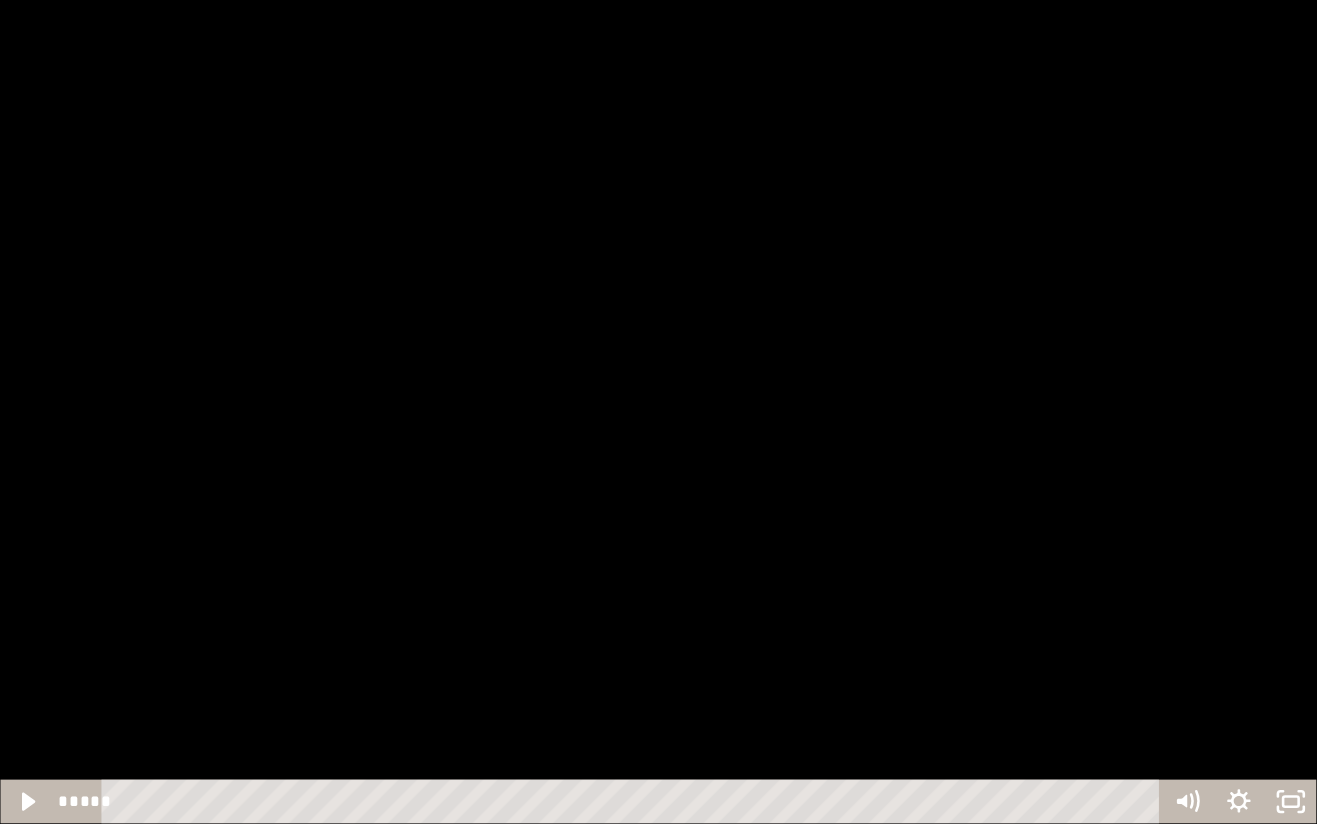 click at bounding box center (658, 412) 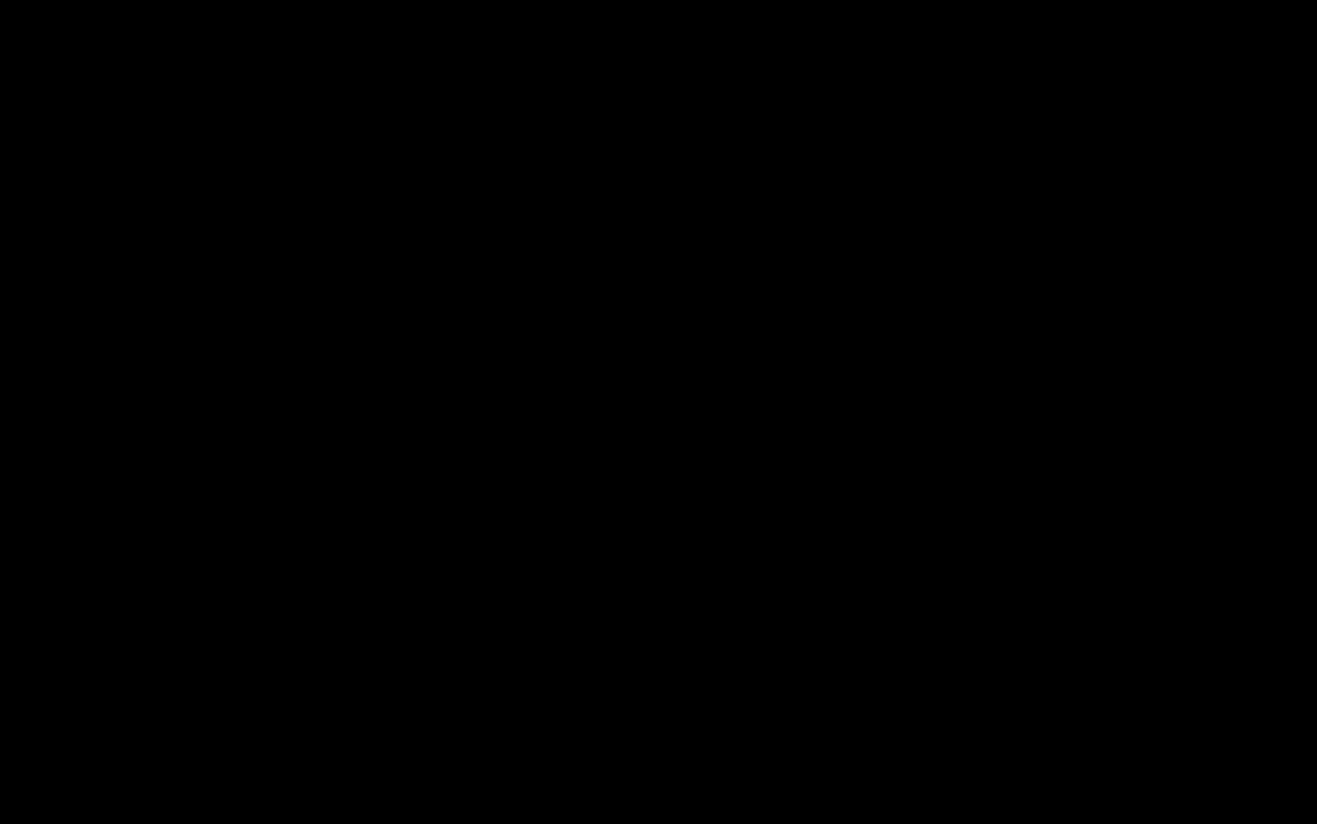 click at bounding box center (658, 412) 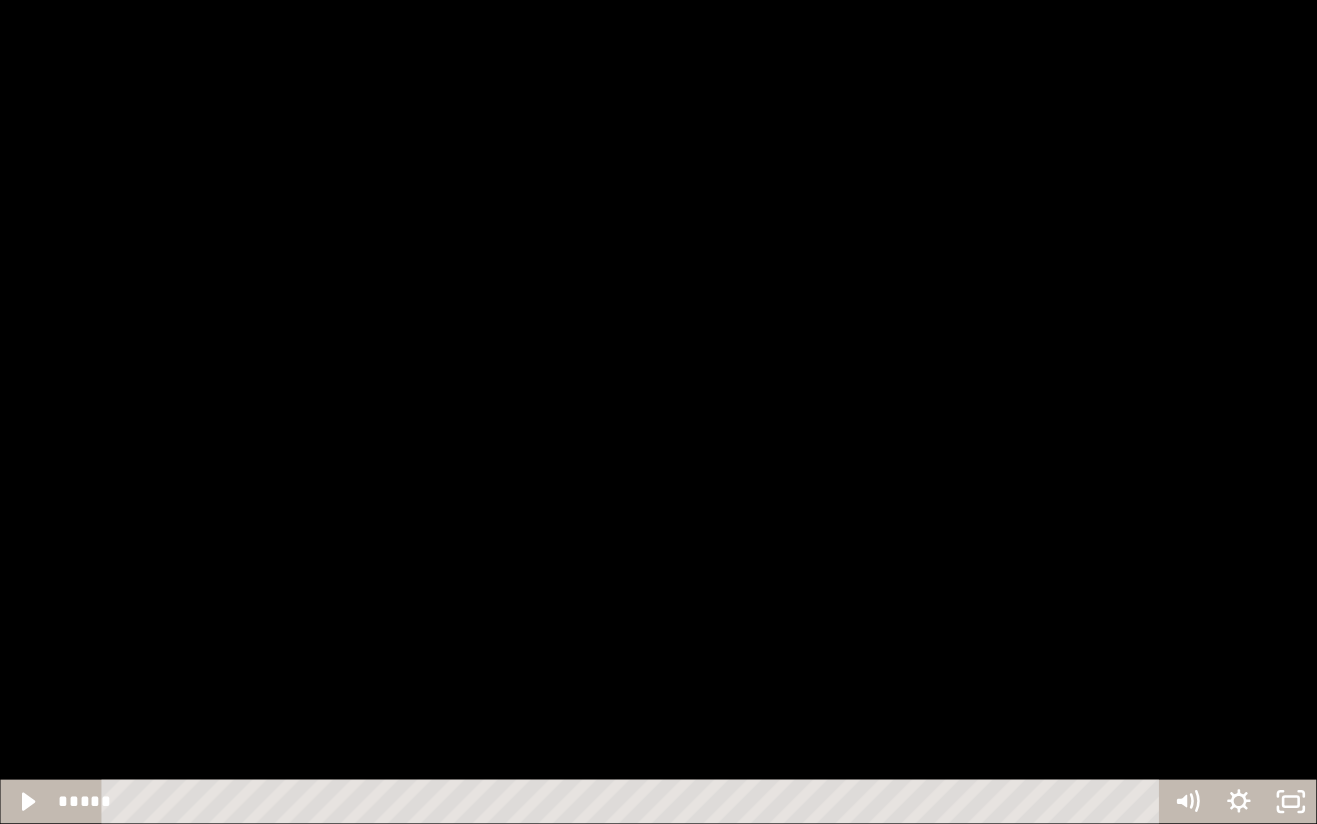 click at bounding box center [658, 412] 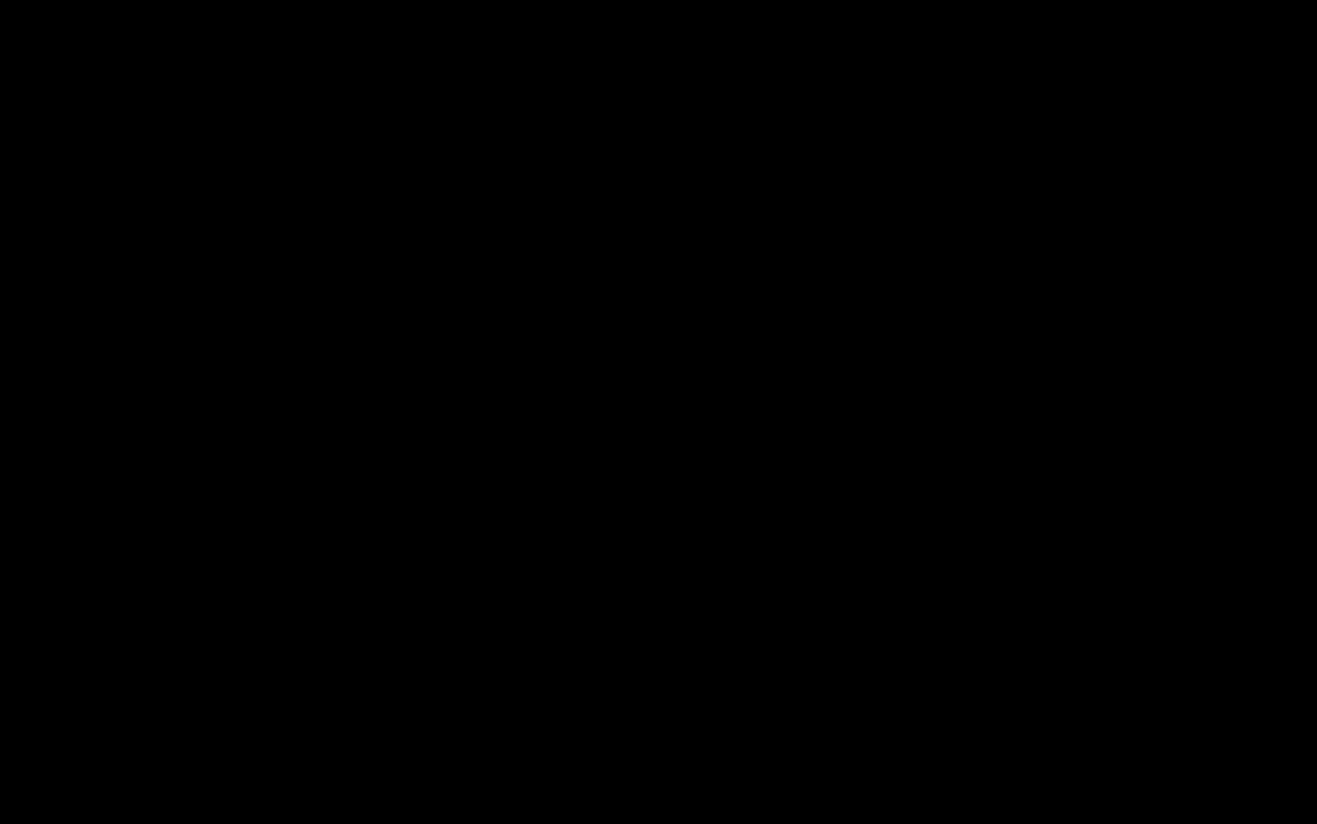 click at bounding box center (658, 412) 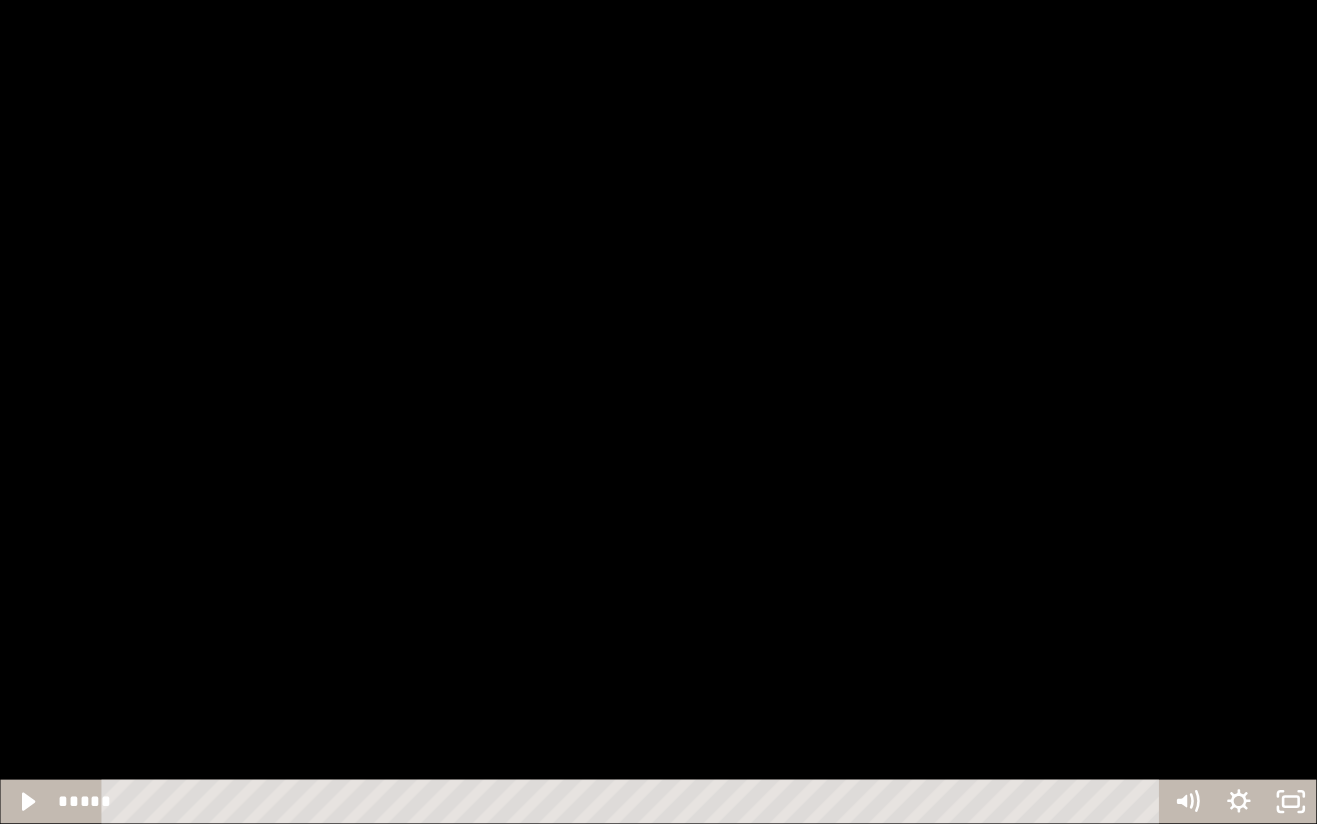 click at bounding box center [658, 412] 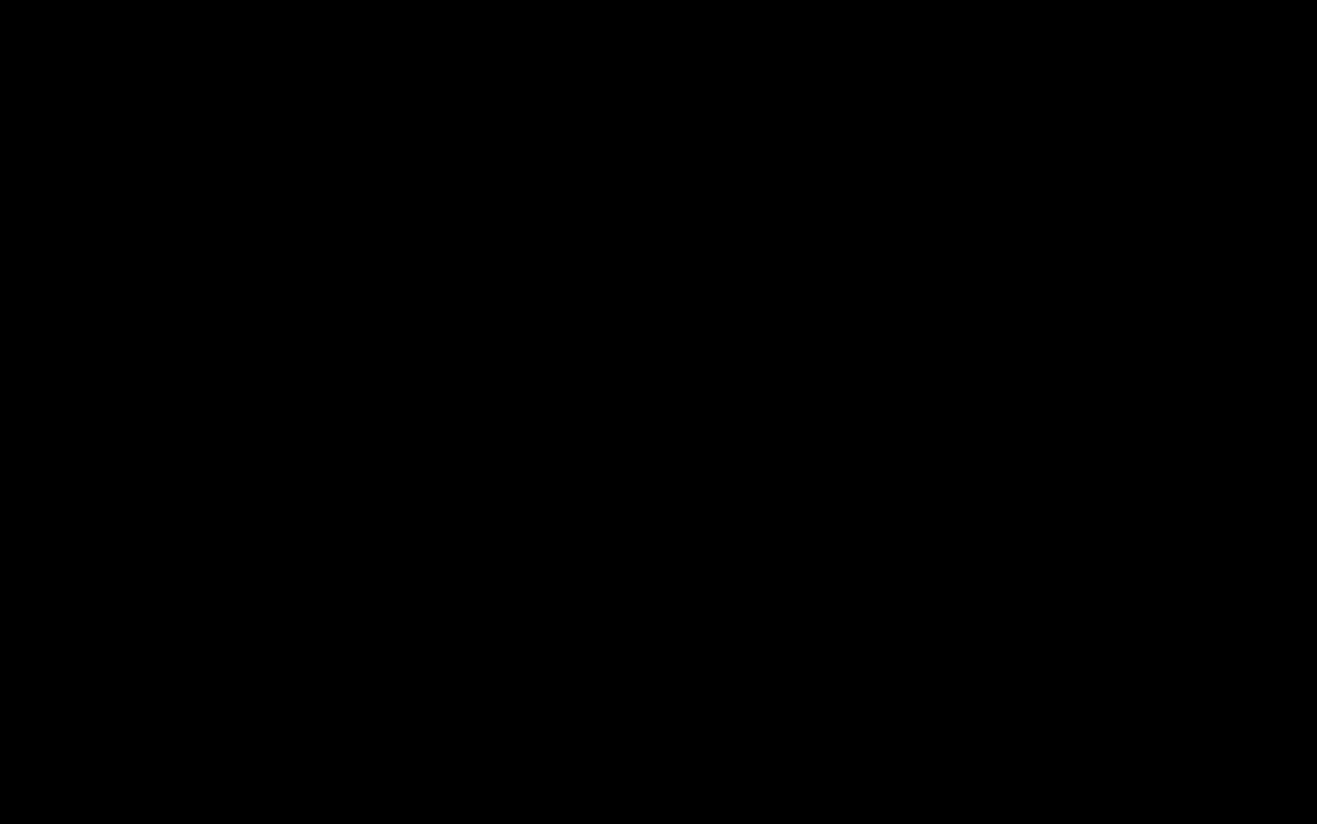 click at bounding box center [658, 412] 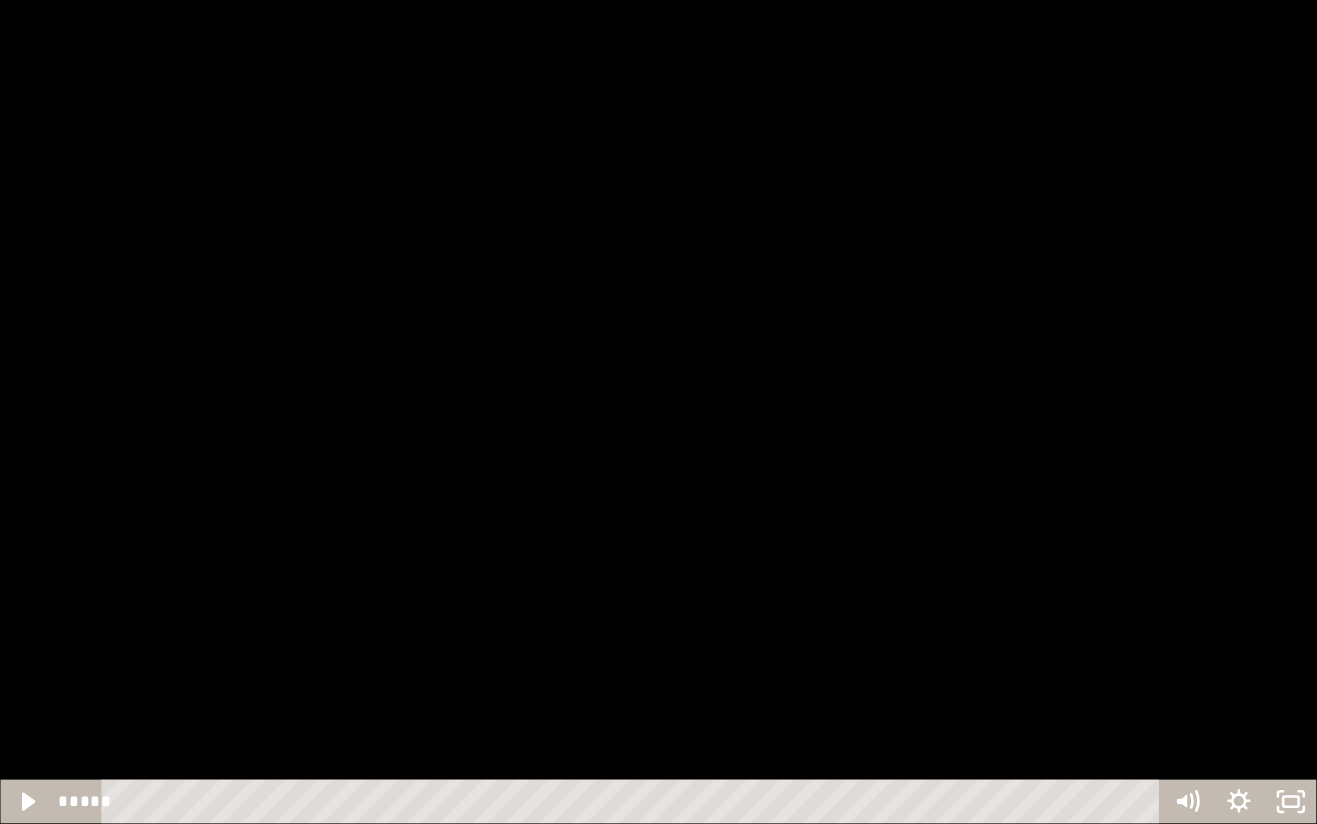 click at bounding box center [658, 412] 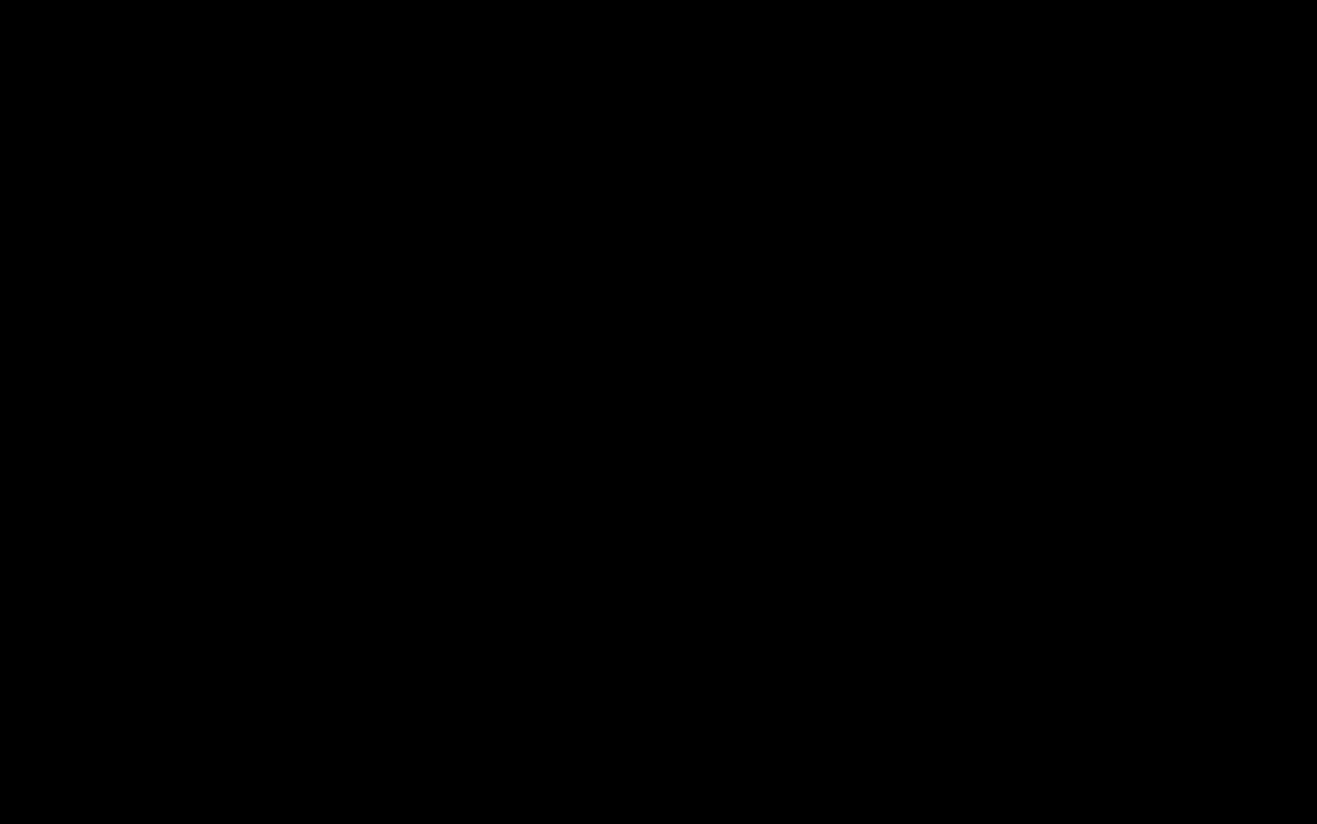 click at bounding box center (658, 412) 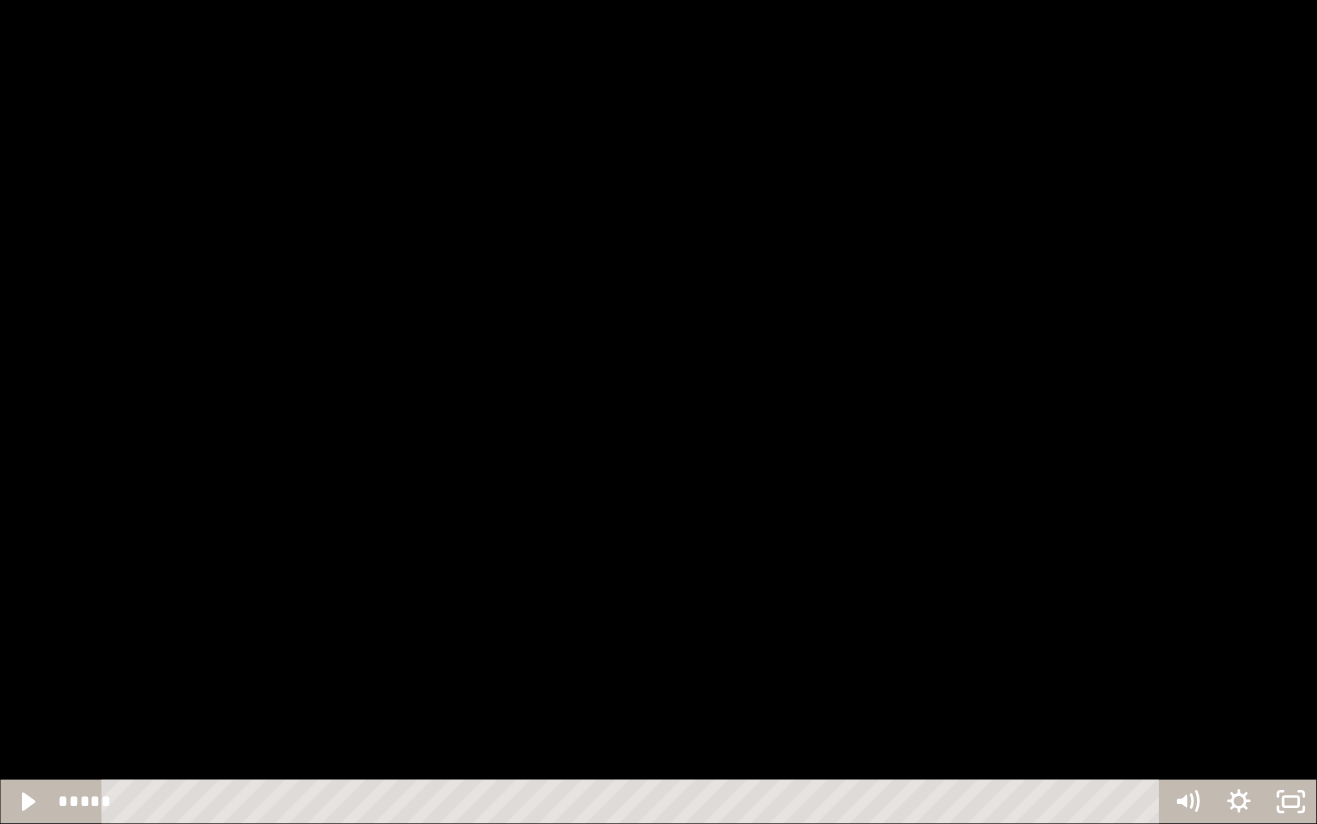 click at bounding box center [658, 412] 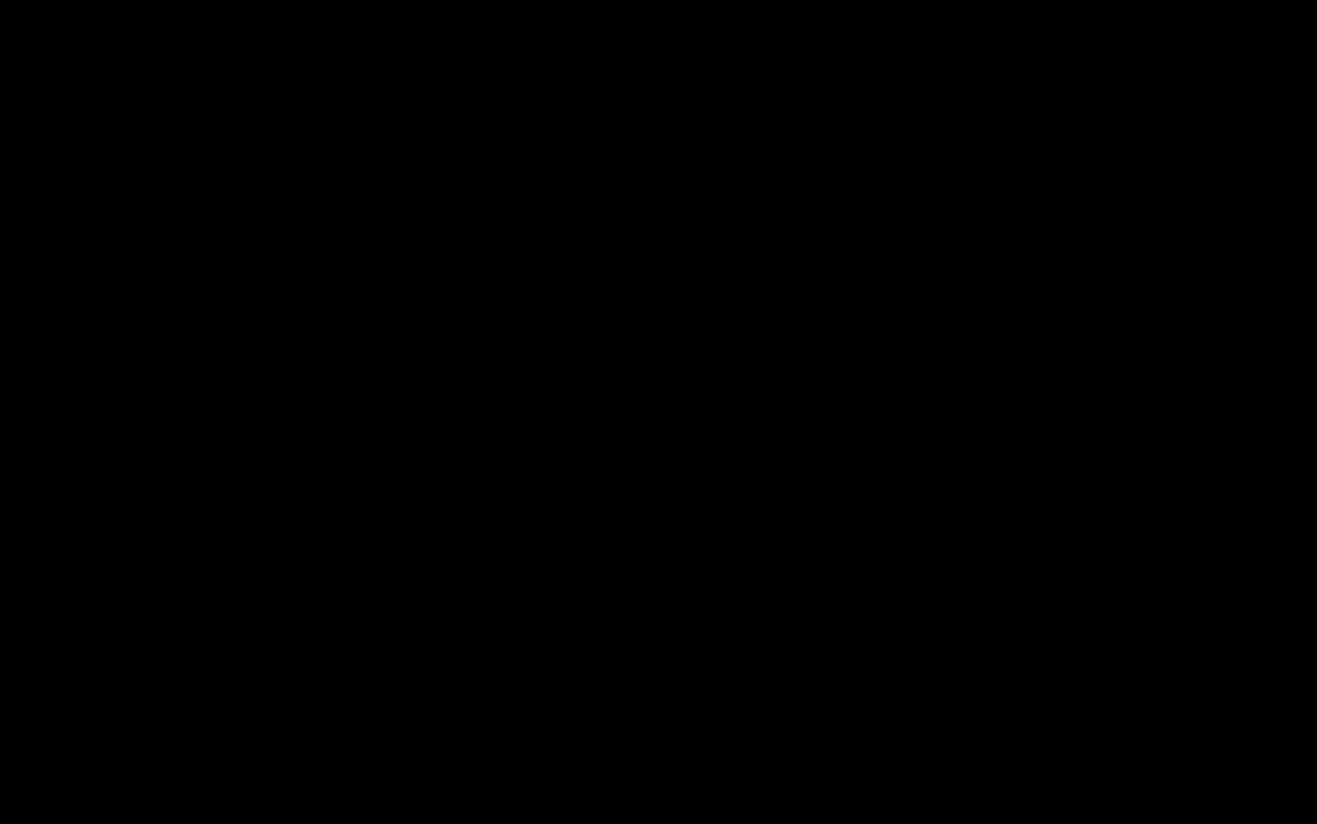 click at bounding box center [658, 412] 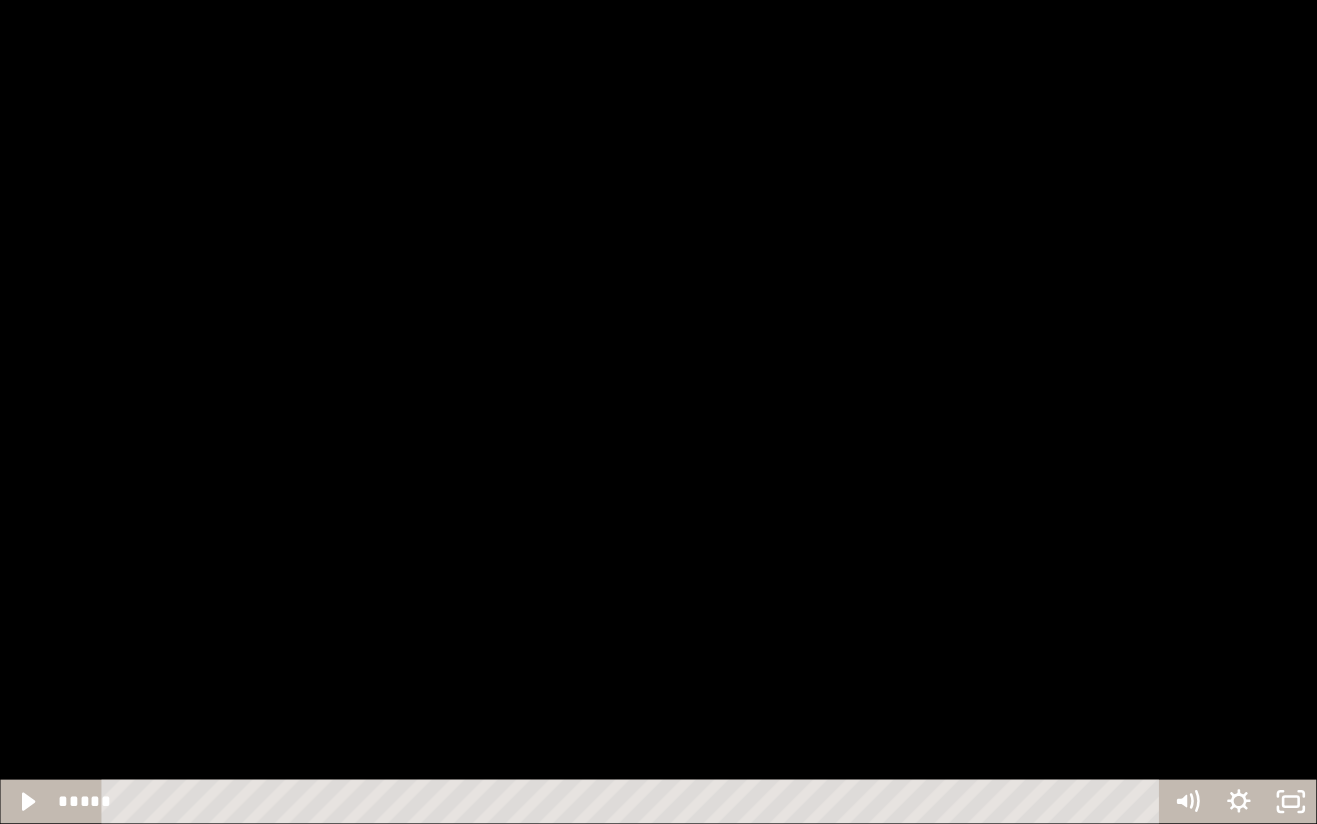 click at bounding box center (658, 412) 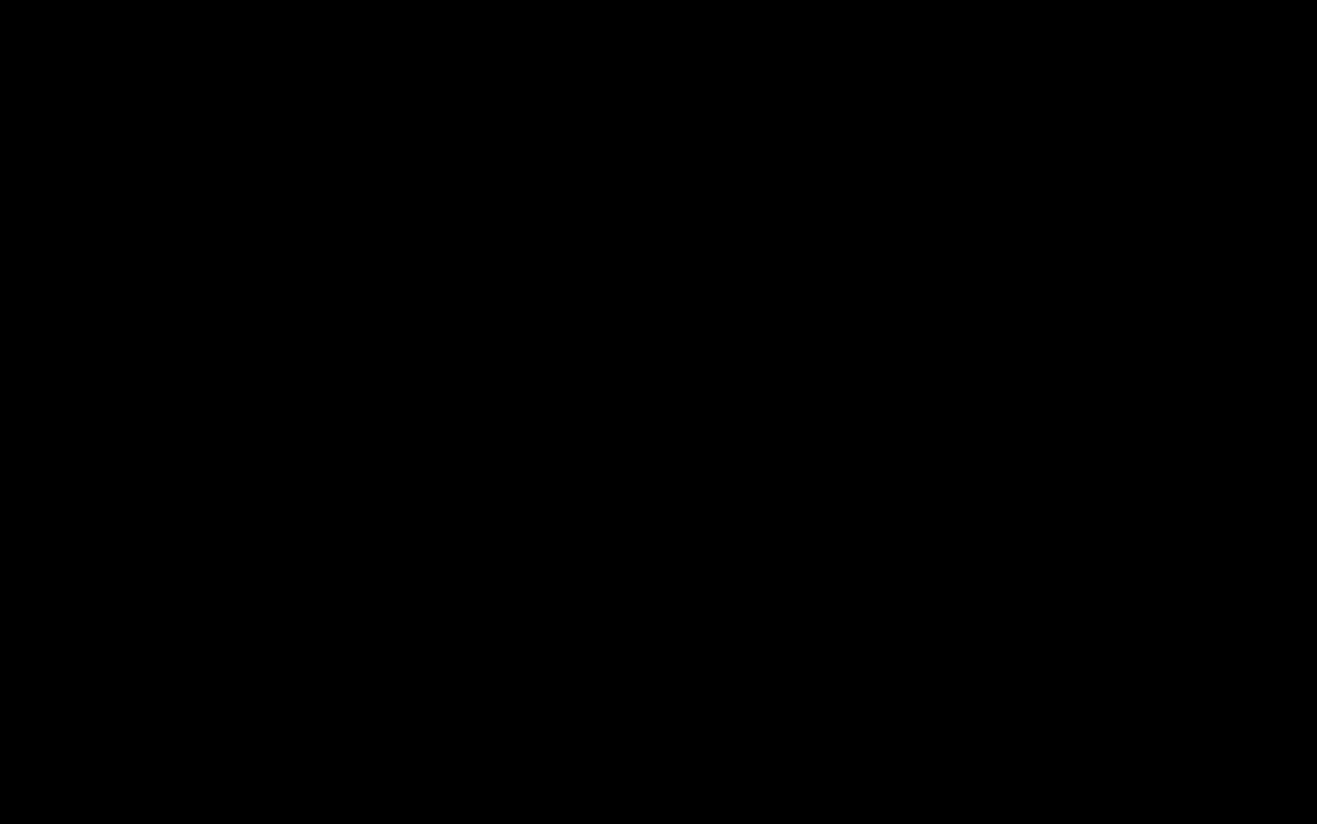 click at bounding box center (658, 412) 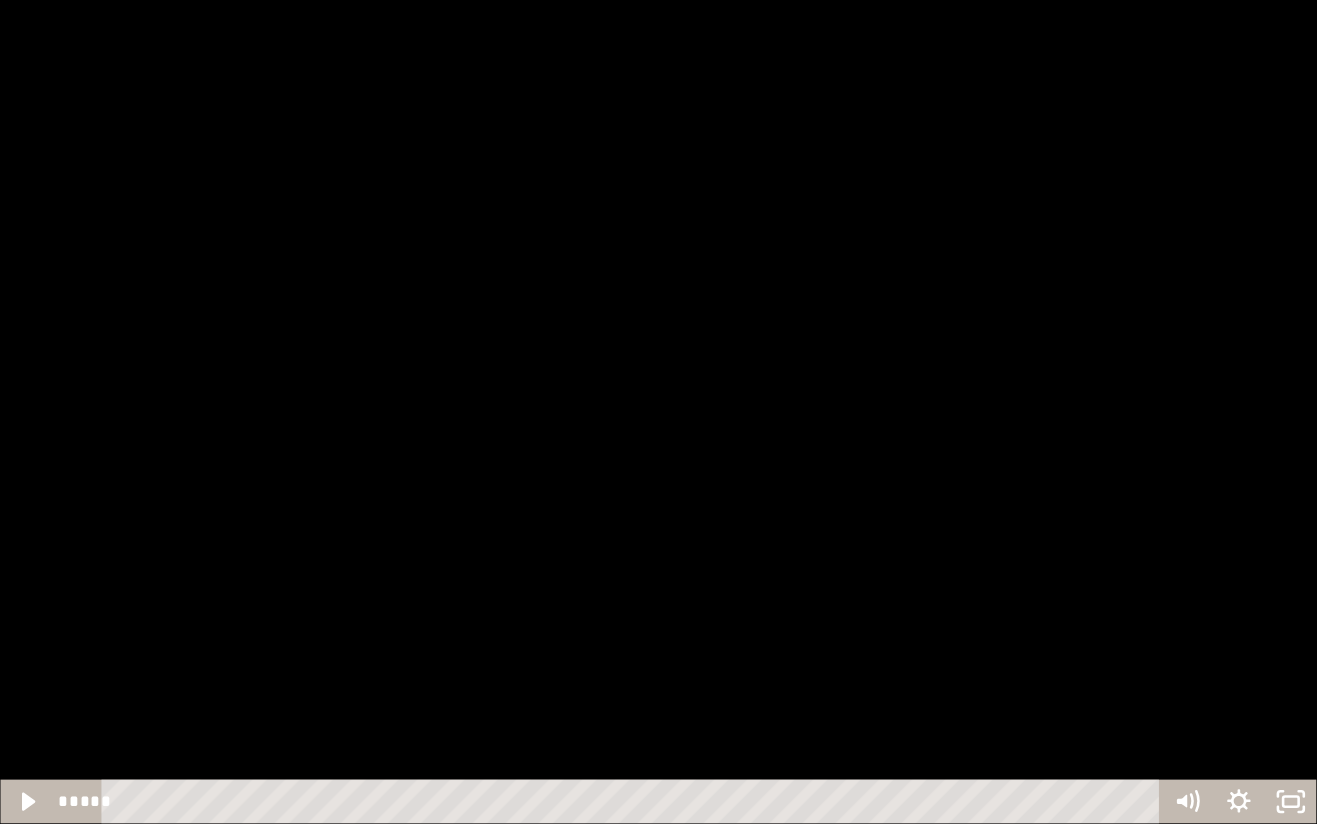 click at bounding box center (658, 412) 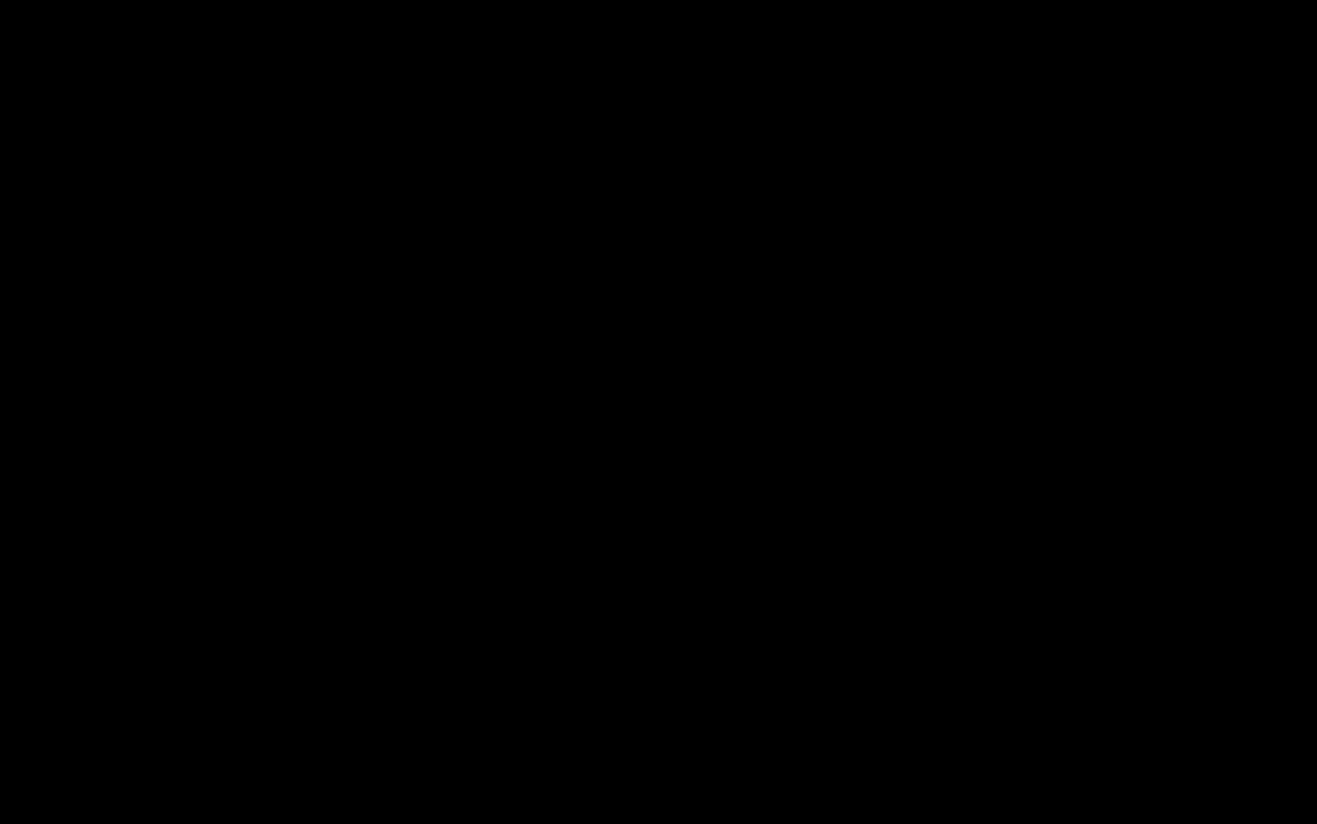 click at bounding box center (658, 412) 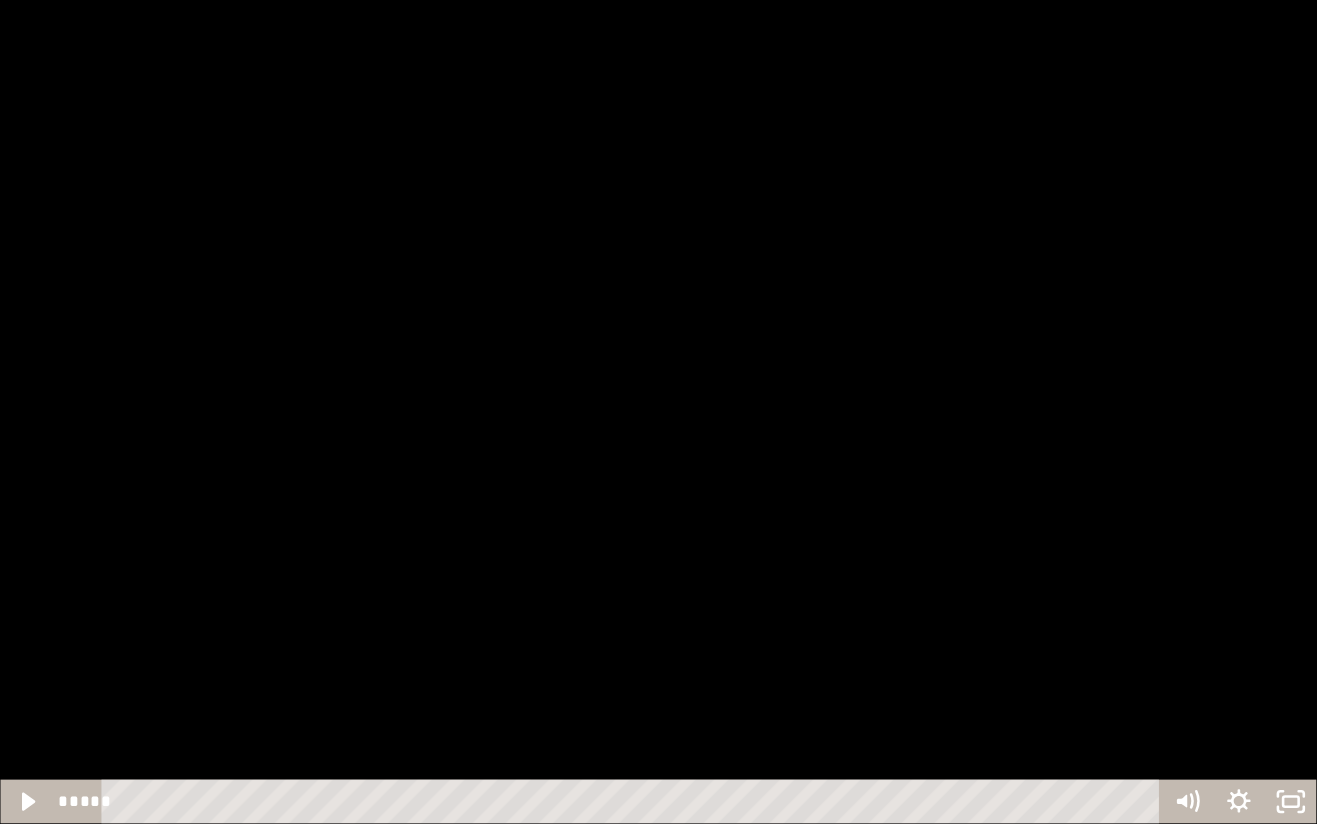 click at bounding box center [658, 412] 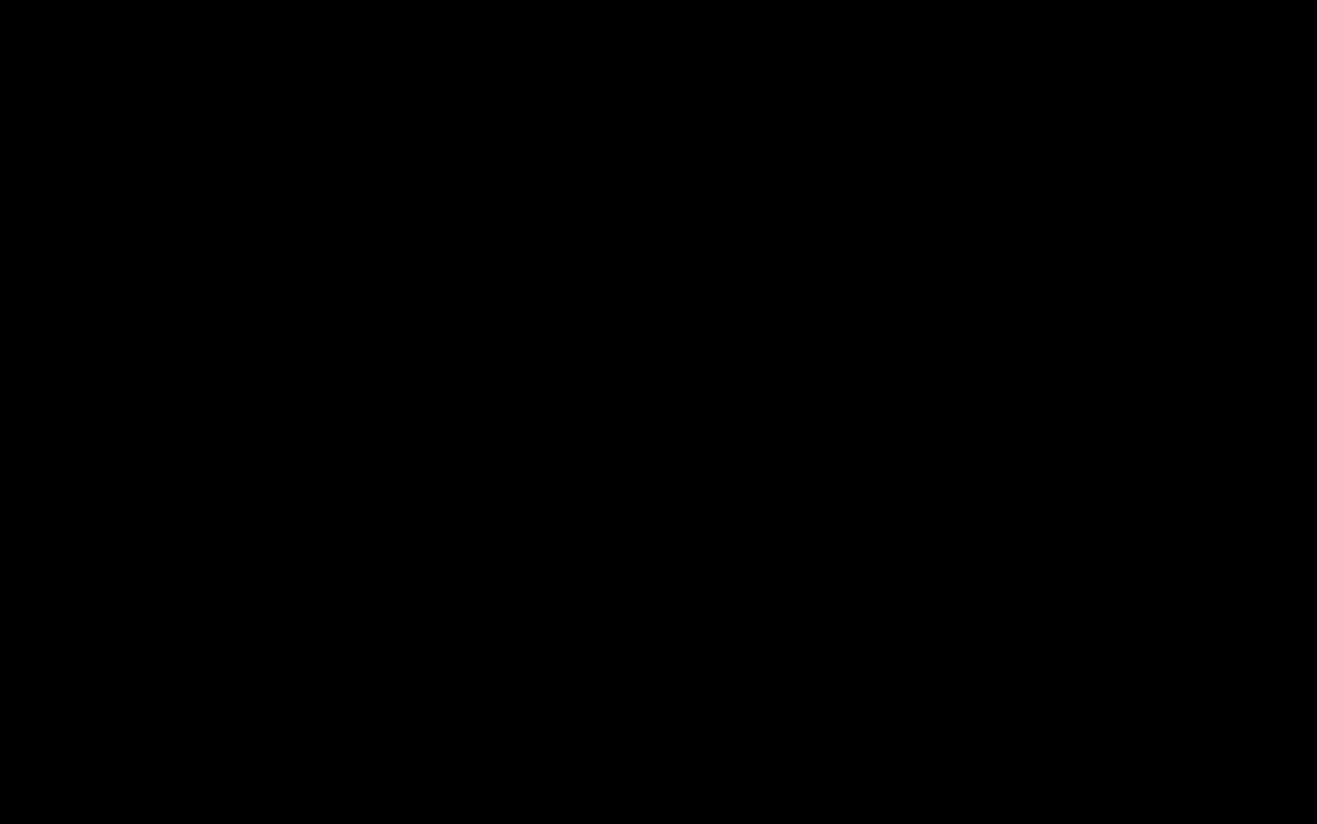 click at bounding box center [658, 412] 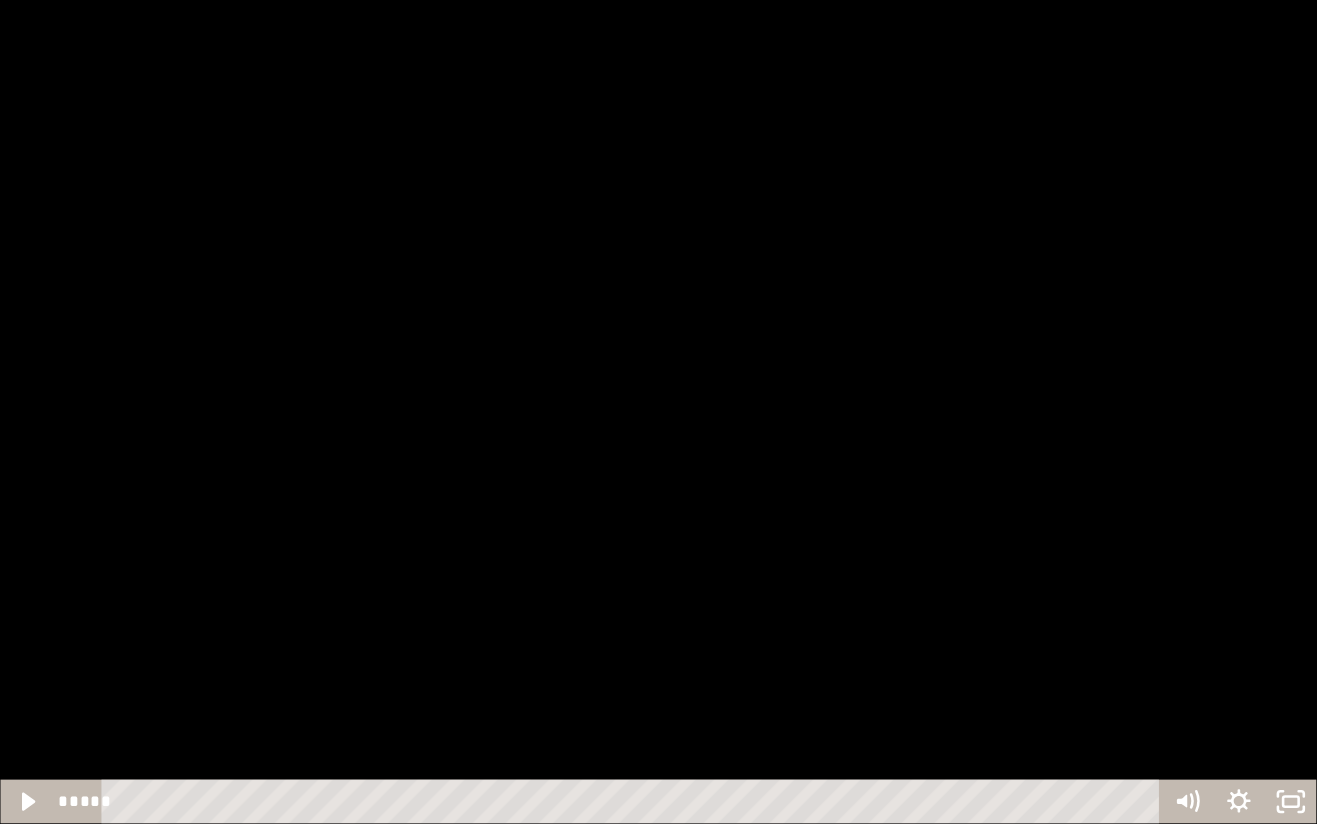 click at bounding box center [658, 412] 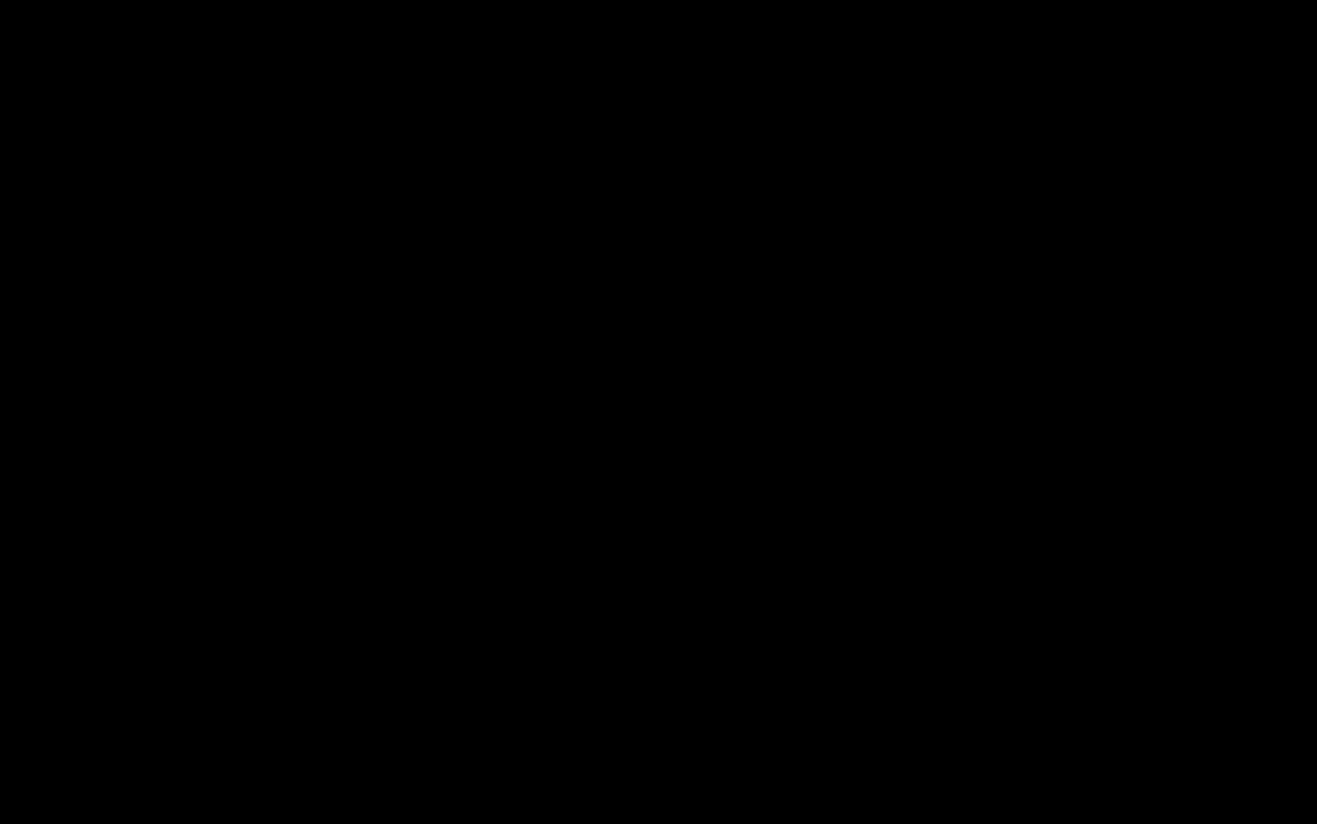 click at bounding box center (658, 412) 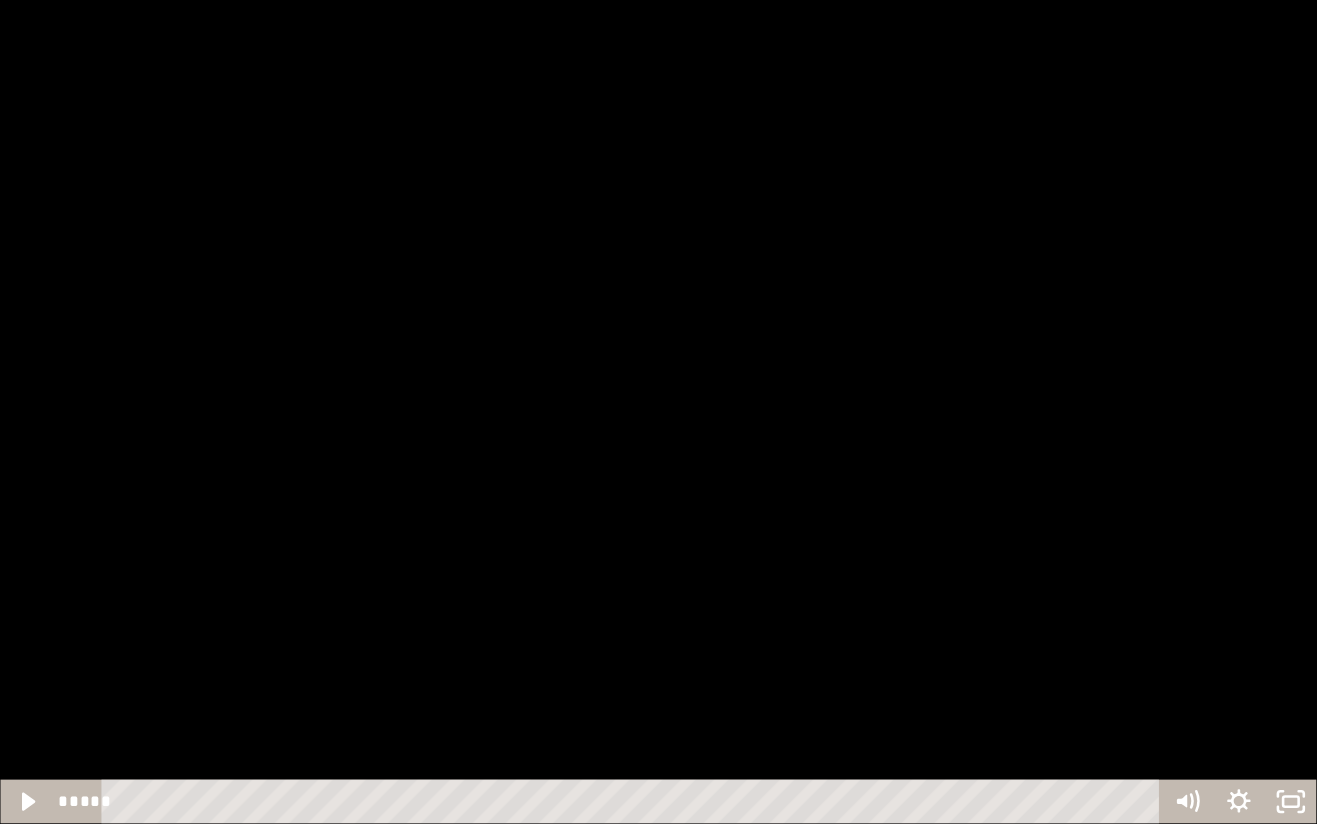 click at bounding box center [658, 412] 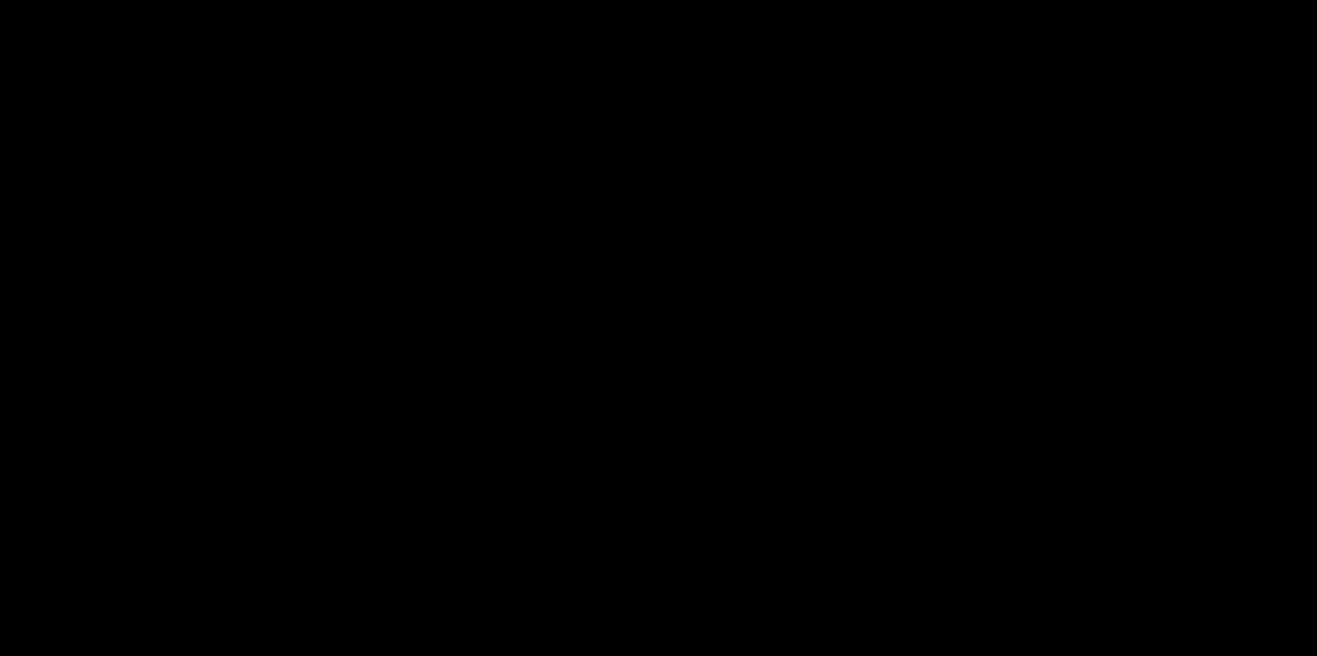 scroll, scrollTop: 837, scrollLeft: 0, axis: vertical 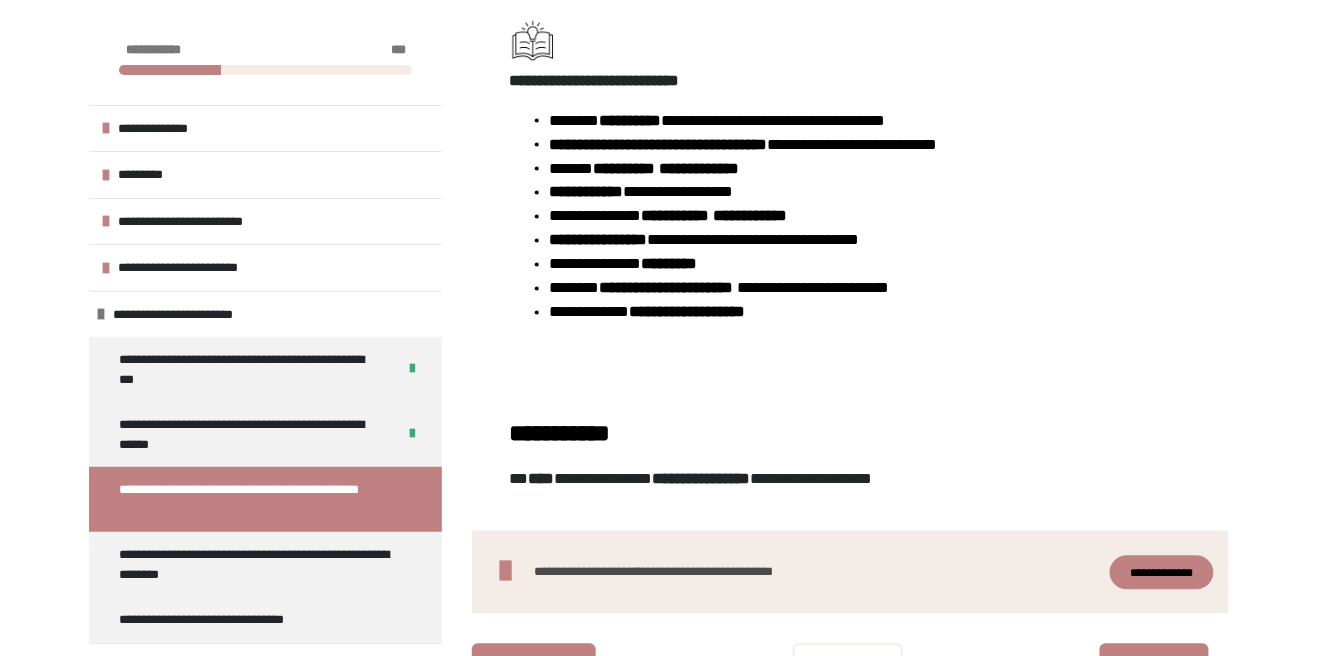 click on "********" at bounding box center (848, 668) 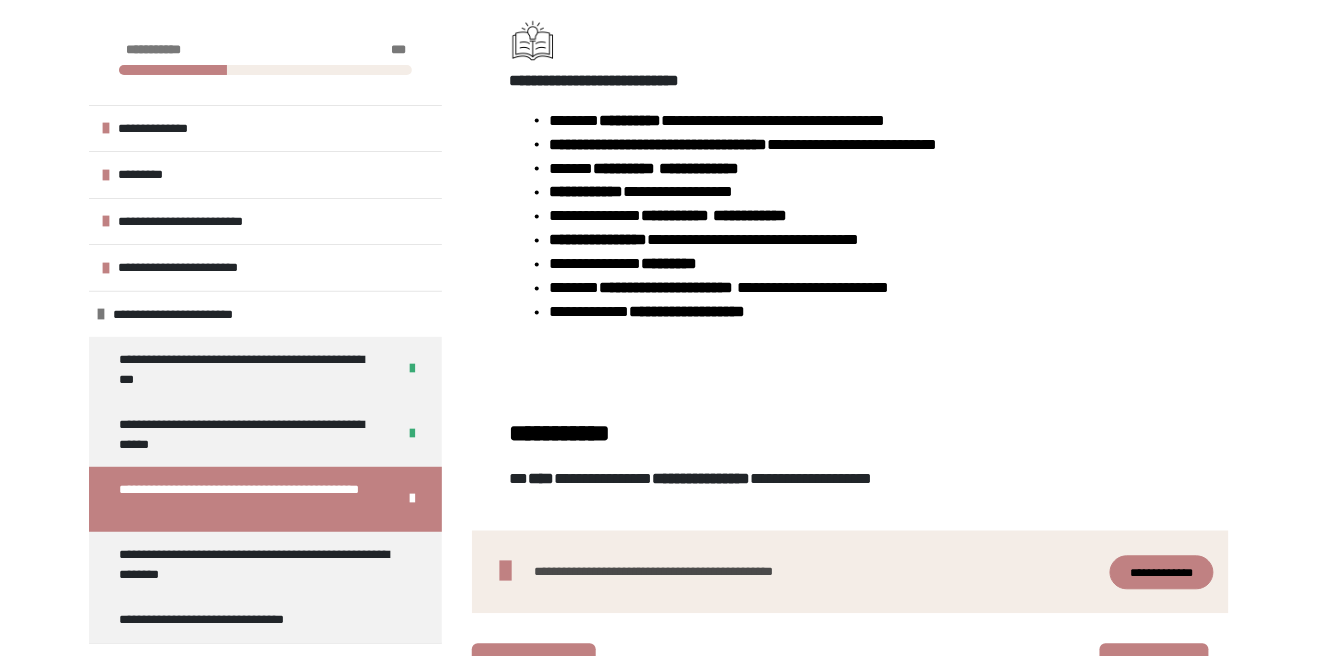 click on "*******" at bounding box center (1152, 668) 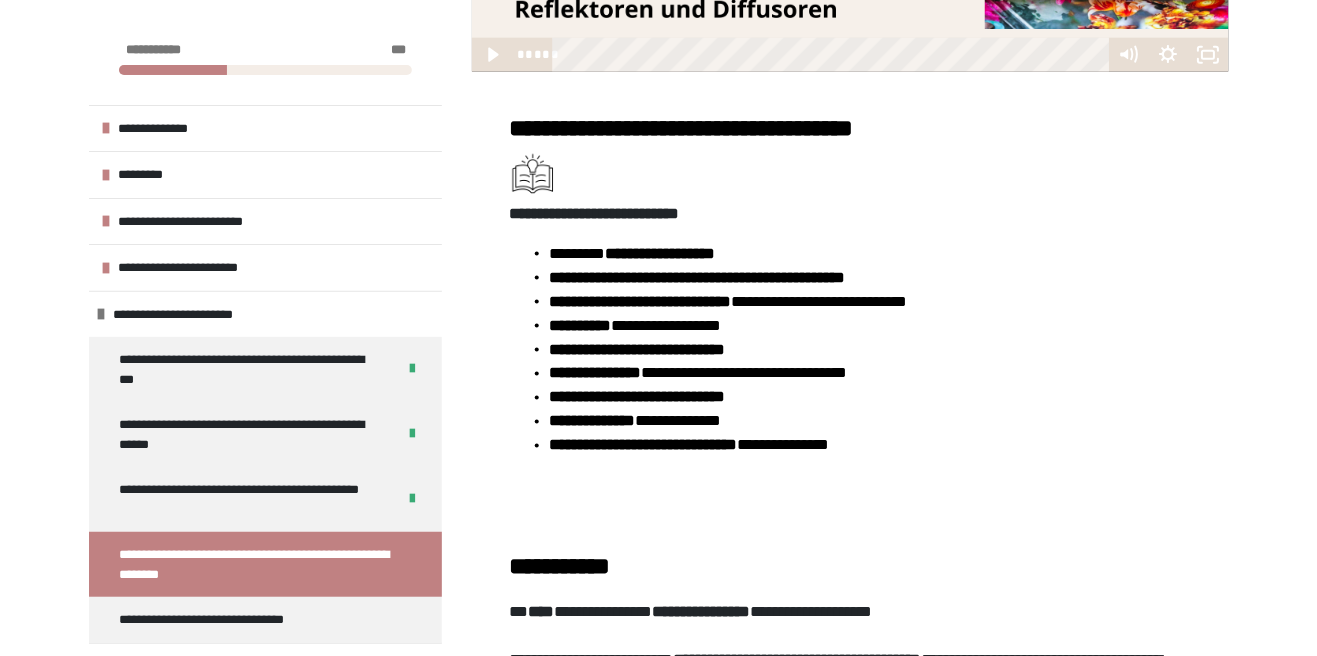 scroll, scrollTop: 666, scrollLeft: 0, axis: vertical 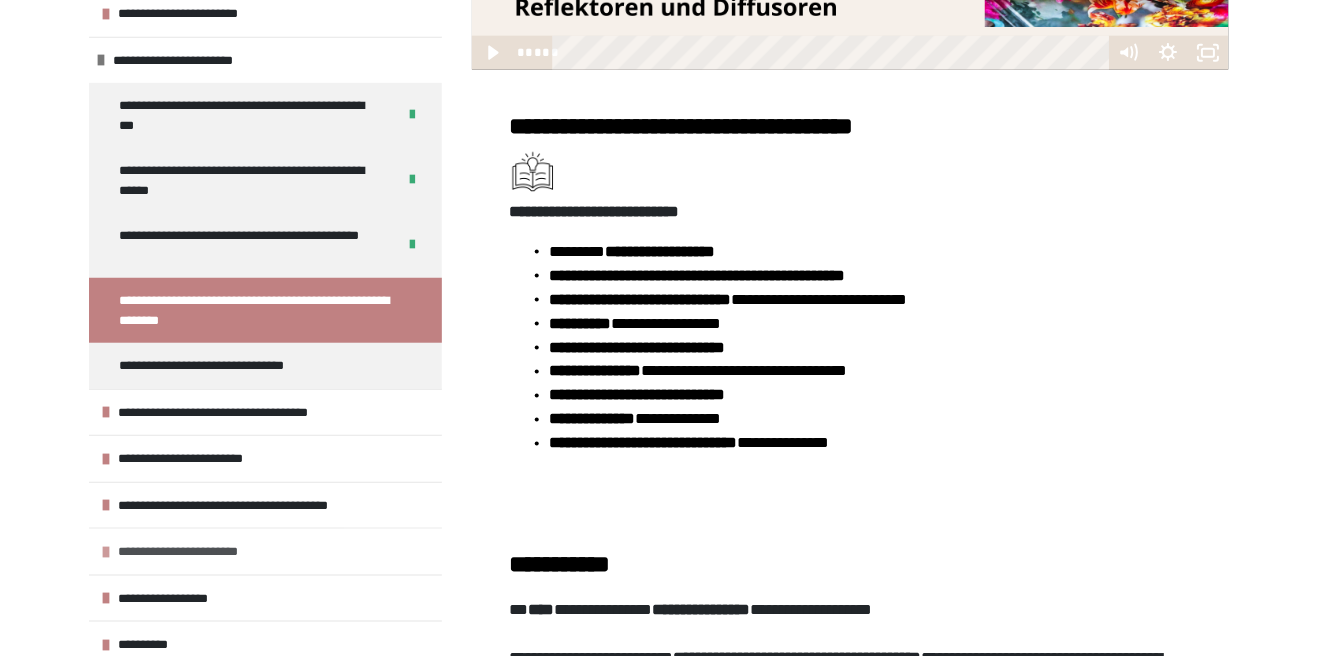 click on "**********" at bounding box center (265, 551) 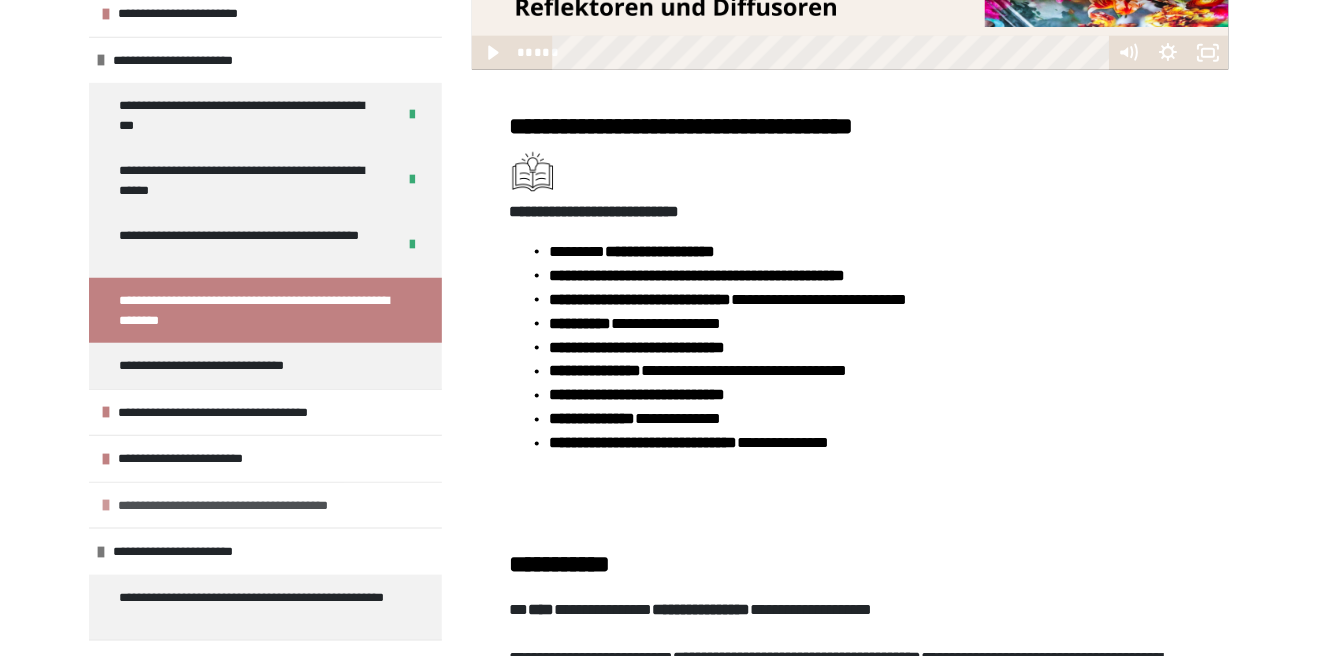 click on "**********" at bounding box center [252, 506] 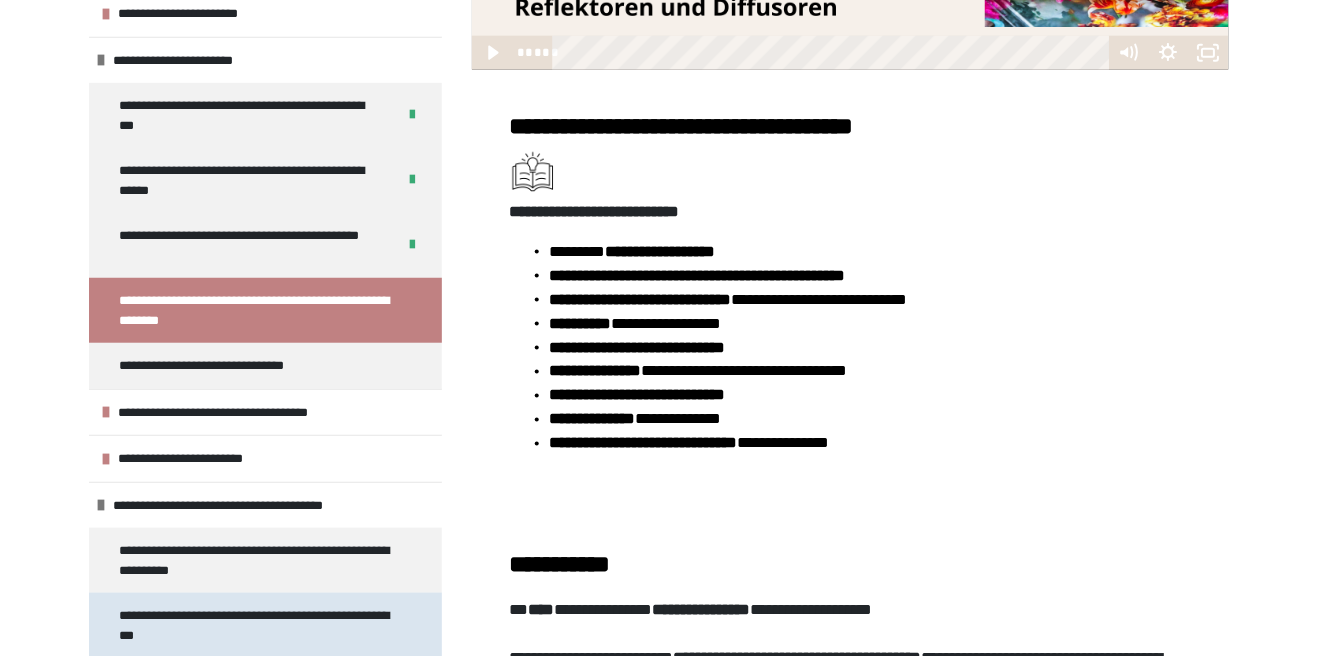 click on "**********" at bounding box center [257, 625] 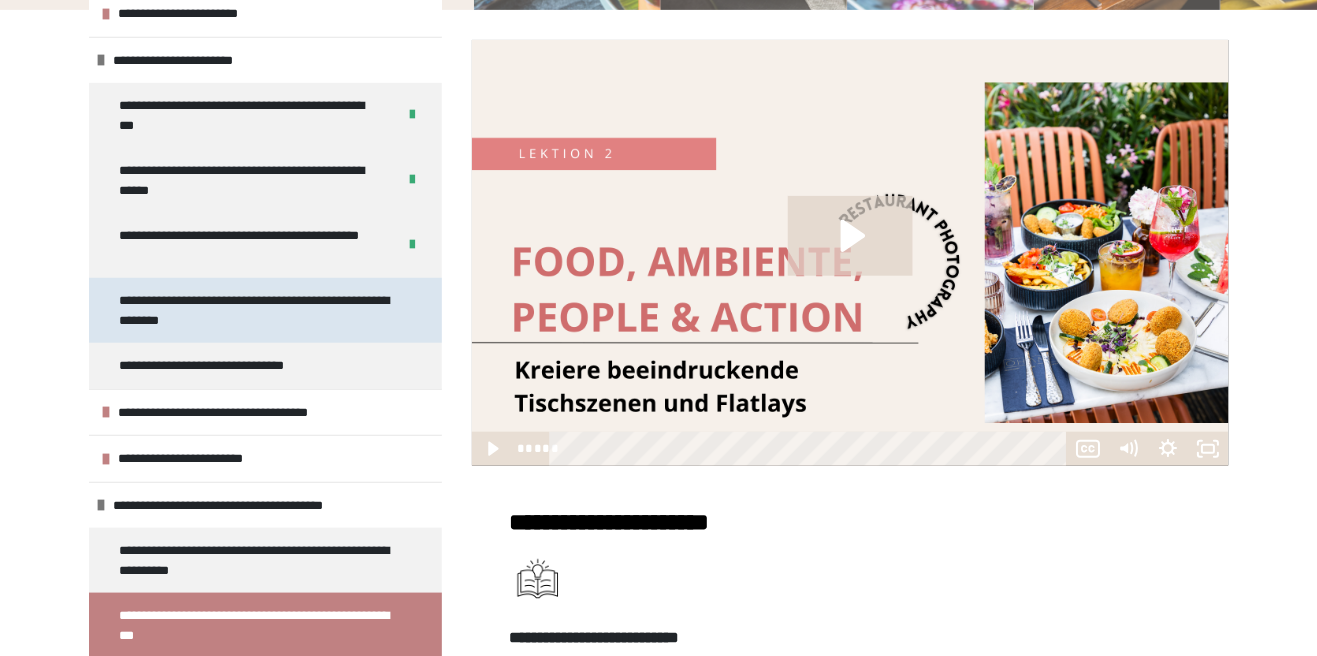 click on "**********" at bounding box center [257, 310] 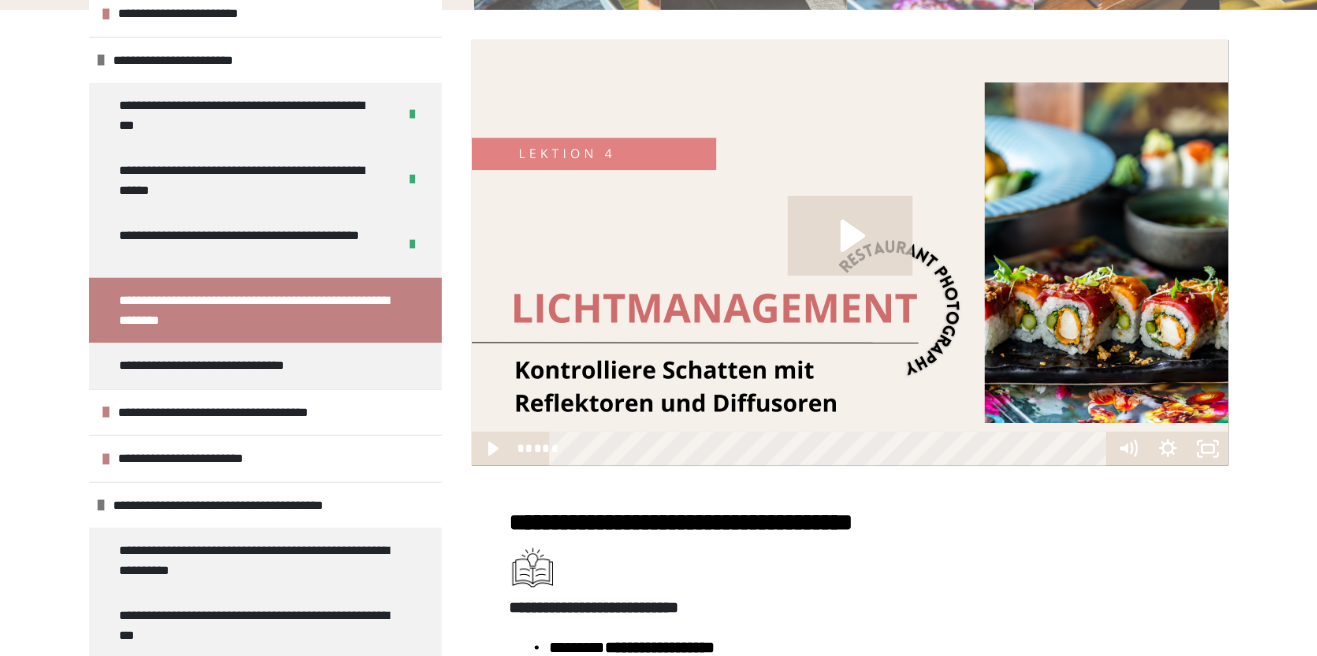 click 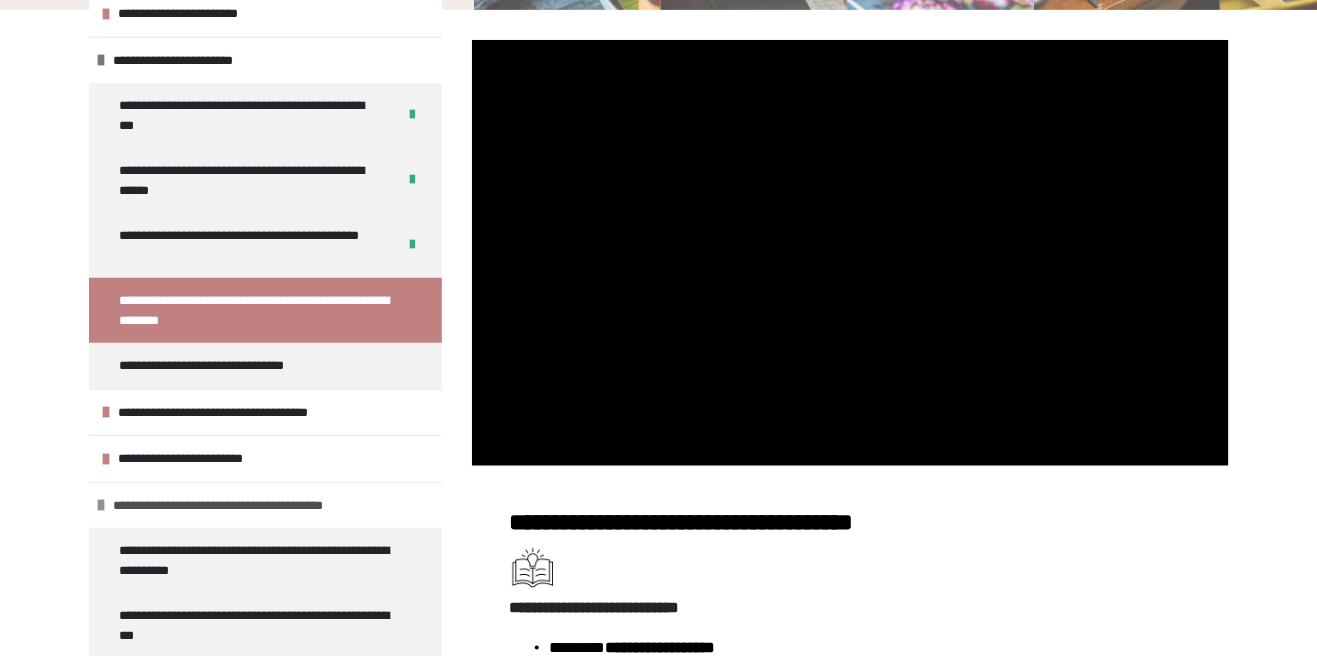 click at bounding box center (101, 505) 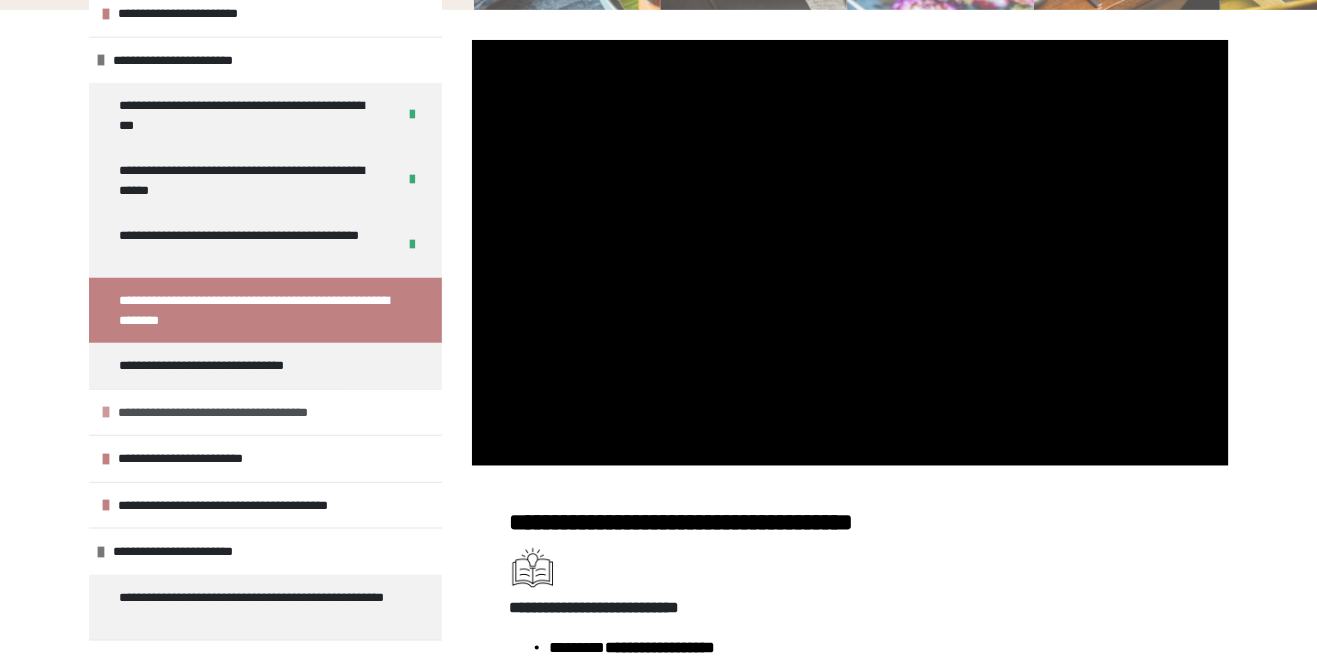 click on "**********" at bounding box center (265, 412) 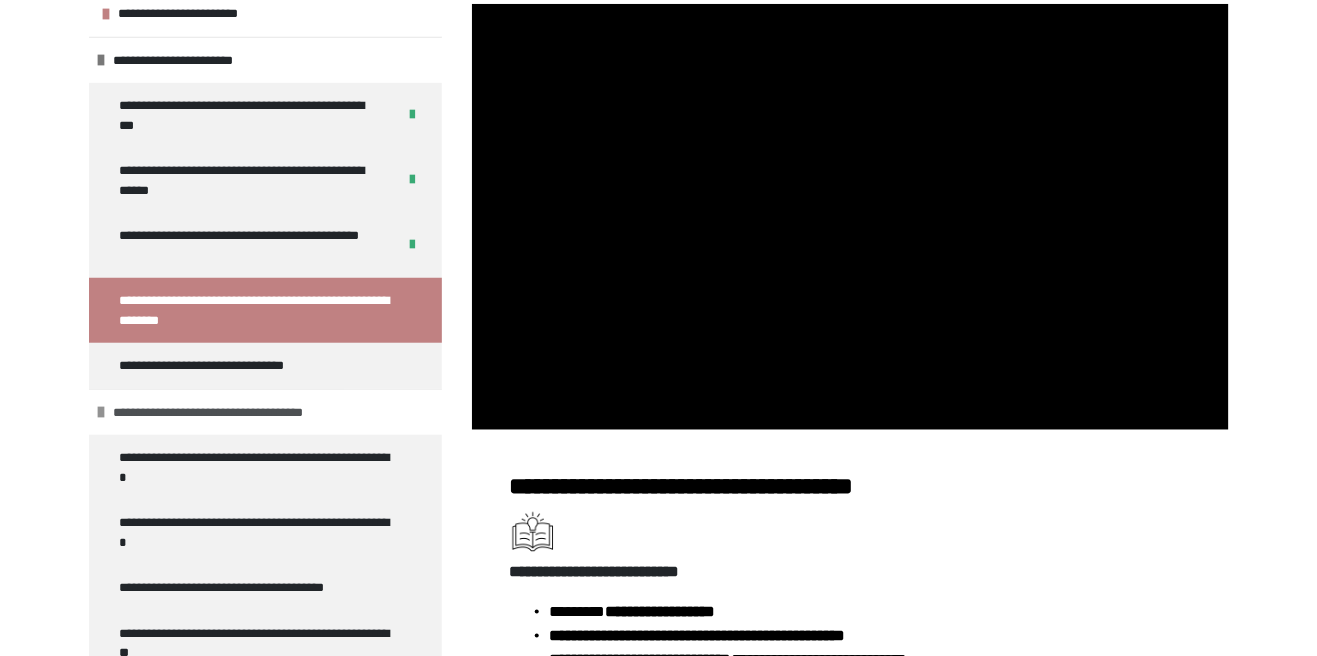 scroll, scrollTop: 310, scrollLeft: 0, axis: vertical 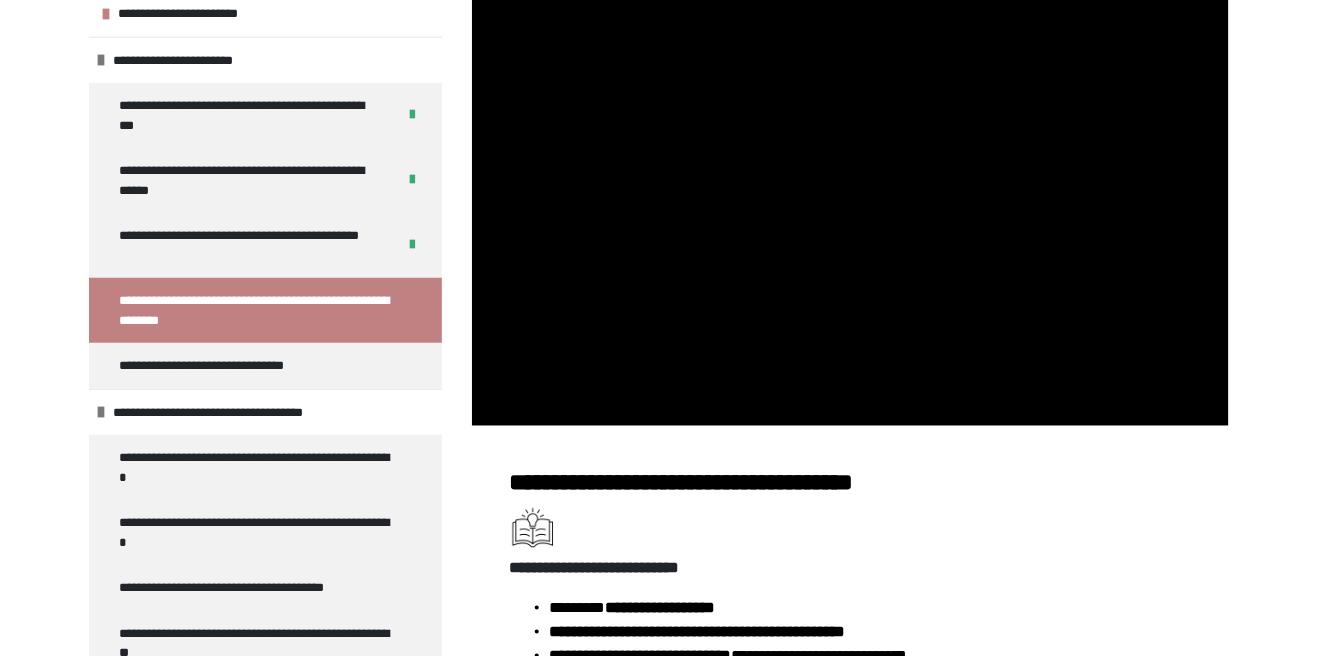 click at bounding box center [850, 213] 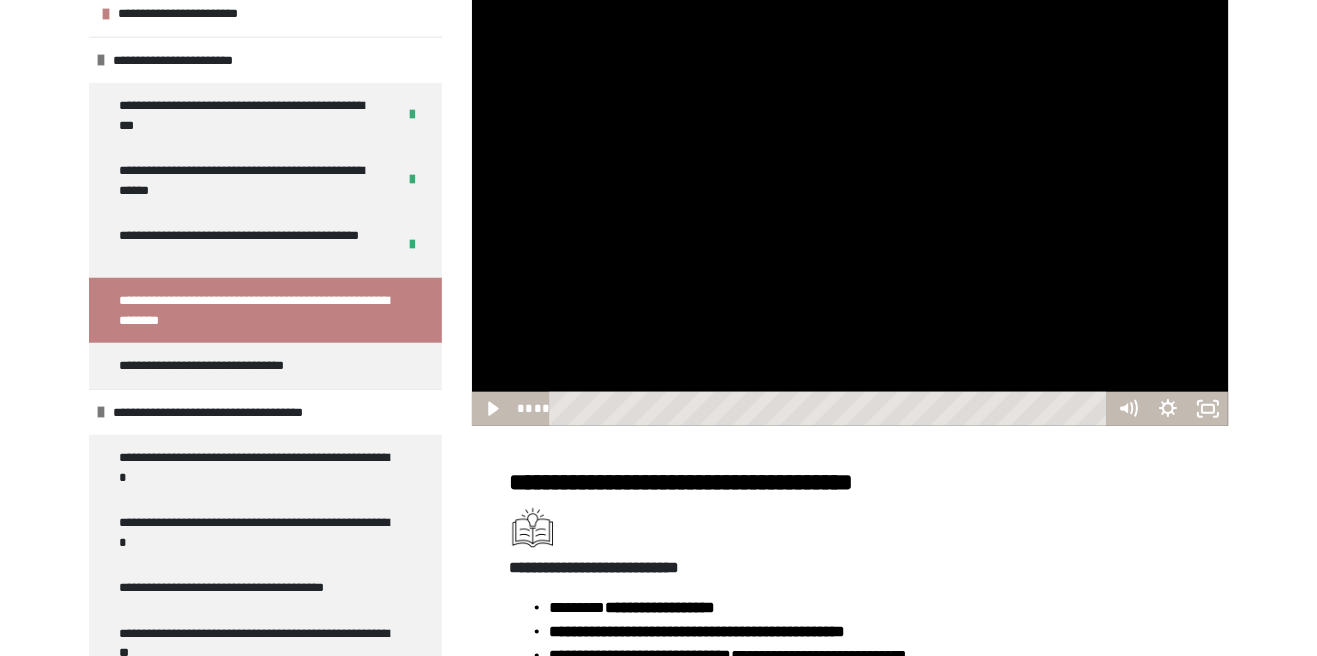 click at bounding box center (604, 408) 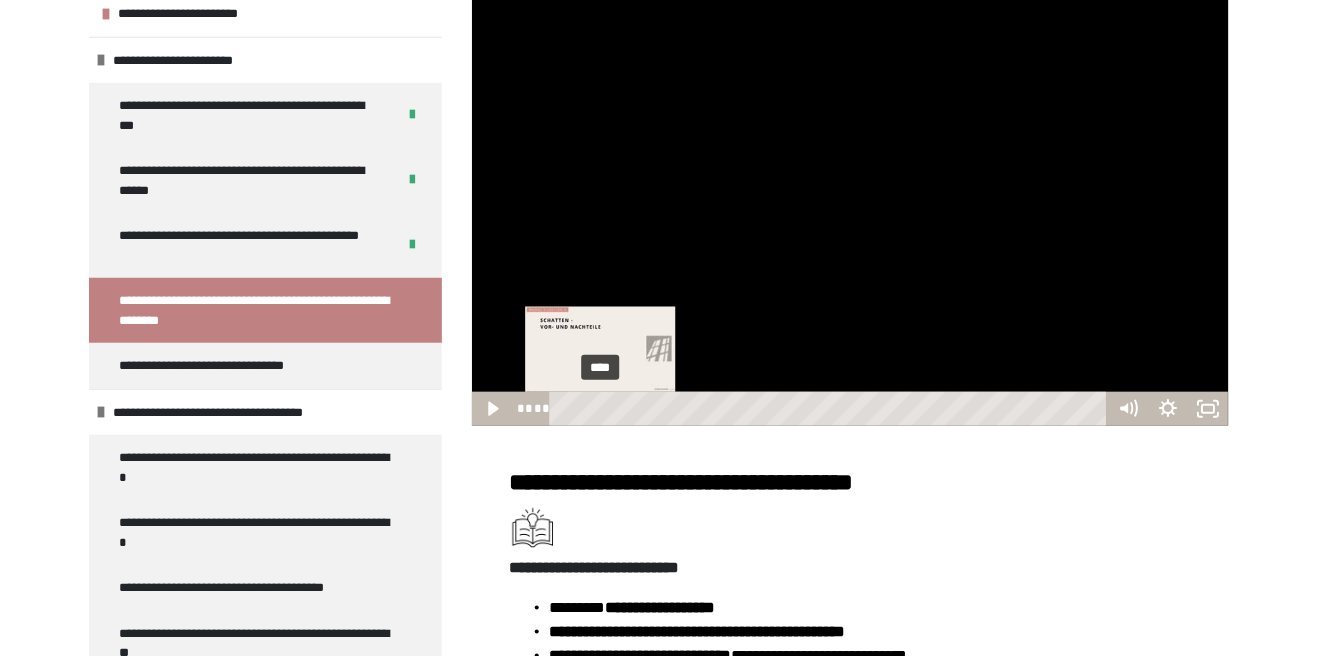 click at bounding box center [600, 408] 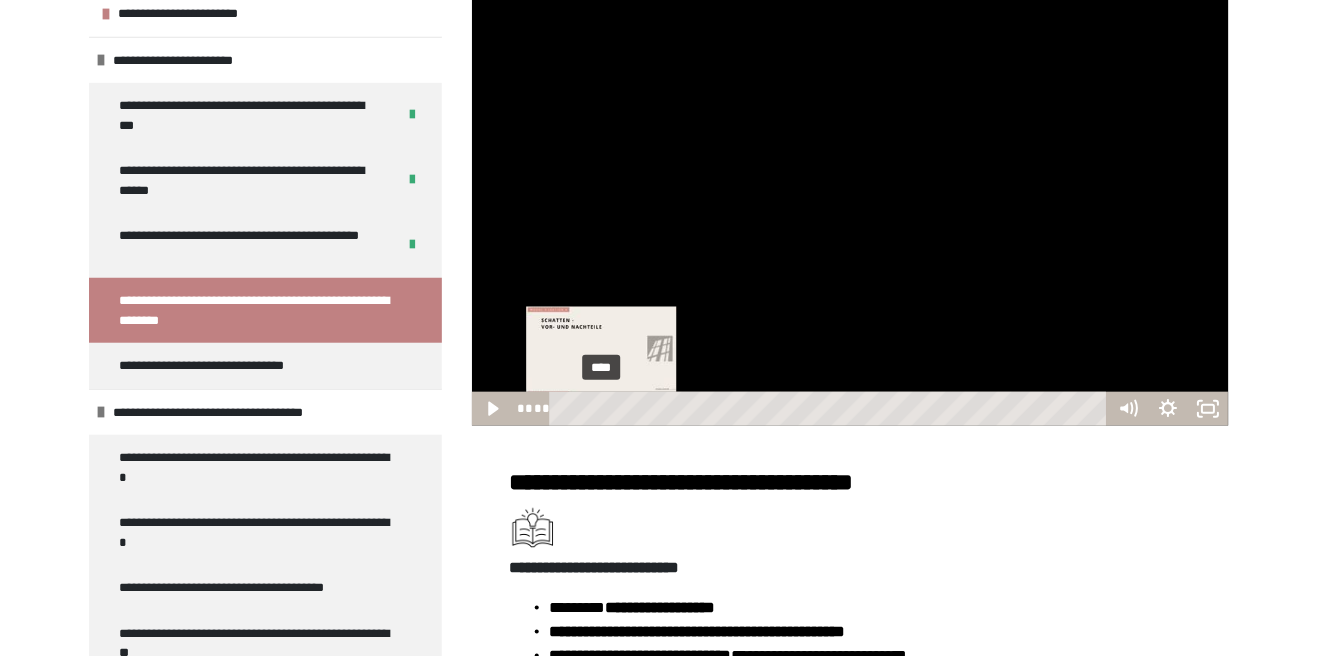 click on "****" at bounding box center [832, 409] 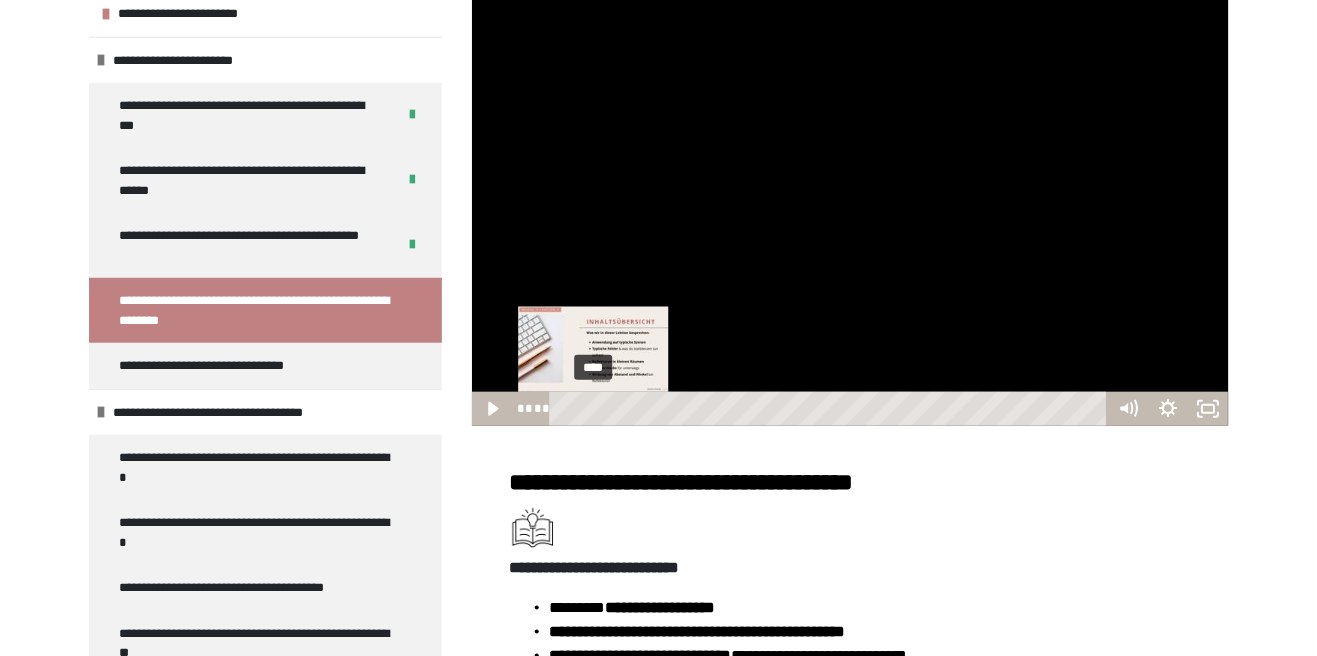 click at bounding box center (850, 213) 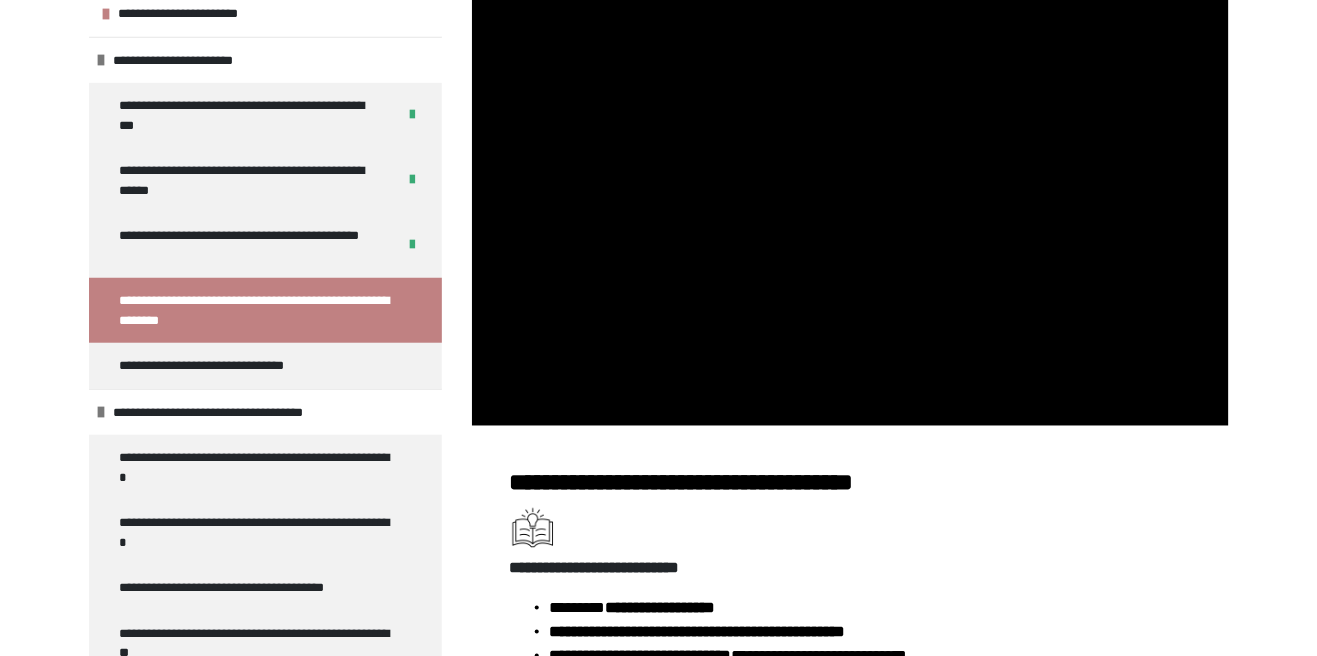 click at bounding box center [850, 213] 